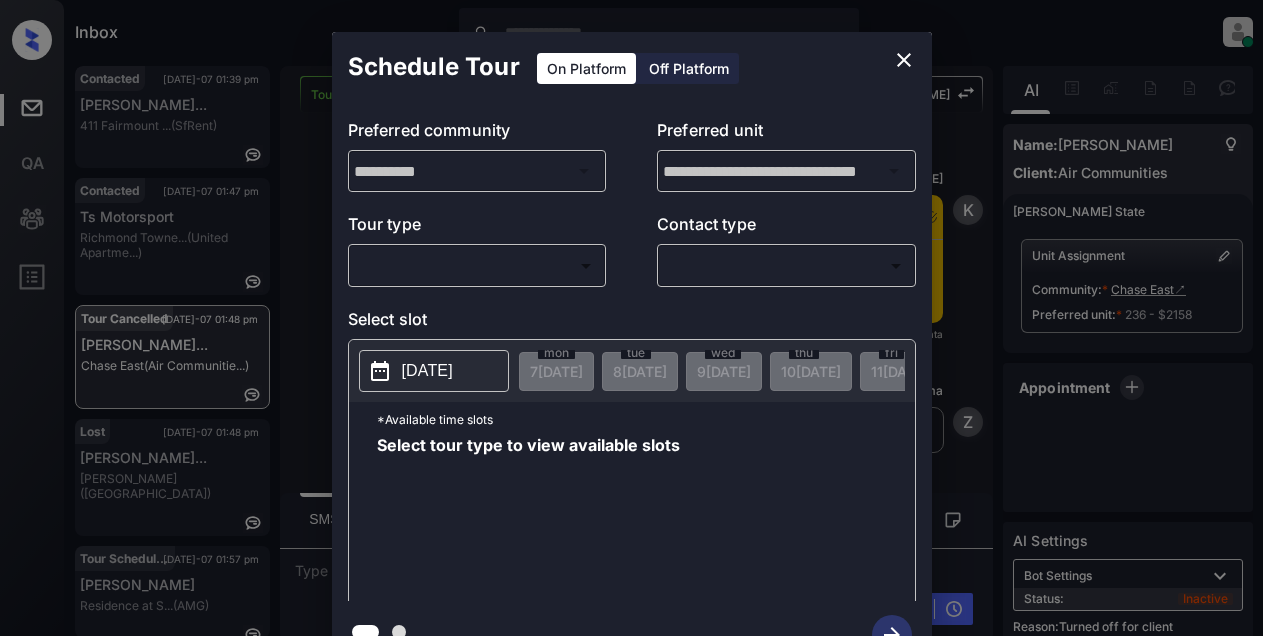 scroll, scrollTop: 0, scrollLeft: 0, axis: both 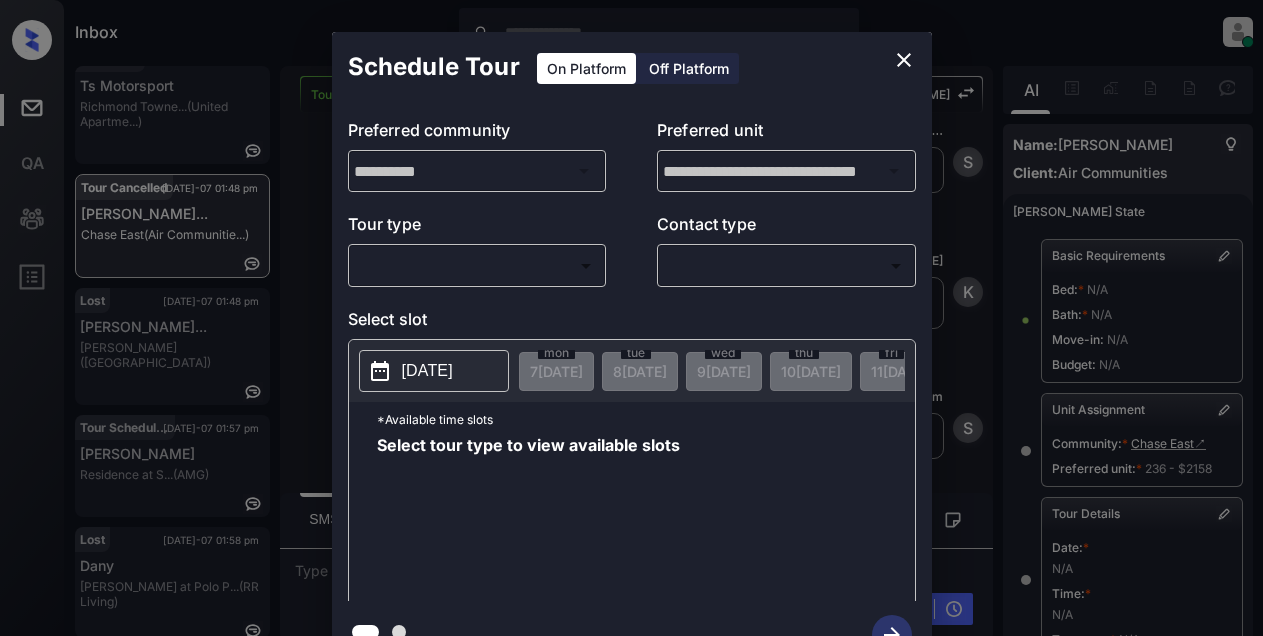 click on "Inbox Lyzzelle M. Ceralde Online Set yourself   offline Set yourself   on break Profile Switch to  light  mode Sign out Contacted Jul-07 01:39 pm   Daniel Corzant... 411 Fairmount ...  (SfRent) Contacted Jul-07 01:47 pm   Ts Motorsport Richmond Towne...  (United Apartme...) Tour Cancelled Jul-07 01:48 pm   Leandro Pereir... Chase East  (Air Communitie...) Lost Jul-07 01:48 pm   Toneshia Benne... Collins  (Brookside) Tour Scheduled Jul-07 01:57 pm   Jesus Arzola Residence at S...  (AMG) Lost Jul-07 01:58 pm   Dany Glen at Polo P...  (RR Living) Tour Cancelled Lost Lead Sentiment: Angry Upon sliding the acknowledgement:  Lead will move to lost stage. * ​ SMS and call option will be set to opt out. AFM will be turned off for the lead. Kelsey New Message Kelsey Notes Note: <a href="https://conversation.getzuma.com/686abbd4a8e77eeee76fba8f">https://conversation.getzuma.com/686abbd4a8e77eeee76fba8f</a> - Paste this link into your browser to view Kelsey’s conversation with the prospect Jul 06, 2025 11:09 am K Z" at bounding box center [631, 318] 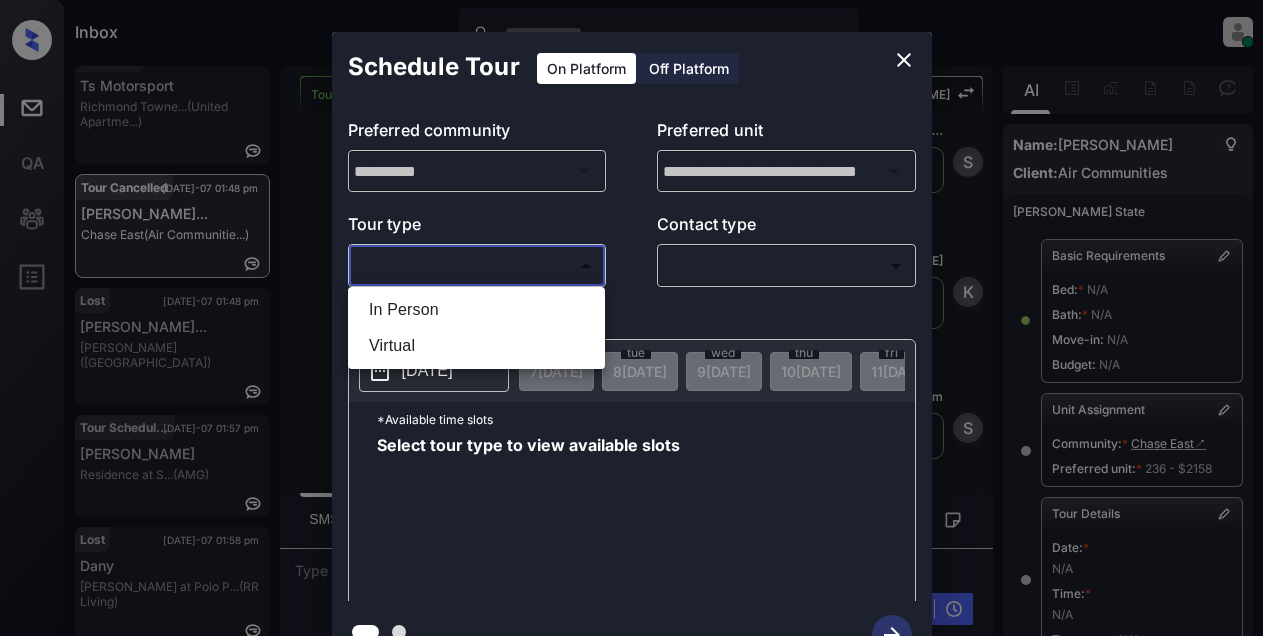 drag, startPoint x: 426, startPoint y: 309, endPoint x: 645, endPoint y: 290, distance: 219.82266 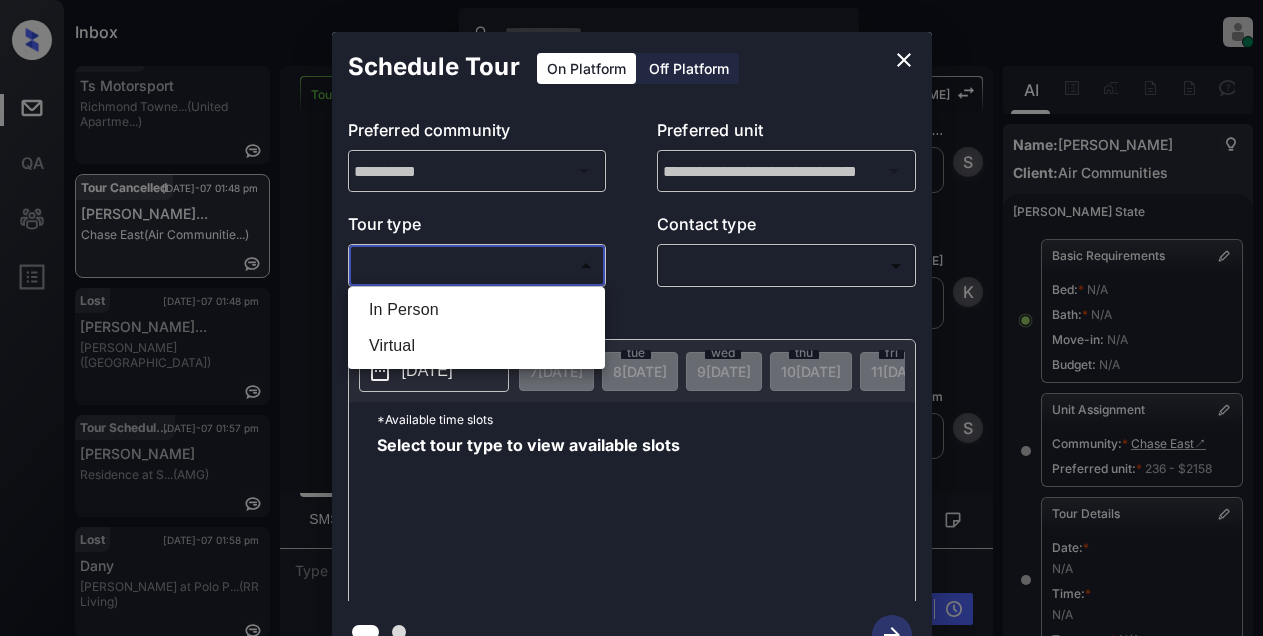 click on "In Person" at bounding box center (476, 310) 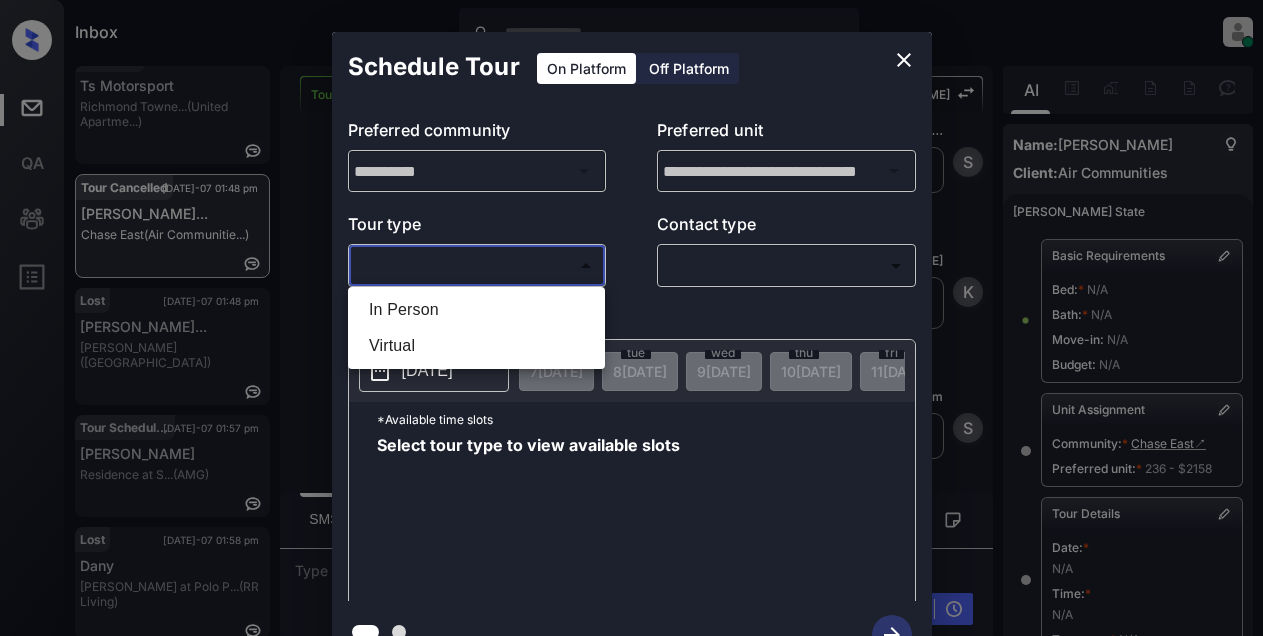 type on "********" 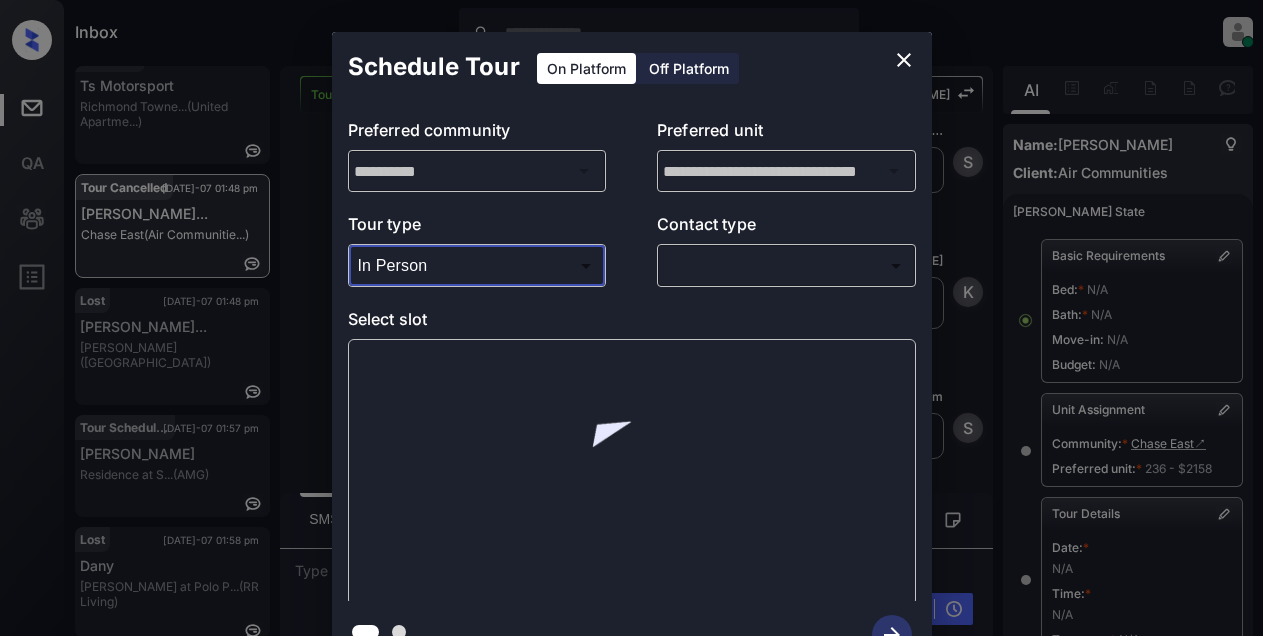 click on "Inbox Lyzzelle M. Ceralde Online Set yourself   offline Set yourself   on break Profile Switch to  light  mode Sign out Contacted Jul-07 01:39 pm   Daniel Corzant... 411 Fairmount ...  (SfRent) Contacted Jul-07 01:47 pm   Ts Motorsport Richmond Towne...  (United Apartme...) Tour Cancelled Jul-07 01:48 pm   Leandro Pereir... Chase East  (Air Communitie...) Lost Jul-07 01:48 pm   Toneshia Benne... Collins  (Brookside) Tour Scheduled Jul-07 01:57 pm   Jesus Arzola Residence at S...  (AMG) Lost Jul-07 01:58 pm   Dany Glen at Polo P...  (RR Living) Tour Cancelled Lost Lead Sentiment: Angry Upon sliding the acknowledgement:  Lead will move to lost stage. * ​ SMS and call option will be set to opt out. AFM will be turned off for the lead. Kelsey New Message Kelsey Notes Note: <a href="https://conversation.getzuma.com/686abbd4a8e77eeee76fba8f">https://conversation.getzuma.com/686abbd4a8e77eeee76fba8f</a> - Paste this link into your browser to view Kelsey’s conversation with the prospect Jul 06, 2025 11:09 am K Z" at bounding box center (631, 318) 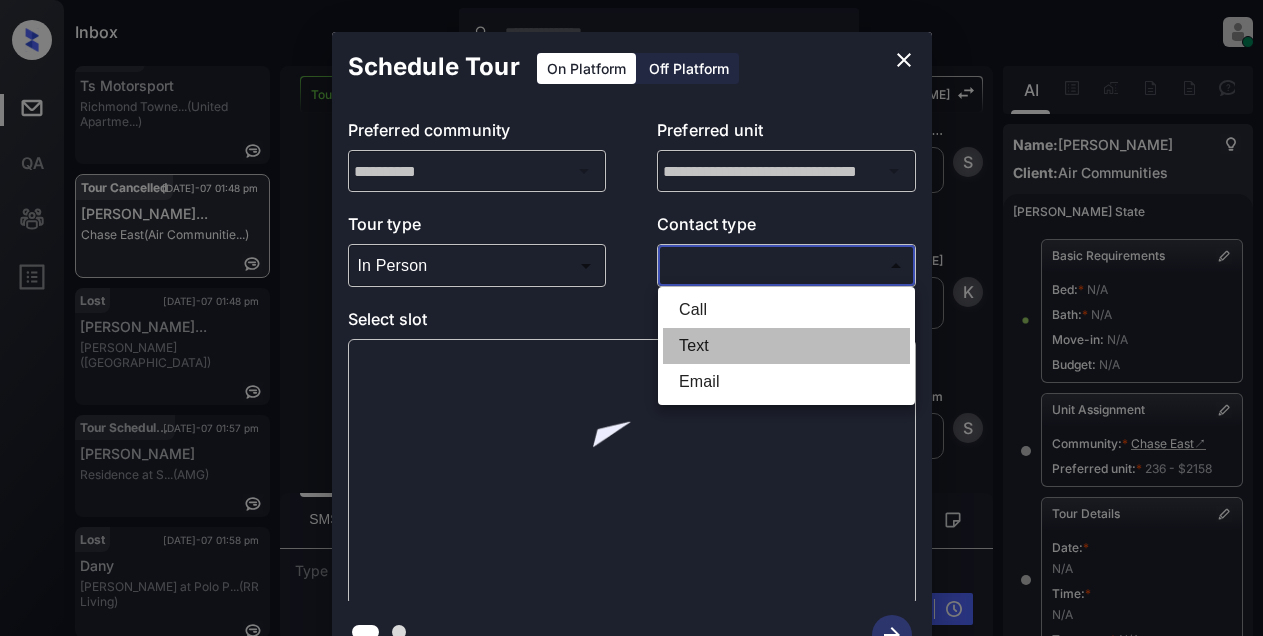 click on "Text" at bounding box center (786, 346) 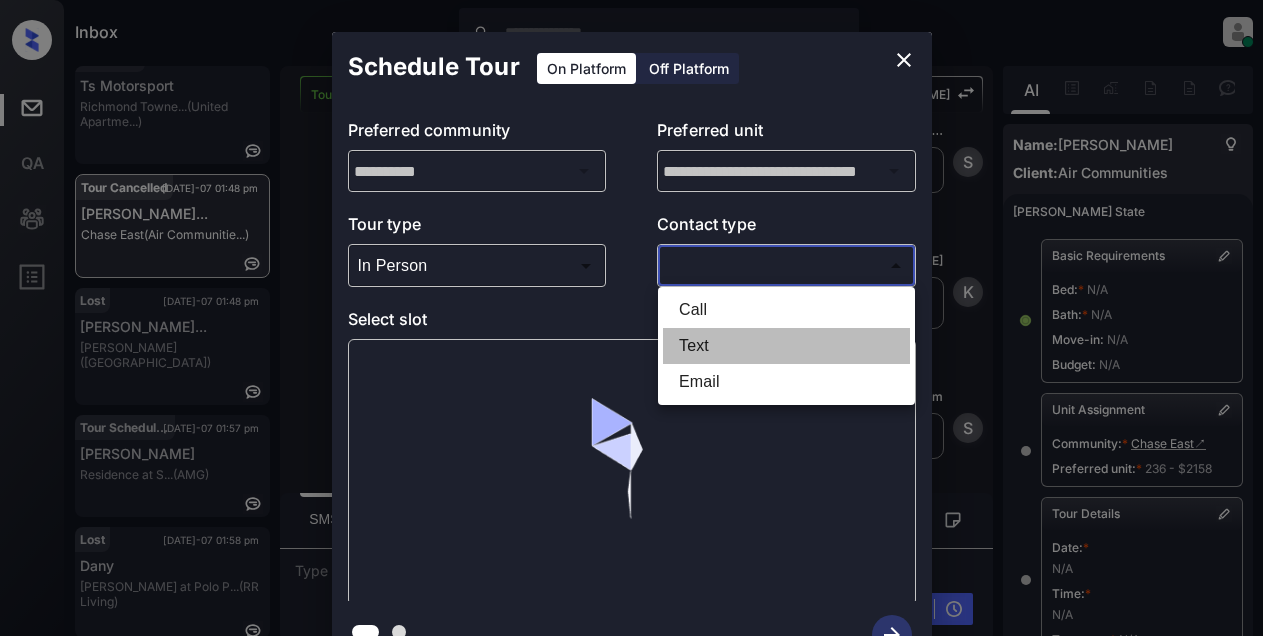 type on "****" 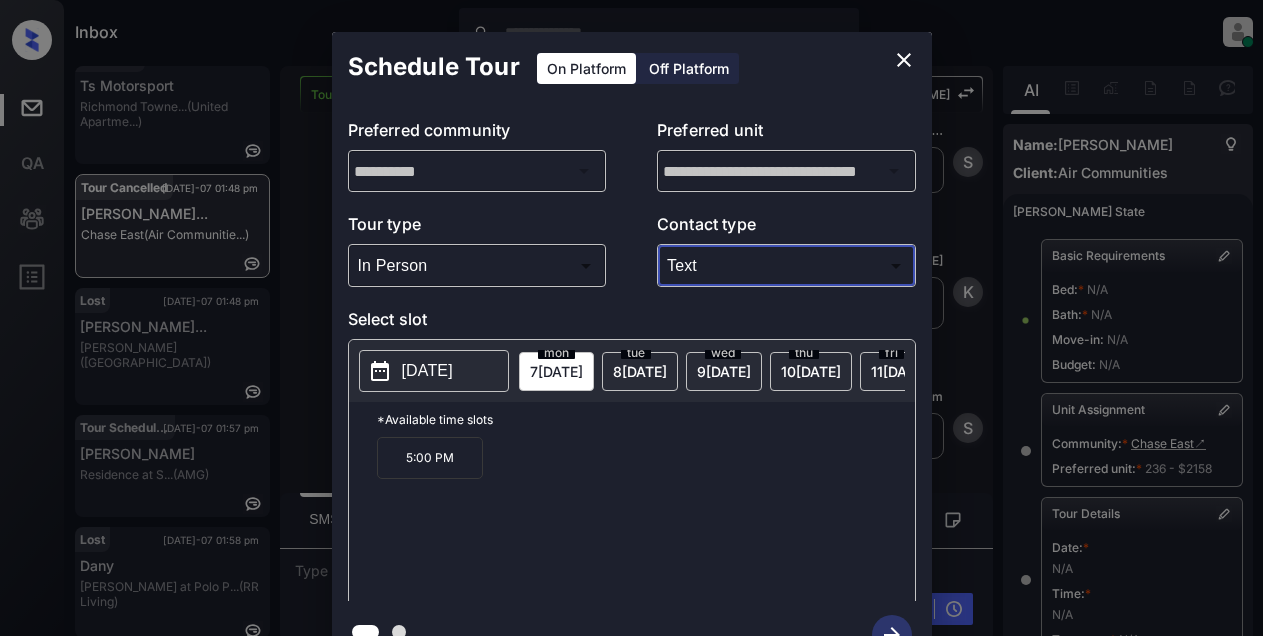click on "2025-07-07" 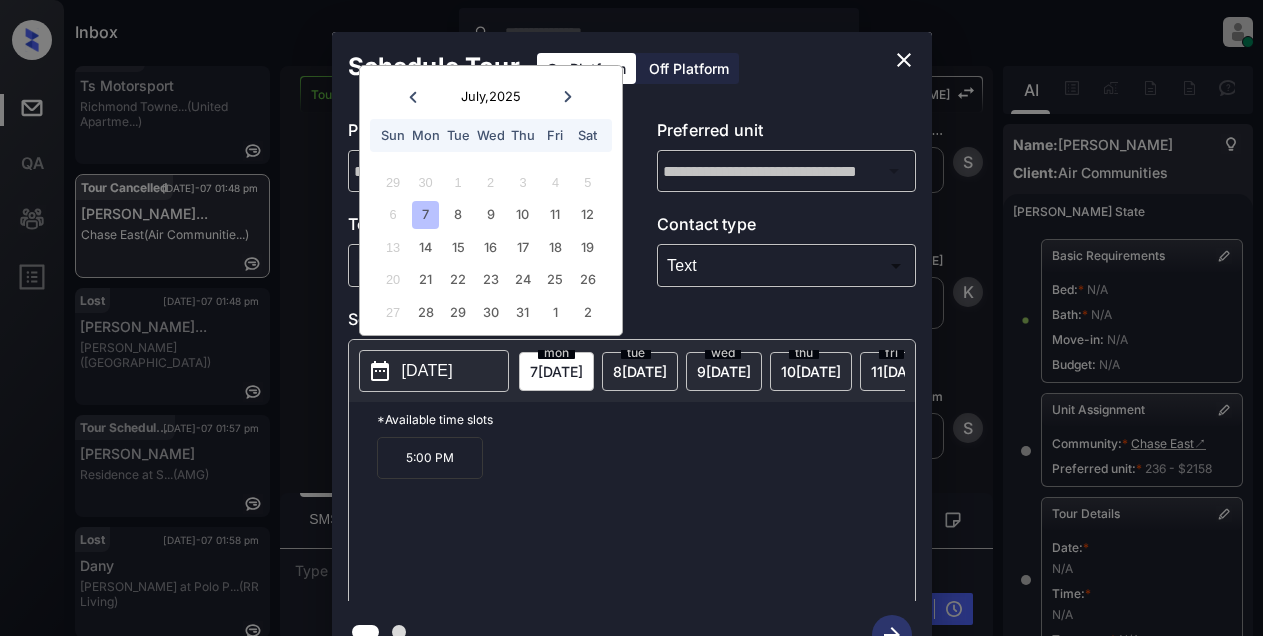 click 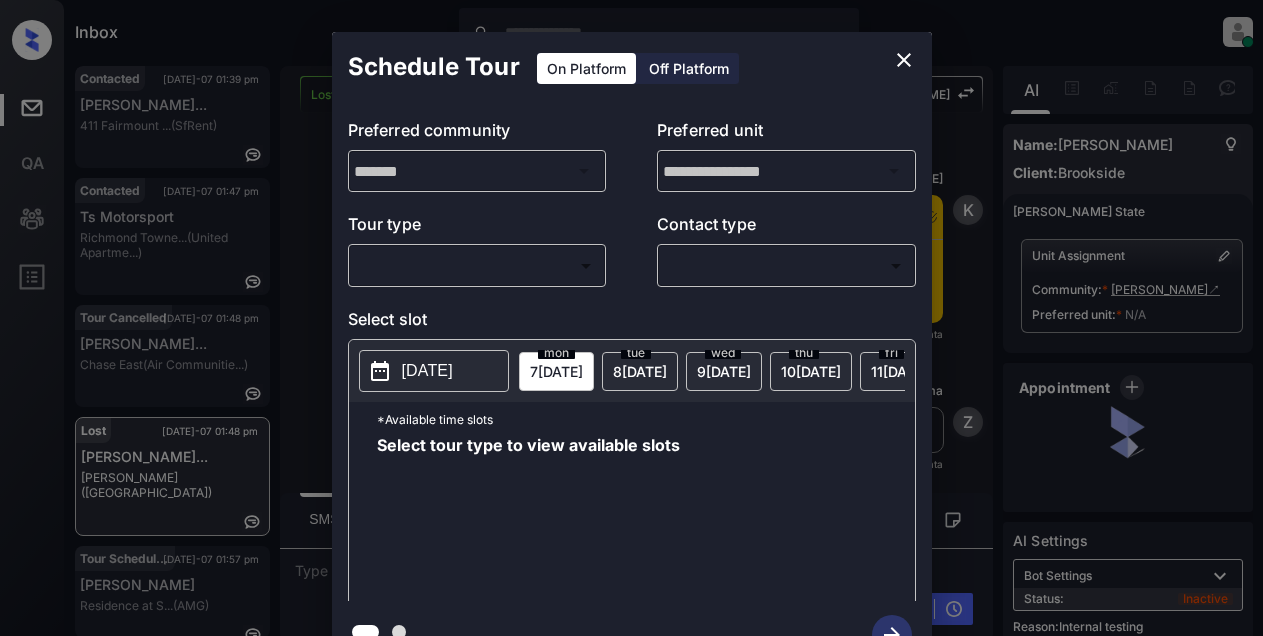 scroll, scrollTop: 0, scrollLeft: 0, axis: both 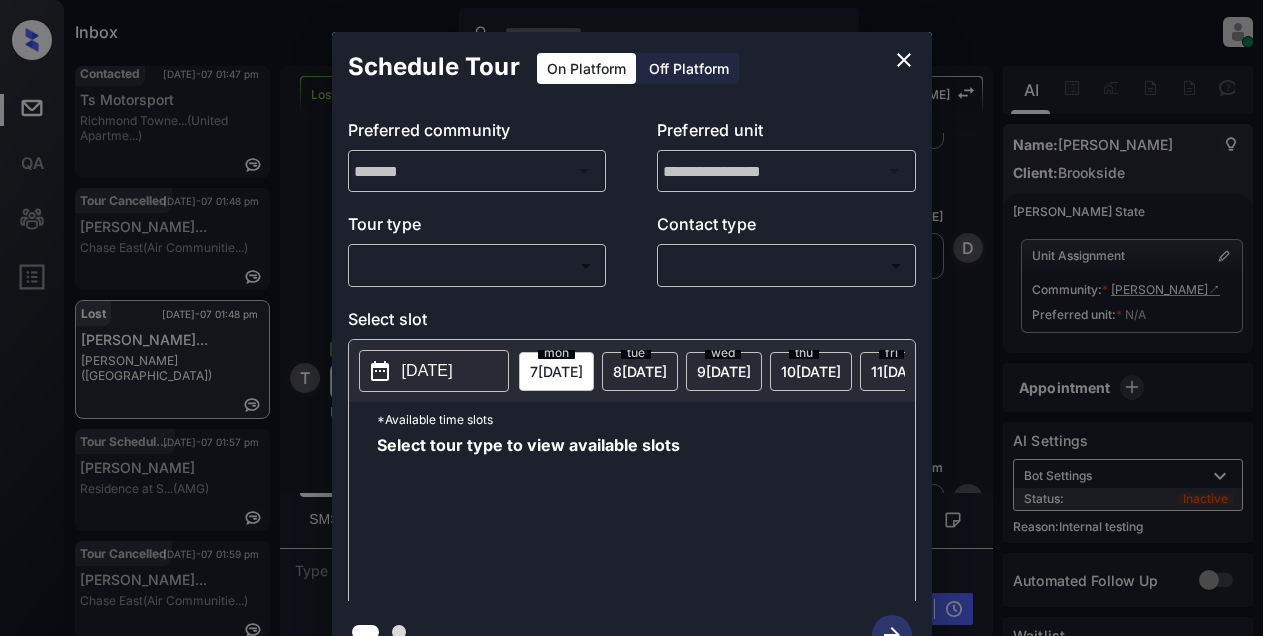 click on "Inbox Lyzzelle [PERSON_NAME] Online Set yourself   offline Set yourself   on break Profile Switch to  light  mode Sign out Contacted [DATE]-07 01:39 pm   [PERSON_NAME]... 411 [GEOGRAPHIC_DATA] ...  (SfRent) Contacted [DATE]-07 01:47 pm   Ts Motorsport [GEOGRAPHIC_DATA]...  (United Apartme...) Tour Cancelled [DATE]-07 01:48 pm   [PERSON_NAME]... Chase East  (Air Communitie...) Lost [DATE]-07 01:48 pm   [PERSON_NAME]... [PERSON_NAME]  (Brookside) Tour Scheduled [DATE]-07 01:57 pm   [PERSON_NAME] Residence at S...  (AMG) Tour Cancelled [DATE]-07 01:59 pm   [PERSON_NAME]... Chase East  (Air Communitie...) Lost Lead Sentiment: Angry Upon sliding the acknowledgement:  Lead will move to lost stage. * ​ SMS and call option will be set to opt out. AFM will be turned off for the lead. [PERSON_NAME] New Message Kelsey Notes Note: <a href="[URL][DOMAIN_NAME]">[URL][DOMAIN_NAME]</a> - Paste this link into your browser to view [PERSON_NAME] conversation with the prospect  Sync'd w  K Z A" at bounding box center [631, 318] 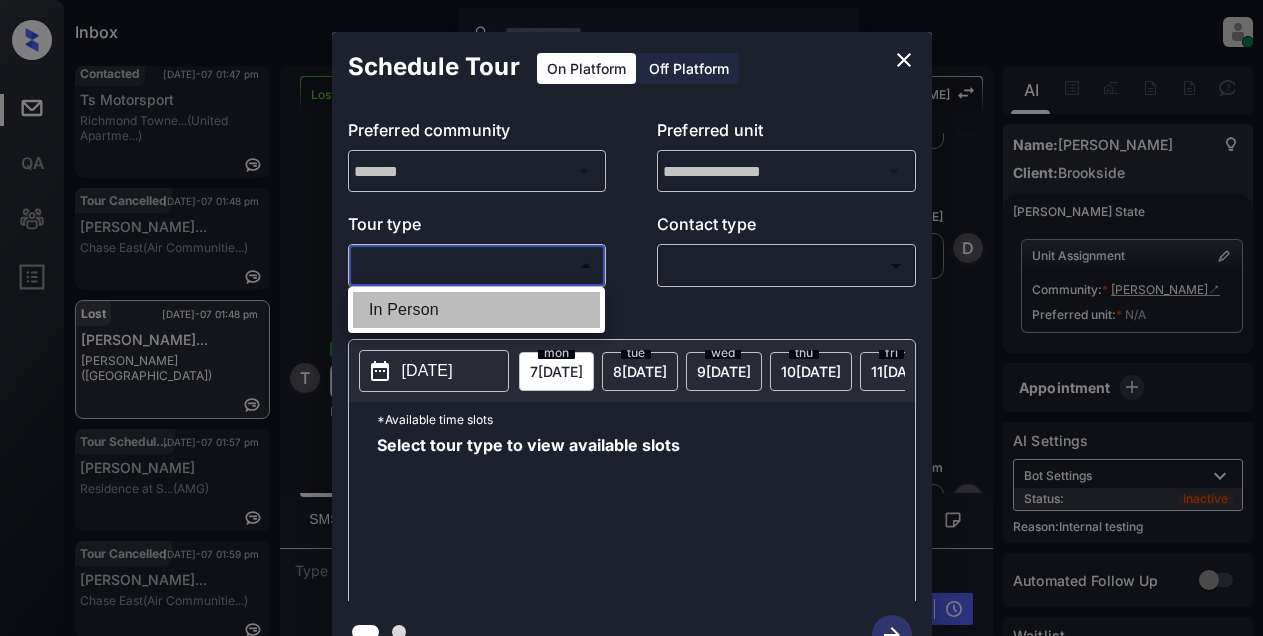 click on "In Person" at bounding box center (476, 310) 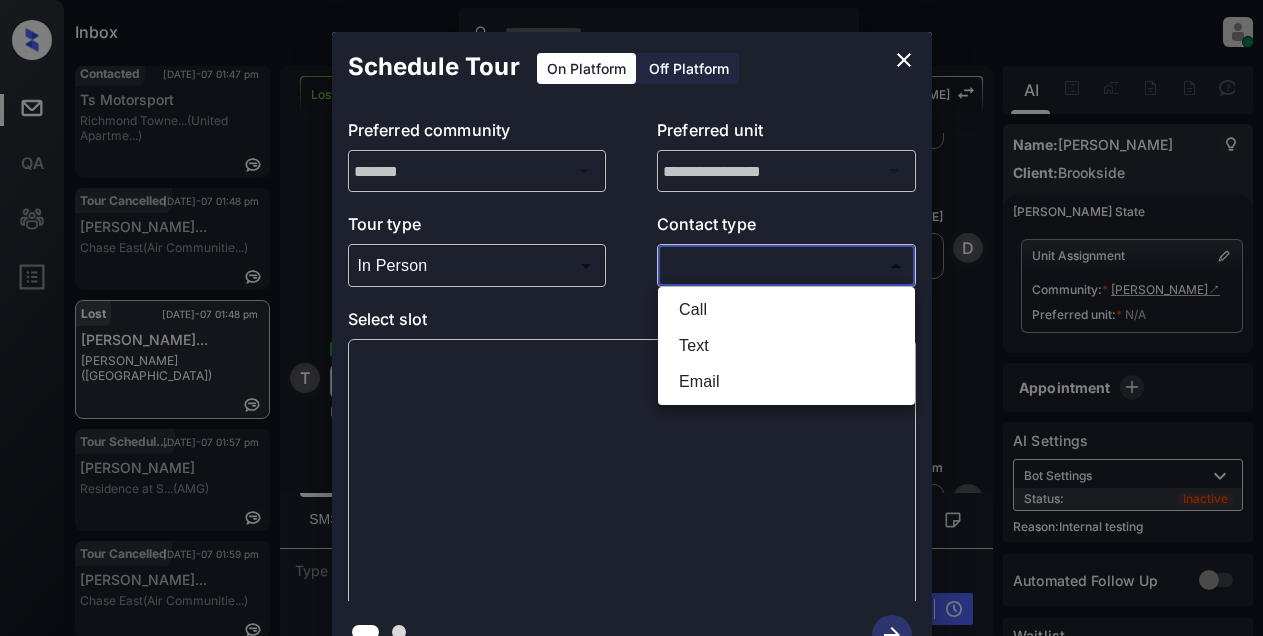 click on "Inbox Lyzzelle [PERSON_NAME] Online Set yourself   offline Set yourself   on break Profile Switch to  light  mode Sign out Contacted [DATE]-07 01:39 pm   [PERSON_NAME]... 411 [GEOGRAPHIC_DATA] ...  (SfRent) Contacted [DATE]-07 01:47 pm   Ts Motorsport [GEOGRAPHIC_DATA]...  (United Apartme...) Tour Cancelled [DATE]-07 01:48 pm   [PERSON_NAME]... Chase East  (Air Communitie...) Lost [DATE]-07 01:48 pm   [PERSON_NAME]... [PERSON_NAME]  (Brookside) Tour Scheduled [DATE]-07 01:57 pm   [PERSON_NAME] Residence at S...  (AMG) Tour Cancelled [DATE]-07 01:59 pm   [PERSON_NAME]... Chase East  (Air Communitie...) Lost Lead Sentiment: Angry Upon sliding the acknowledgement:  Lead will move to lost stage. * ​ SMS and call option will be set to opt out. AFM will be turned off for the lead. [PERSON_NAME] New Message Kelsey Notes Note: <a href="[URL][DOMAIN_NAME]">[URL][DOMAIN_NAME]</a> - Paste this link into your browser to view [PERSON_NAME] conversation with the prospect  Sync'd w  K Z A" at bounding box center (631, 318) 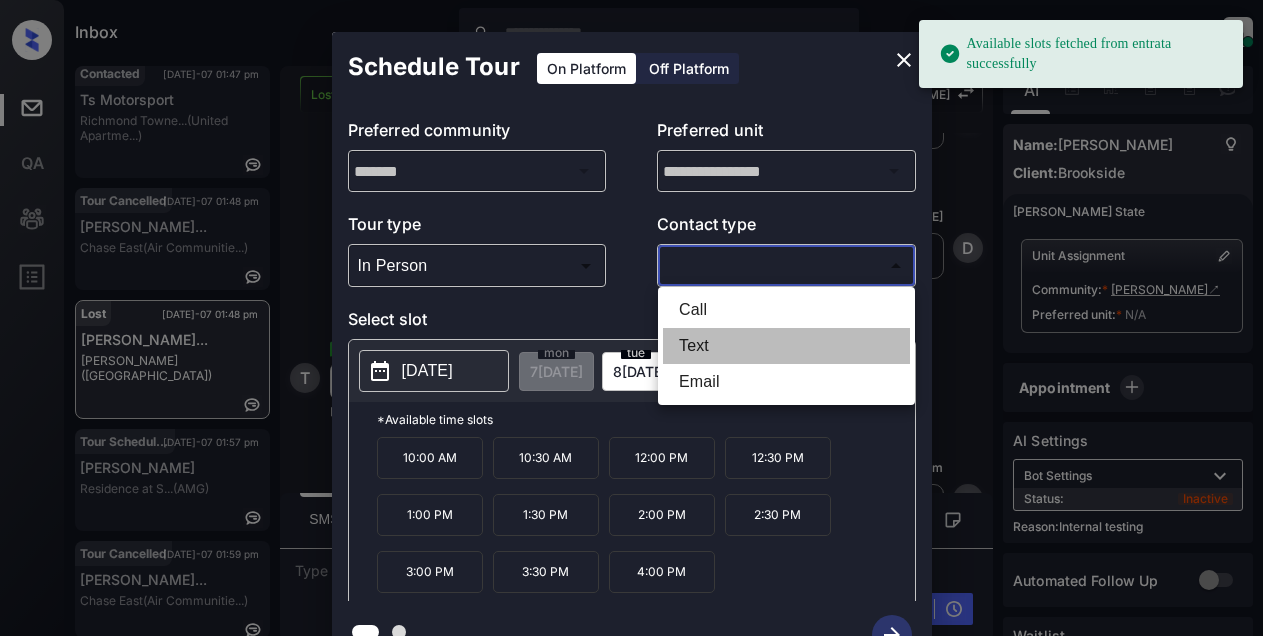 click on "Text" at bounding box center (786, 346) 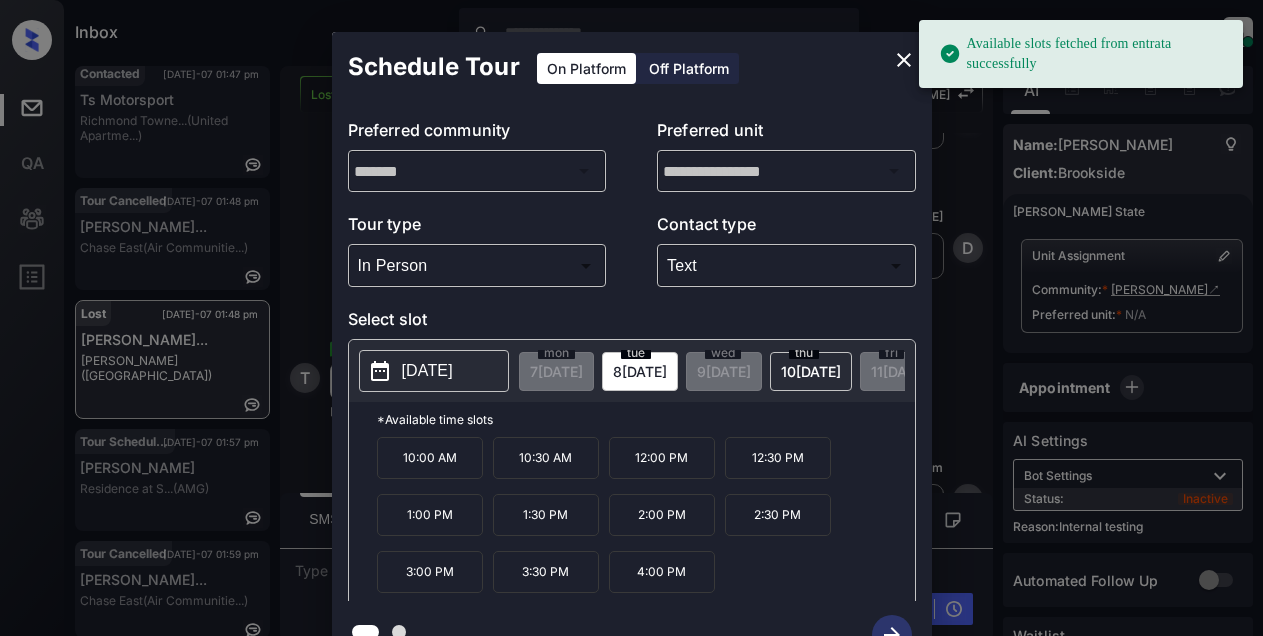 click on "[DATE]" at bounding box center (427, 371) 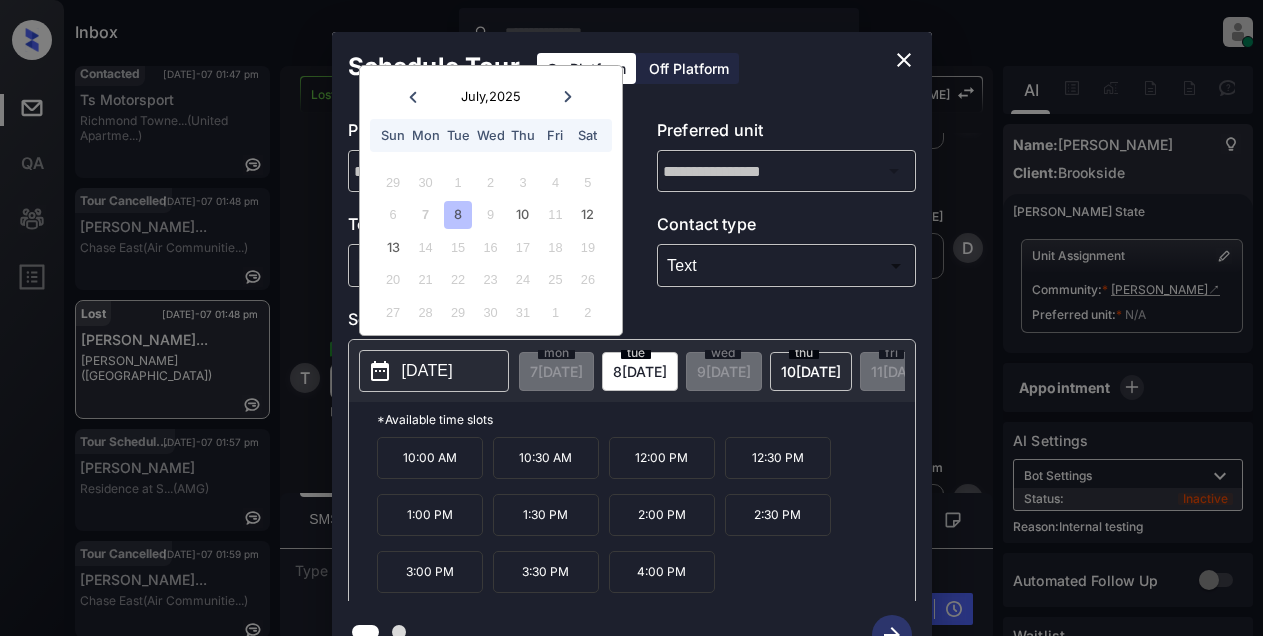 click on "8" at bounding box center [457, 214] 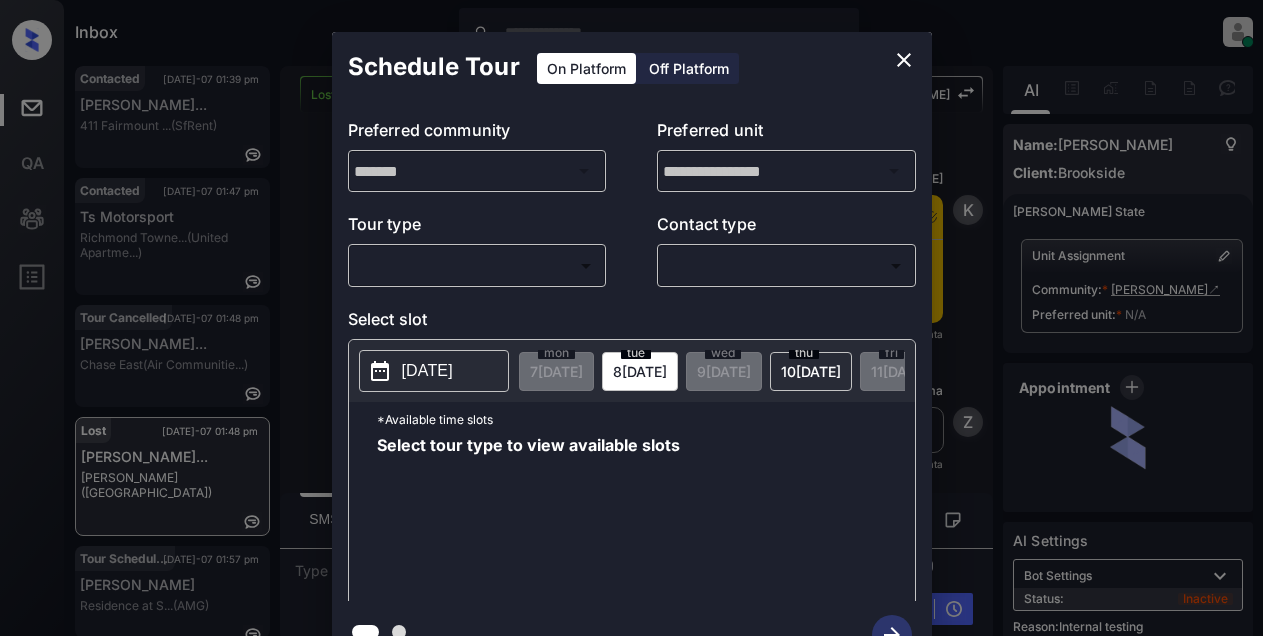 scroll, scrollTop: 0, scrollLeft: 0, axis: both 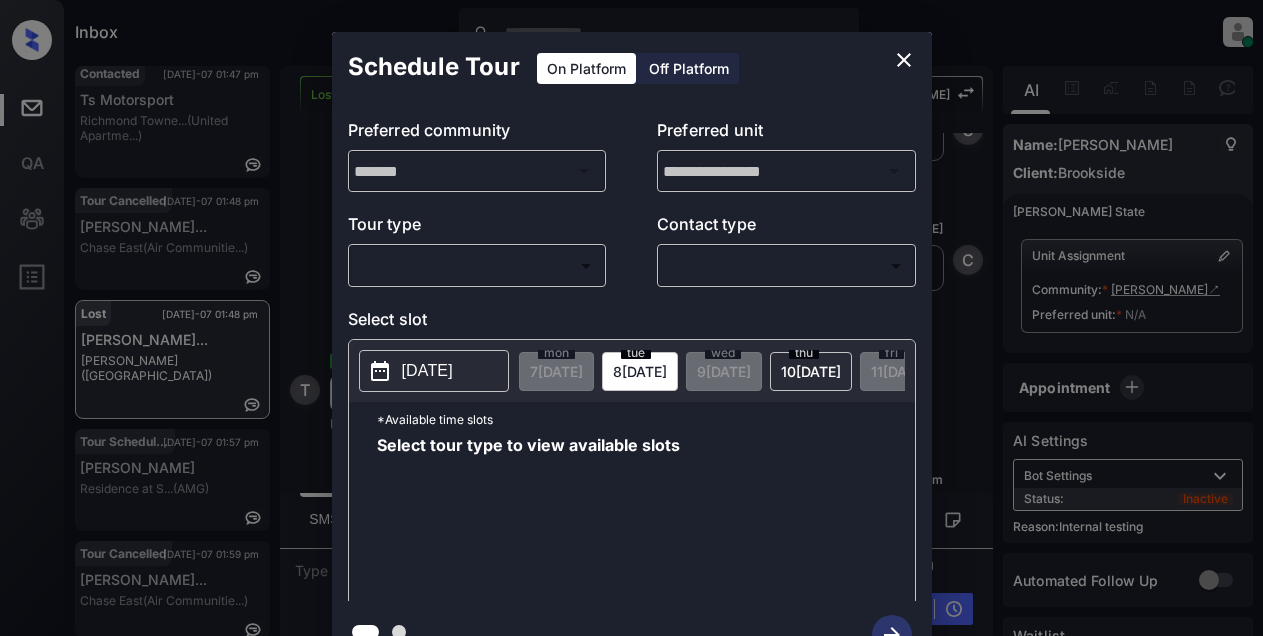 click on "Inbox Lyzzelle [PERSON_NAME] Online Set yourself   offline Set yourself   on break Profile Switch to  light  mode Sign out Contacted [DATE]-07 01:39 pm   [PERSON_NAME]... 411 [GEOGRAPHIC_DATA] ...  (SfRent) Contacted [DATE]-07 01:47 pm   Ts Motorsport [GEOGRAPHIC_DATA]...  (United Apartme...) Tour Cancelled [DATE]-07 01:48 pm   [PERSON_NAME]... Chase East  (Air Communitie...) Lost [DATE]-07 01:48 pm   [PERSON_NAME]... [PERSON_NAME]  (Brookside) Tour Scheduled [DATE]-07 01:57 pm   [PERSON_NAME] Residence at S...  (AMG) Tour Cancelled [DATE]-07 01:59 pm   [PERSON_NAME]... Chase East  (Air Communitie...) Lost Lead Sentiment: Angry Upon sliding the acknowledgement:  Lead will move to lost stage. * ​ SMS and call option will be set to opt out. AFM will be turned off for the lead. [PERSON_NAME] New Message Kelsey Notes Note: <a href="[URL][DOMAIN_NAME]">[URL][DOMAIN_NAME]</a> - Paste this link into your browser to view [PERSON_NAME] conversation with the prospect  Sync'd w  K Z A" at bounding box center [631, 318] 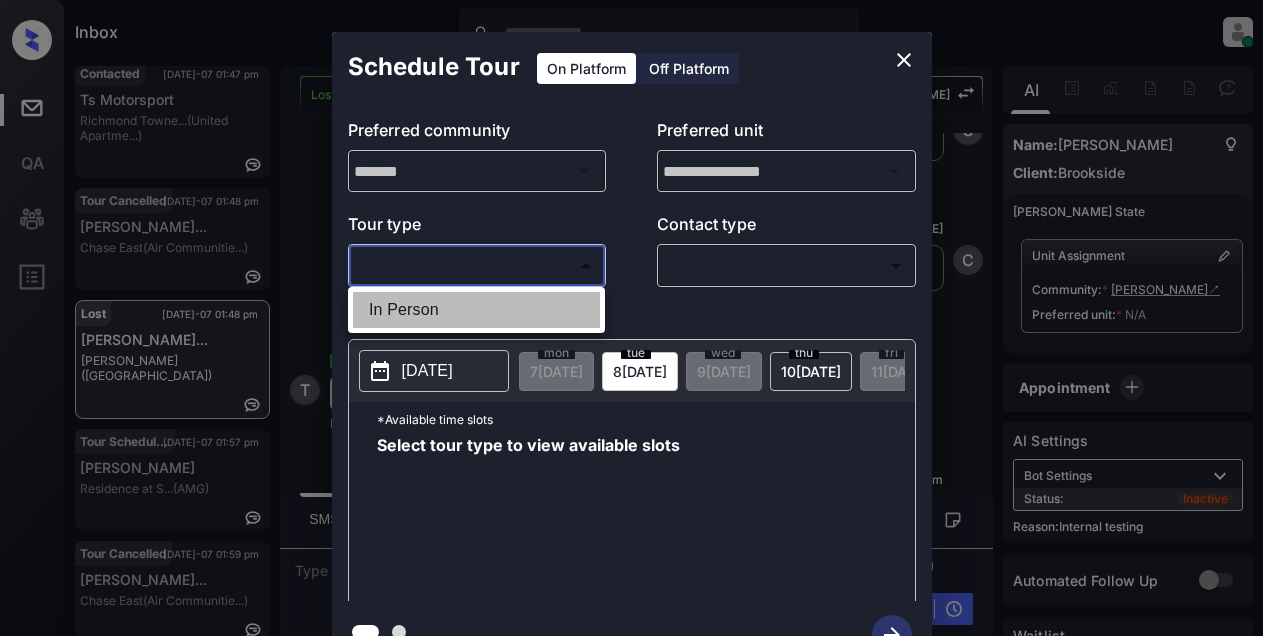 click on "In Person" at bounding box center (476, 310) 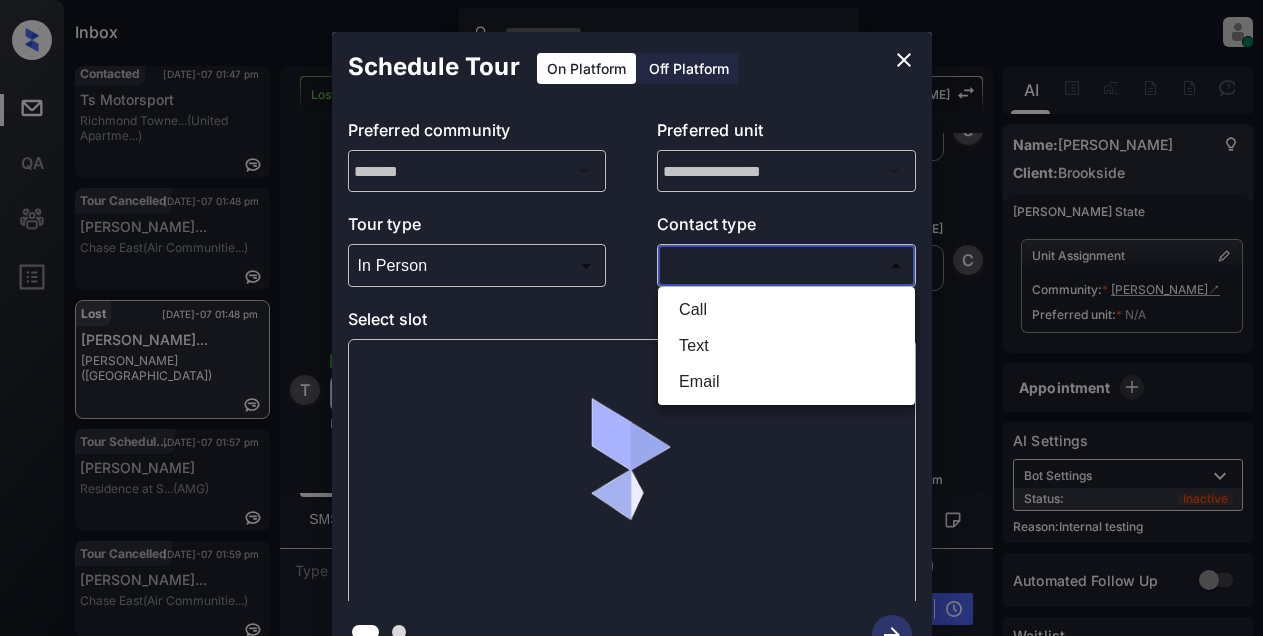 click on "Inbox Lyzzelle [PERSON_NAME] Online Set yourself   offline Set yourself   on break Profile Switch to  light  mode Sign out Contacted [DATE]-07 01:39 pm   [PERSON_NAME]... 411 [GEOGRAPHIC_DATA] ...  (SfRent) Contacted [DATE]-07 01:47 pm   Ts Motorsport [GEOGRAPHIC_DATA]...  (United Apartme...) Tour Cancelled [DATE]-07 01:48 pm   [PERSON_NAME]... Chase East  (Air Communitie...) Lost [DATE]-07 01:48 pm   [PERSON_NAME]... [PERSON_NAME]  (Brookside) Tour Scheduled [DATE]-07 01:57 pm   [PERSON_NAME] Residence at S...  (AMG) Tour Cancelled [DATE]-07 01:59 pm   [PERSON_NAME]... Chase East  (Air Communitie...) Lost Lead Sentiment: Angry Upon sliding the acknowledgement:  Lead will move to lost stage. * ​ SMS and call option will be set to opt out. AFM will be turned off for the lead. [PERSON_NAME] New Message Kelsey Notes Note: <a href="[URL][DOMAIN_NAME]">[URL][DOMAIN_NAME]</a> - Paste this link into your browser to view [PERSON_NAME] conversation with the prospect  Sync'd w  K Z A" at bounding box center (631, 318) 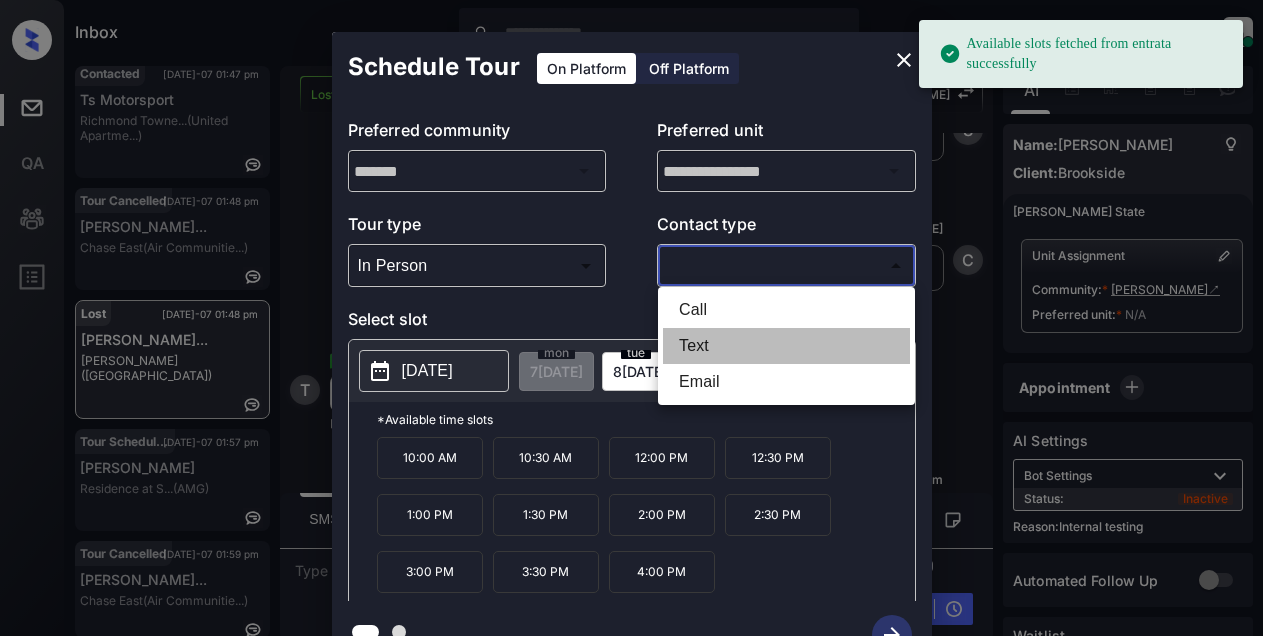 click on "Text" at bounding box center [786, 346] 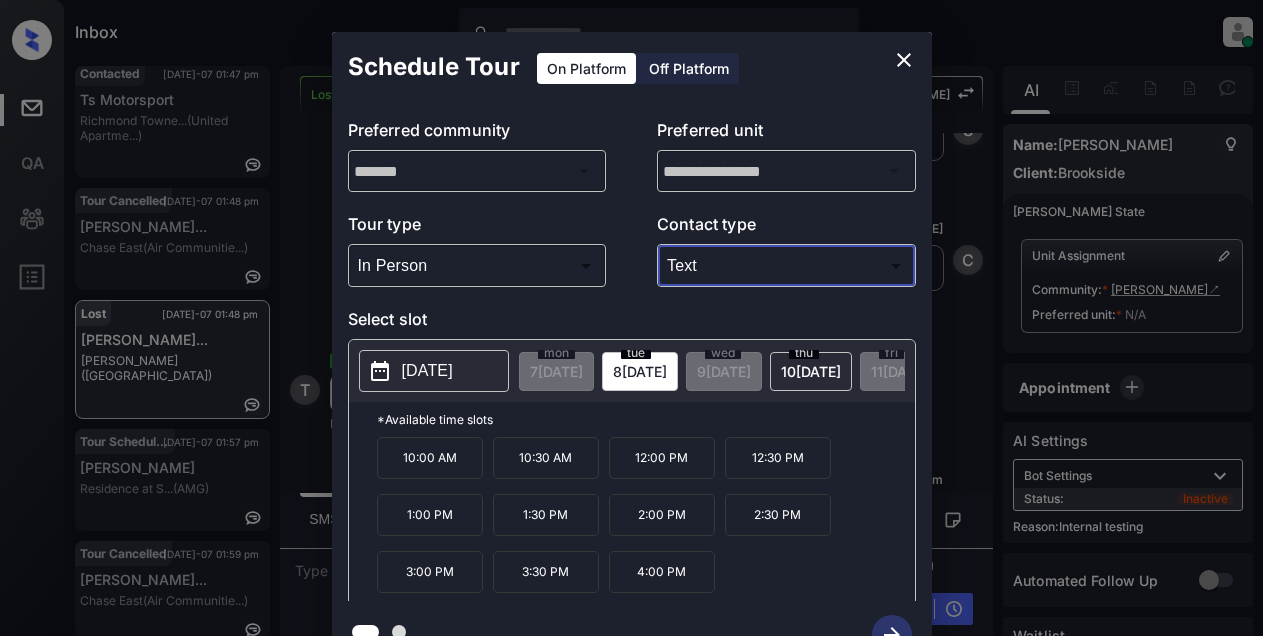 click on "[DATE]" at bounding box center [427, 371] 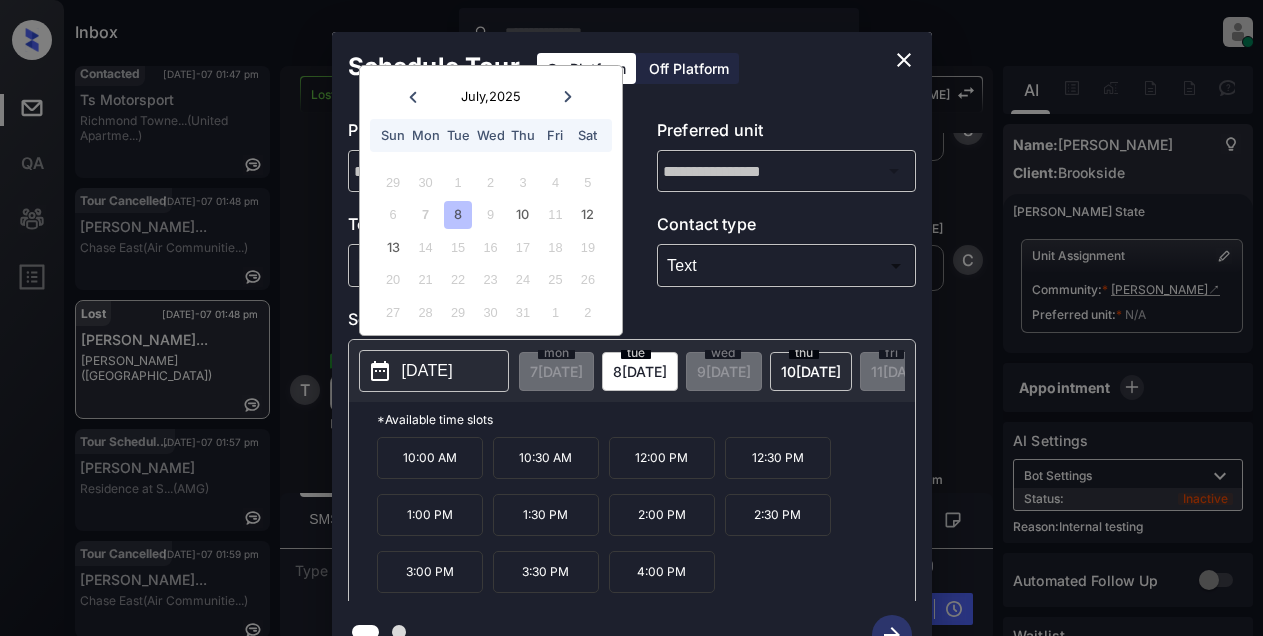click on "3:00 PM" at bounding box center (430, 572) 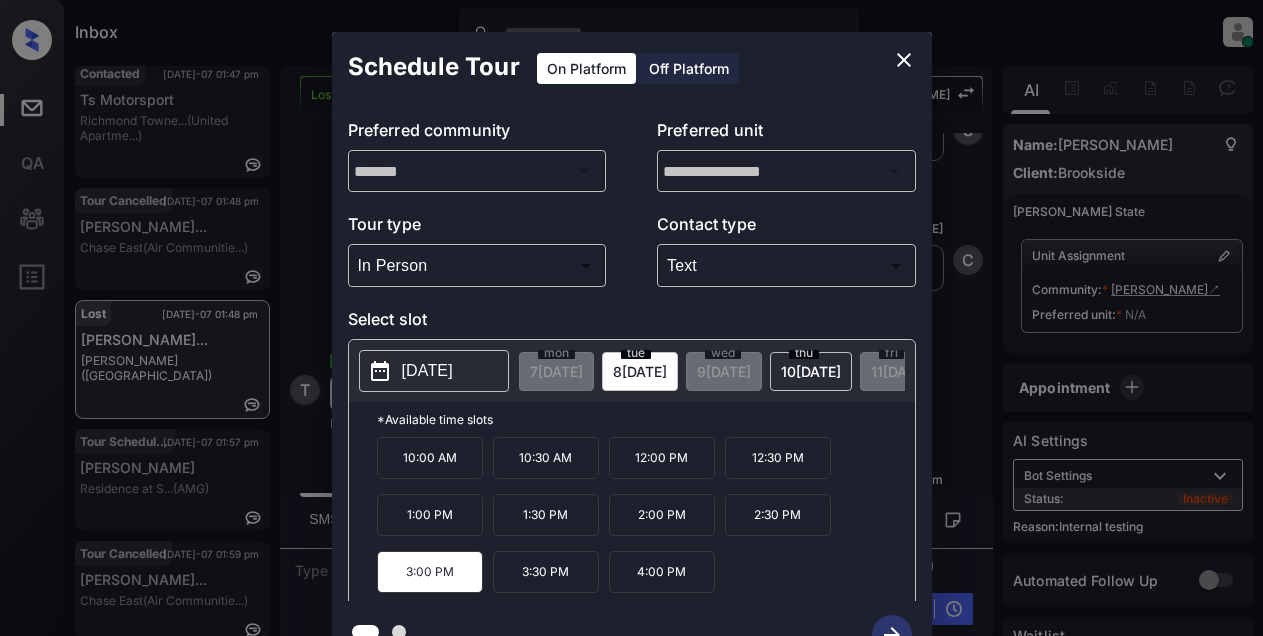 click 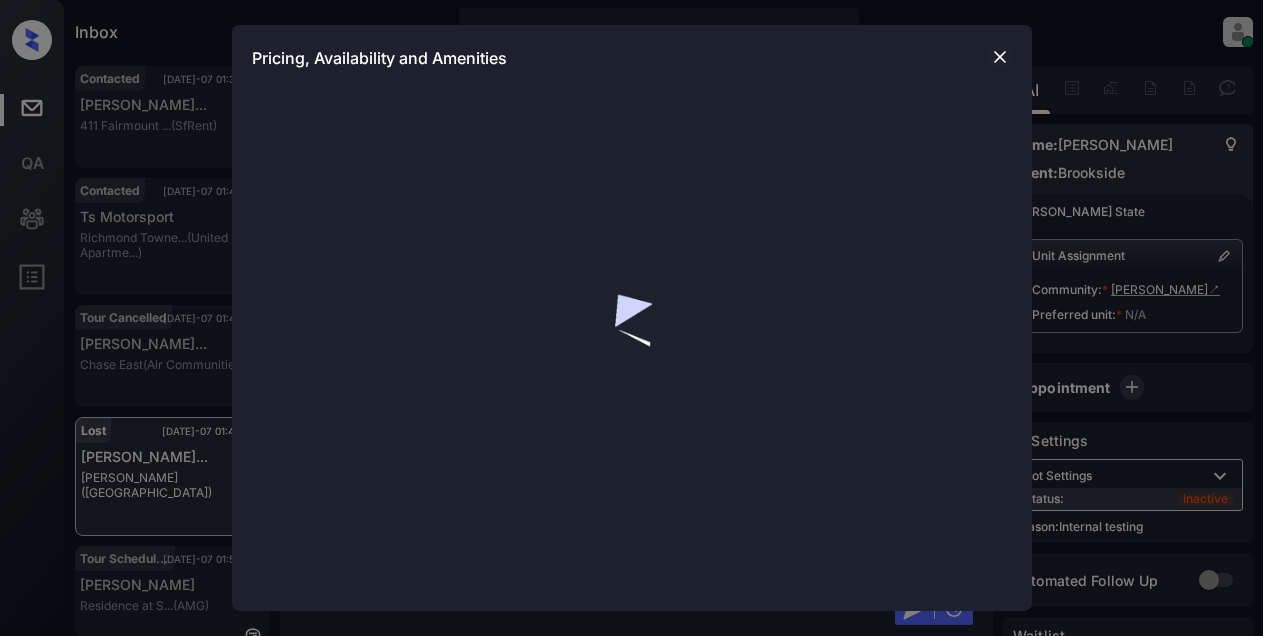 scroll, scrollTop: 0, scrollLeft: 0, axis: both 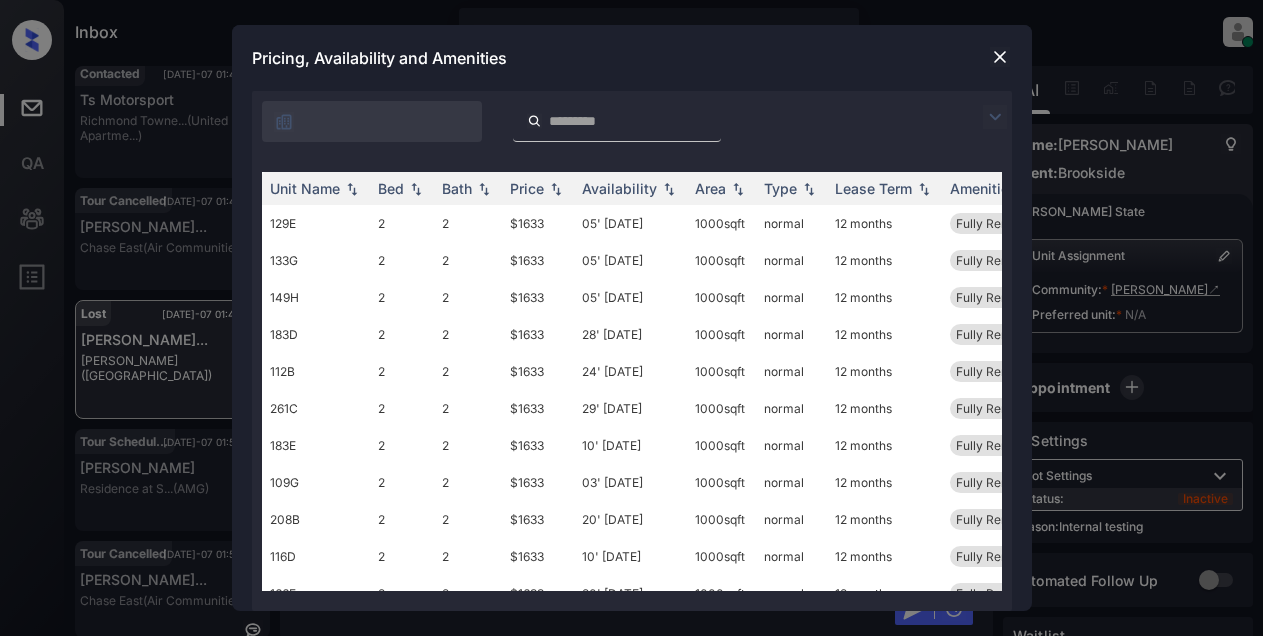 click at bounding box center [995, 117] 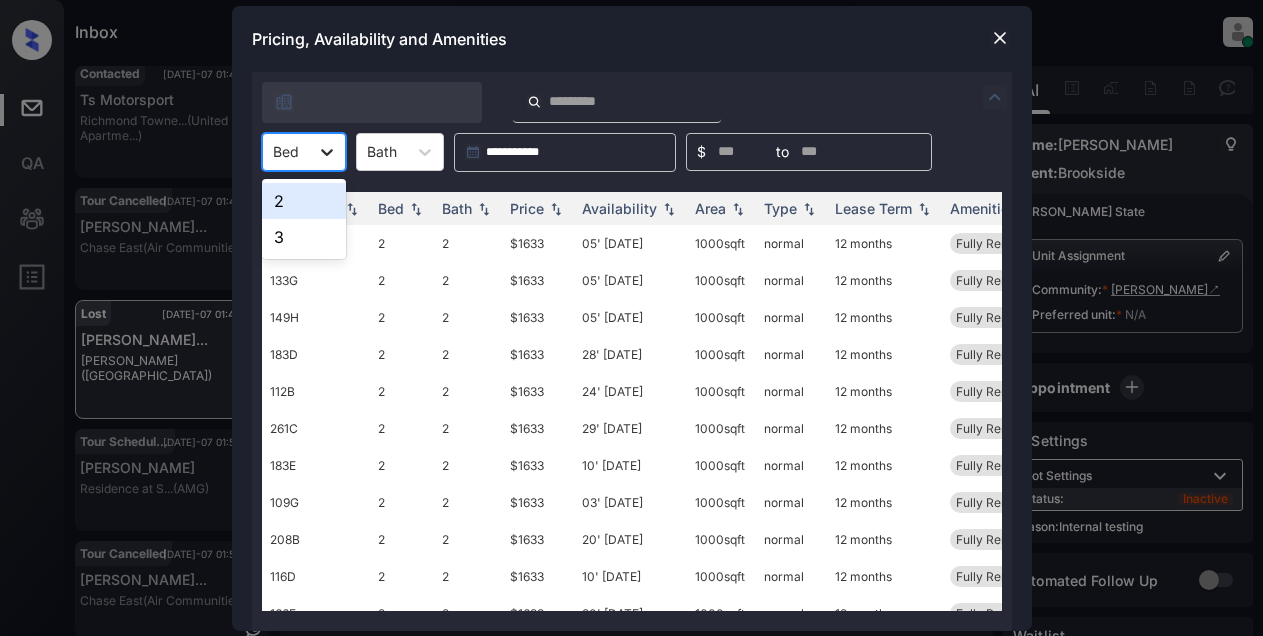 click 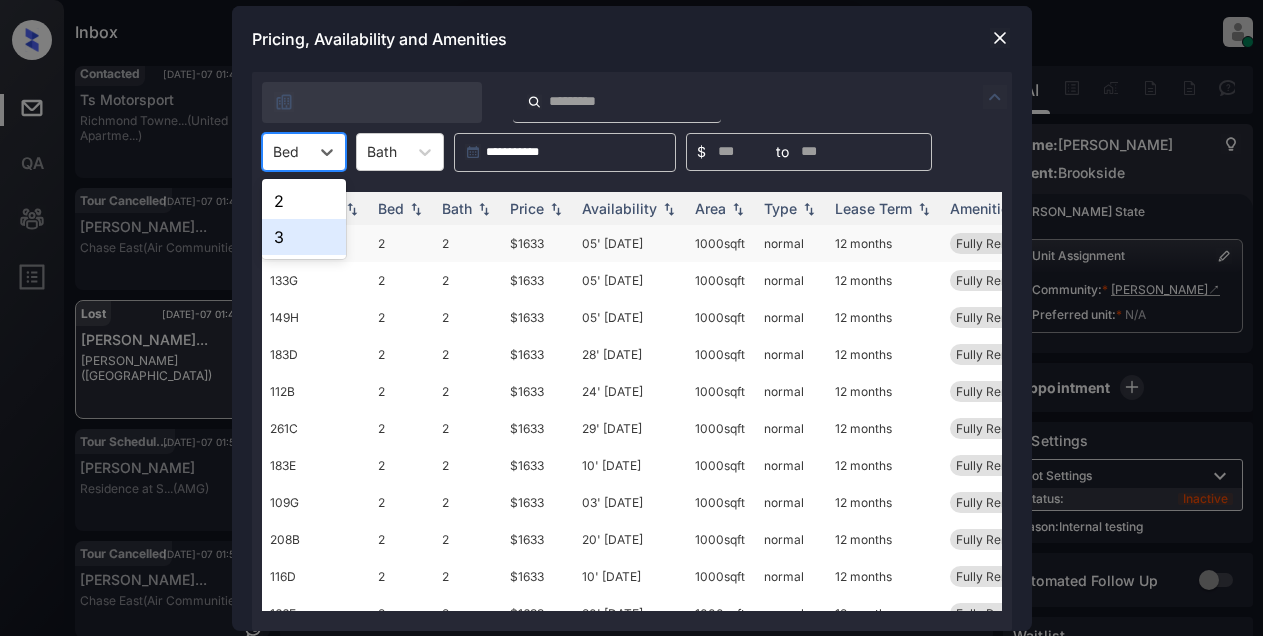 click on "3" at bounding box center [304, 237] 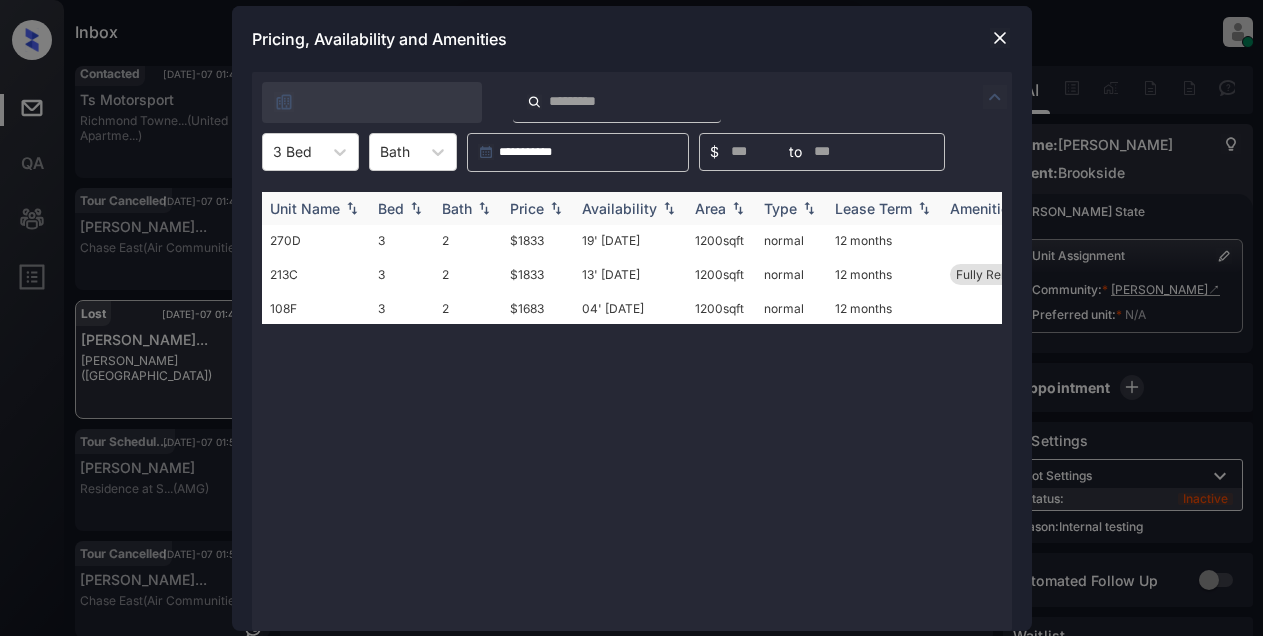 click on "Price" at bounding box center [527, 208] 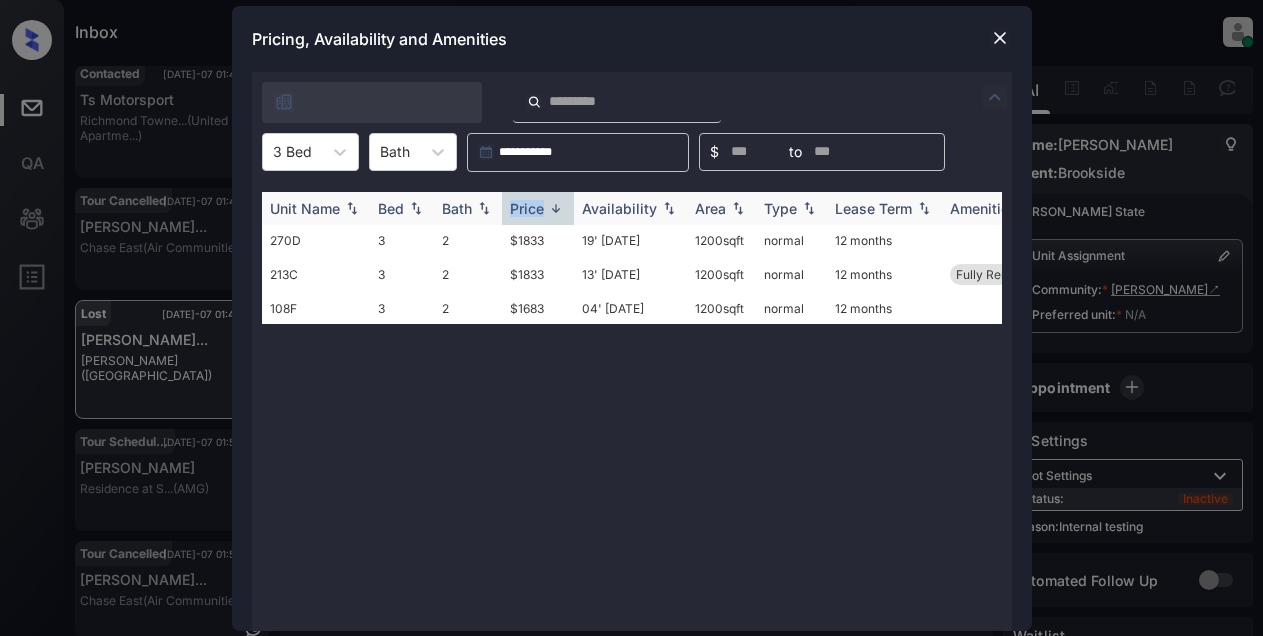 click on "Price" at bounding box center [527, 208] 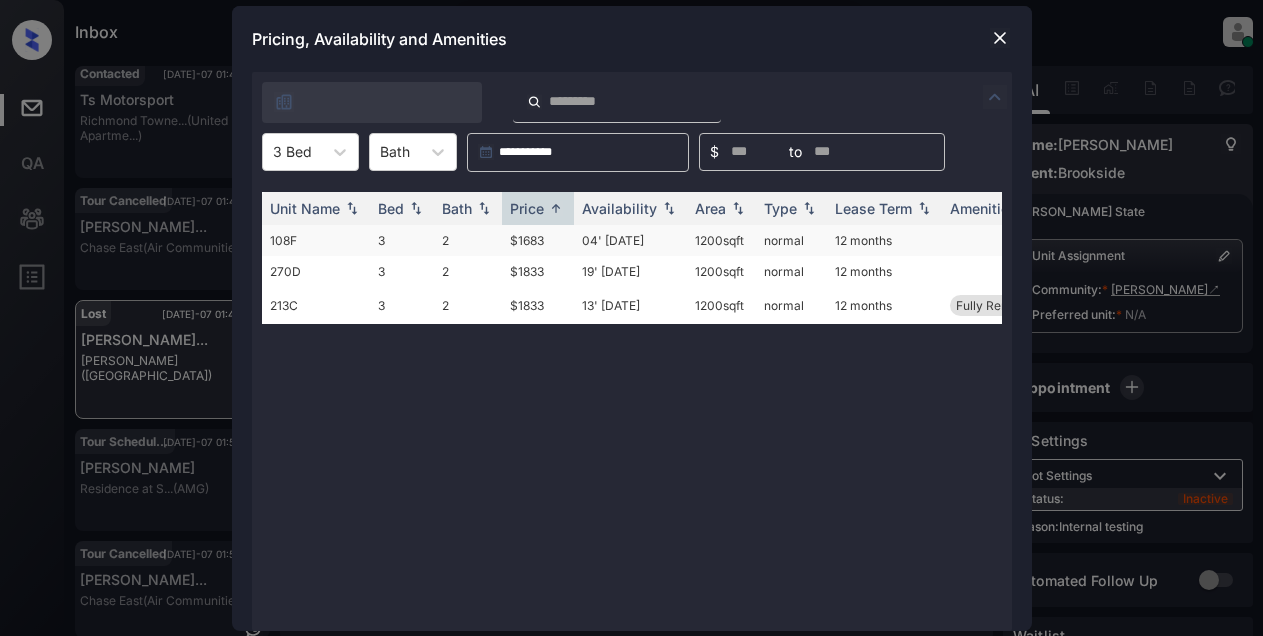 click on "$1683" at bounding box center (538, 240) 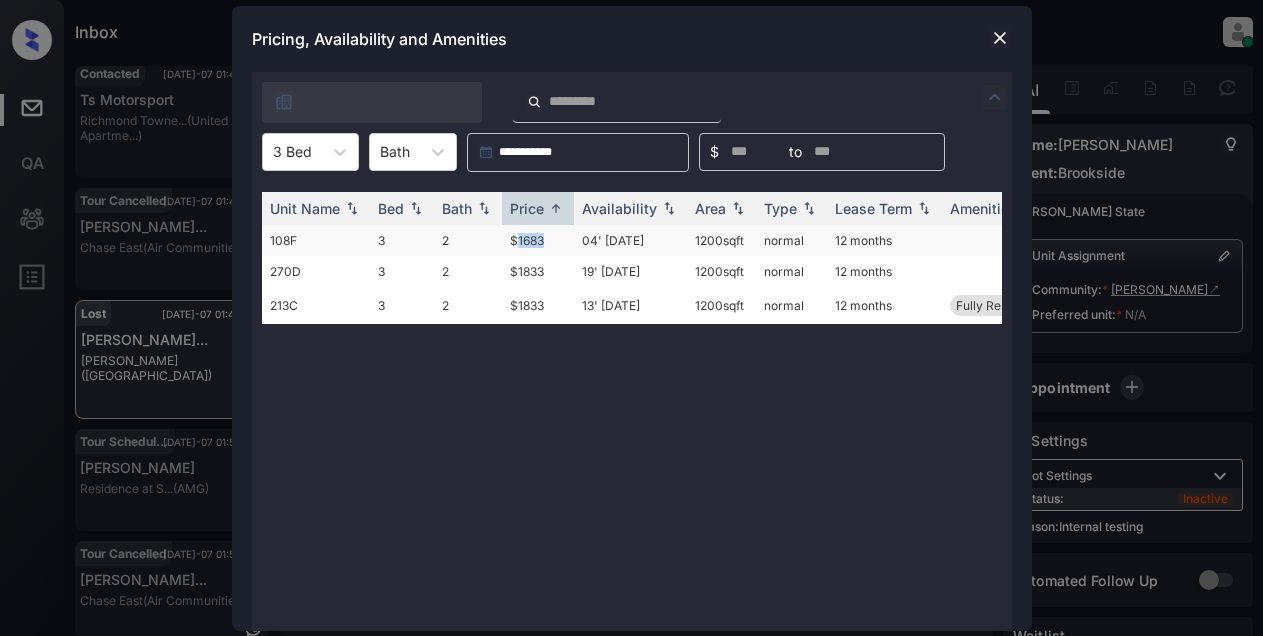 click on "$1683" at bounding box center (538, 240) 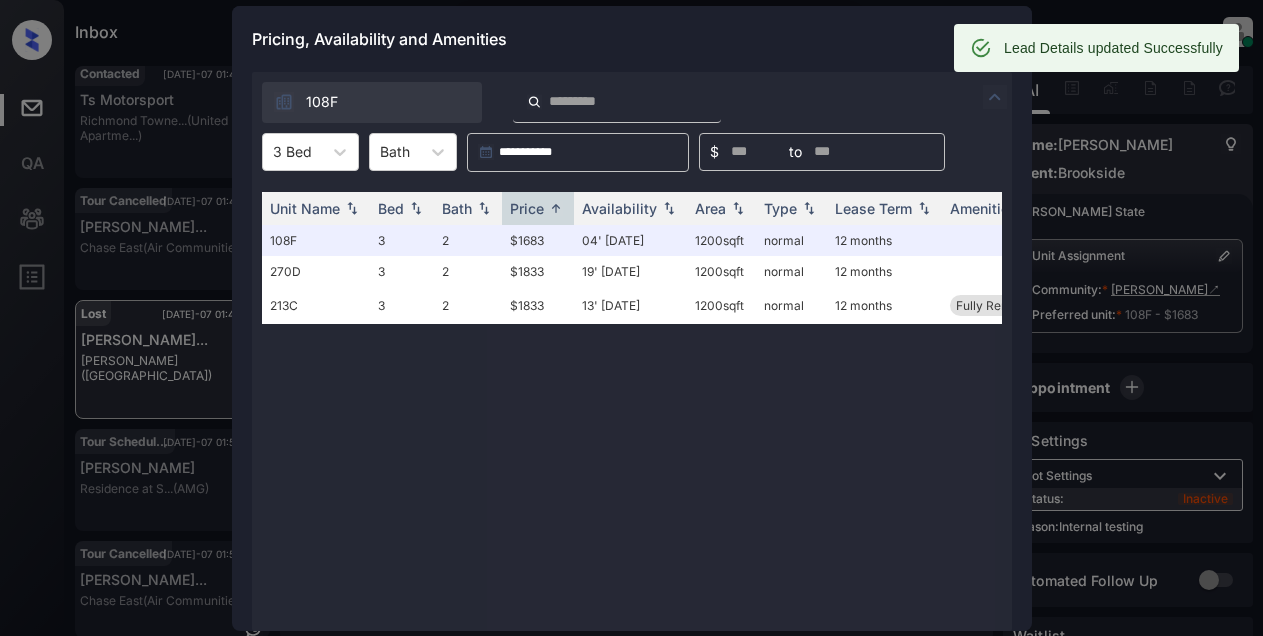 click on "Pricing, Availability and Amenities" at bounding box center (632, 39) 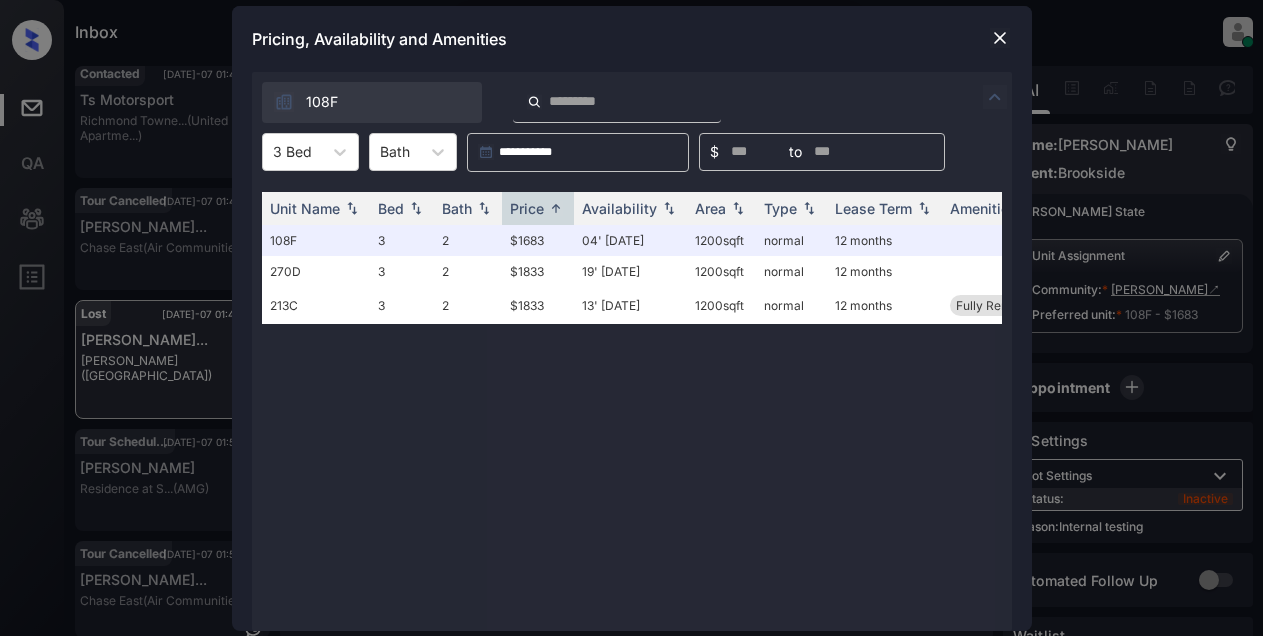 click on "Pricing, Availability and Amenities" at bounding box center [632, 39] 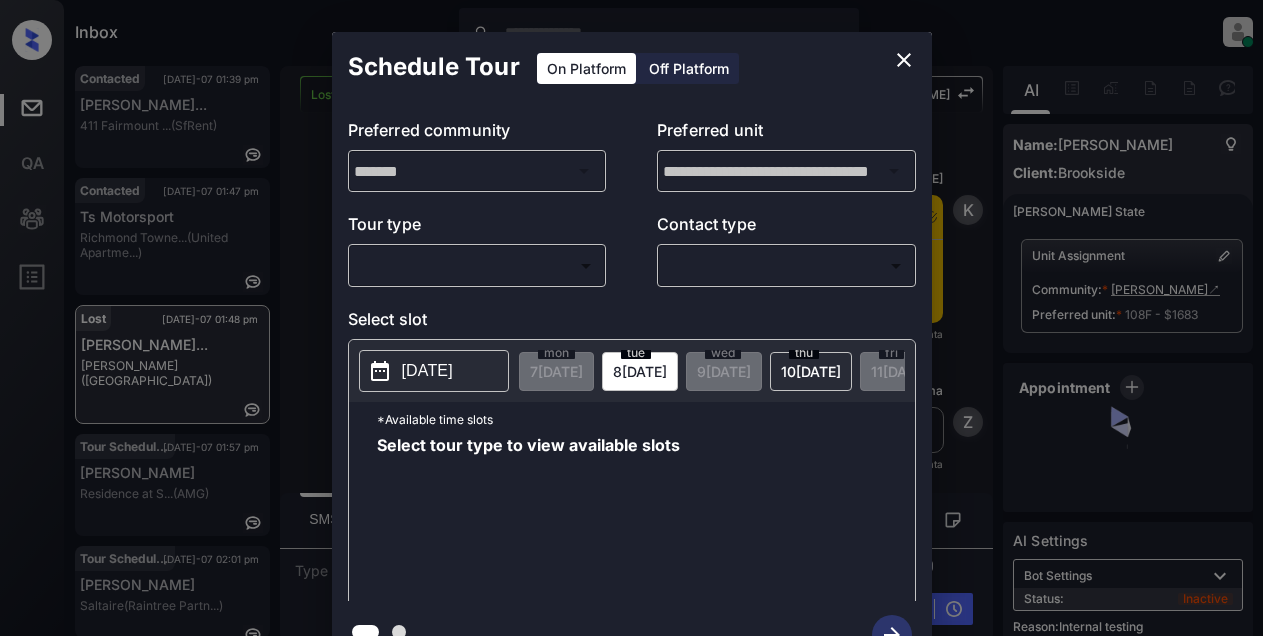 scroll, scrollTop: 0, scrollLeft: 0, axis: both 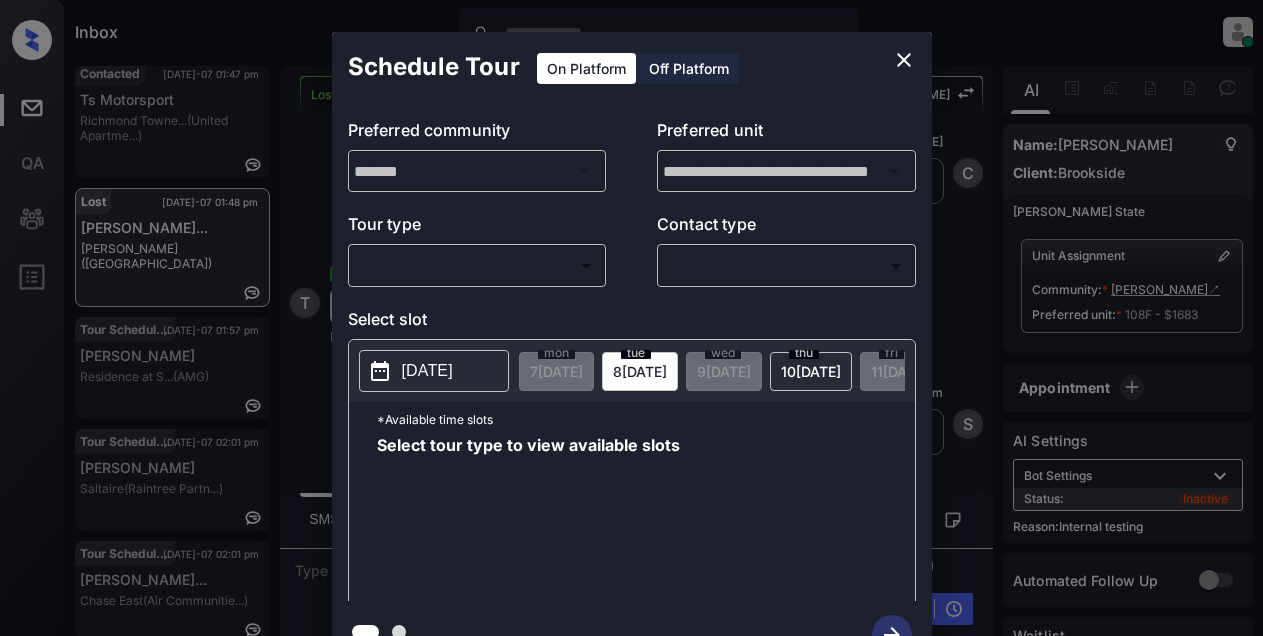 click on "Inbox Lyzzelle [PERSON_NAME] Online Set yourself   offline Set yourself   on break Profile Switch to  light  mode Sign out Contacted [DATE]-07 01:39 pm   [PERSON_NAME]... 411 [GEOGRAPHIC_DATA] ...  (SfRent) Contacted [DATE]-07 01:47 pm   Ts Motorsport [GEOGRAPHIC_DATA]...  (United Apartme...) Lost [DATE]-07 01:48 pm   [PERSON_NAME]... [PERSON_NAME]  (Brookside) Tour Scheduled [DATE]-07 01:57 pm   [PERSON_NAME] Residence at S...  (AMG) Tour Scheduled [DATE]-07 02:01 pm   [PERSON_NAME]  (Raintree Partn...) Tour Scheduled [DATE]-07 02:01 pm   [PERSON_NAME]... Chase East  (Air Communitie...) Lost Lead Sentiment: Angry Upon sliding the acknowledgement:  Lead will move to lost stage. * ​ SMS and call option will be set to opt out. AFM will be turned off for the lead. [PERSON_NAME] New Message [PERSON_NAME] Notes Note: <a href="[URL][DOMAIN_NAME]">[URL][DOMAIN_NAME]</a> - Paste this link into your browser to view [PERSON_NAME] conversation with the prospect [DATE] 01:23 pm K Z A" at bounding box center (631, 318) 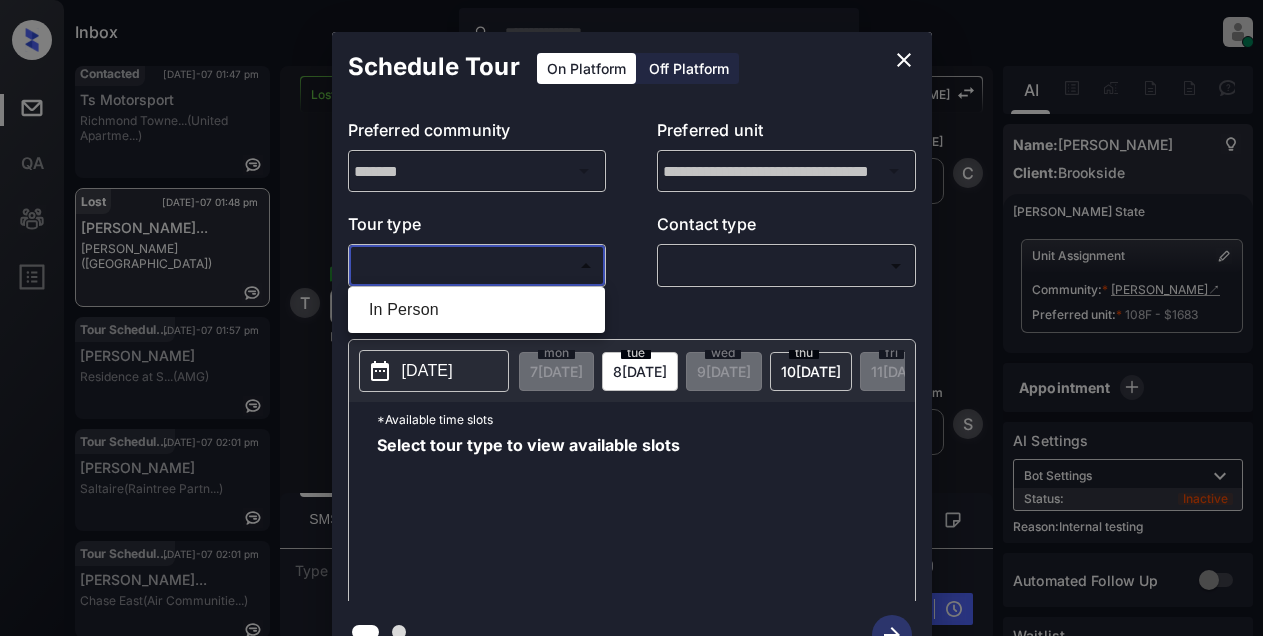 click on "In Person" at bounding box center (476, 310) 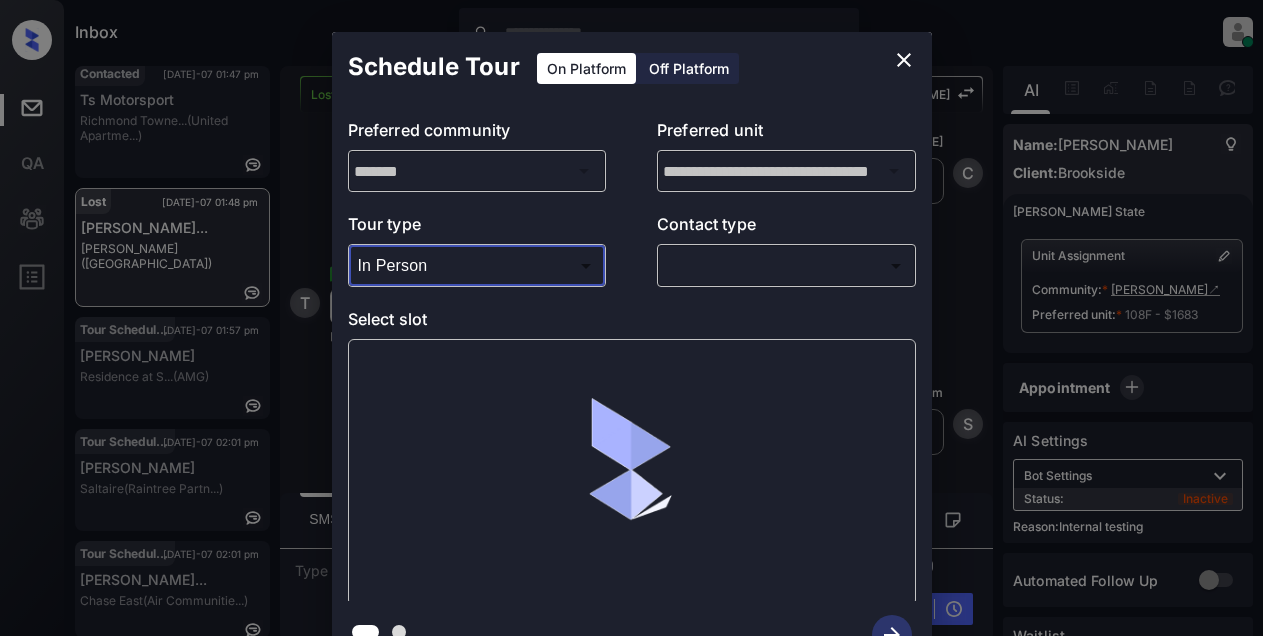 click on "​ ​" at bounding box center (786, 265) 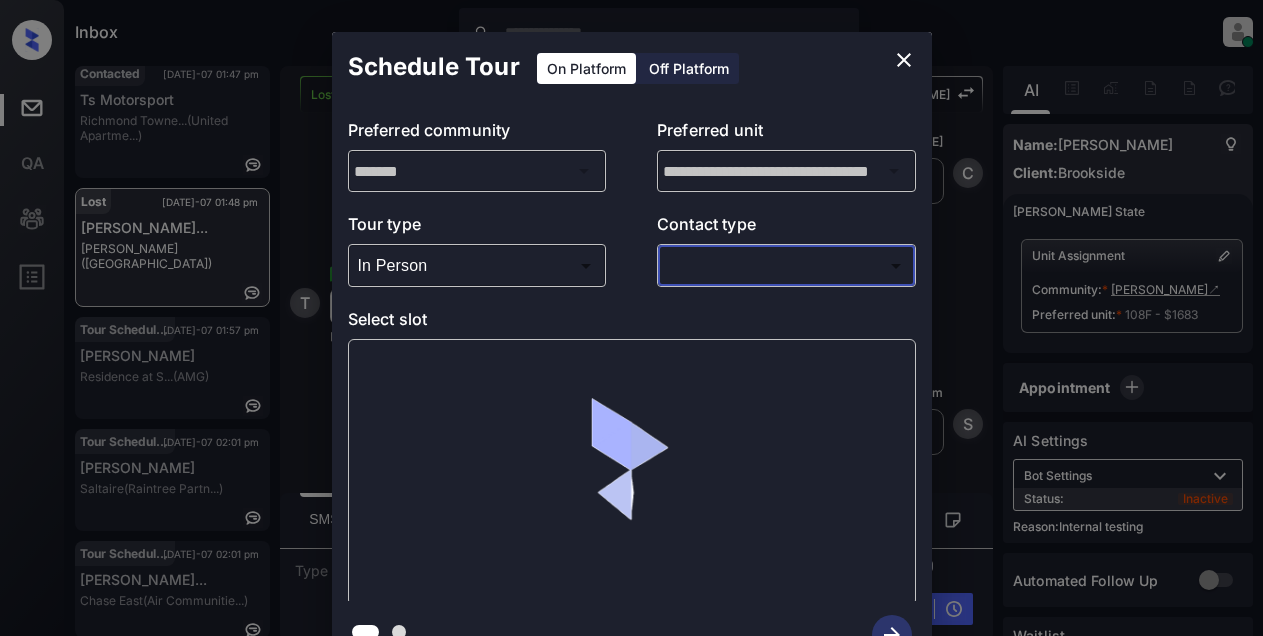 click on "Inbox Lyzzelle M. Ceralde Online Set yourself   offline Set yourself   on break Profile Switch to  light  mode Sign out Contacted Jul-07 01:39 pm   Daniel Corzant... 411 Fairmount ...  (SfRent) Contacted Jul-07 01:47 pm   Ts Motorsport Richmond Towne...  (United Apartme...) Lost Jul-07 01:48 pm   Toneshia Benne... Collins  (Brookside) Tour Scheduled Jul-07 01:57 pm   Jesus Arzola Residence at S...  (AMG) Tour Scheduled Jul-07 02:01 pm   Aida Rez Saltaire  (Raintree Partn...) Tour Scheduled Jul-07 02:01 pm   Leandro Pereir... Chase East  (Air Communitie...) Lost Lead Sentiment: Angry Upon sliding the acknowledgement:  Lead will move to lost stage. * ​ SMS and call option will be set to opt out. AFM will be turned off for the lead. Collins New Message Kelsey Notes Note: <a href="https://conversation.getzuma.com/686adb27bf110051343e07fb">https://conversation.getzuma.com/686adb27bf110051343e07fb</a> - Paste this link into your browser to view Kelsey’s conversation with the prospect Jul 06, 2025 01:23 pm K Z A" at bounding box center [631, 318] 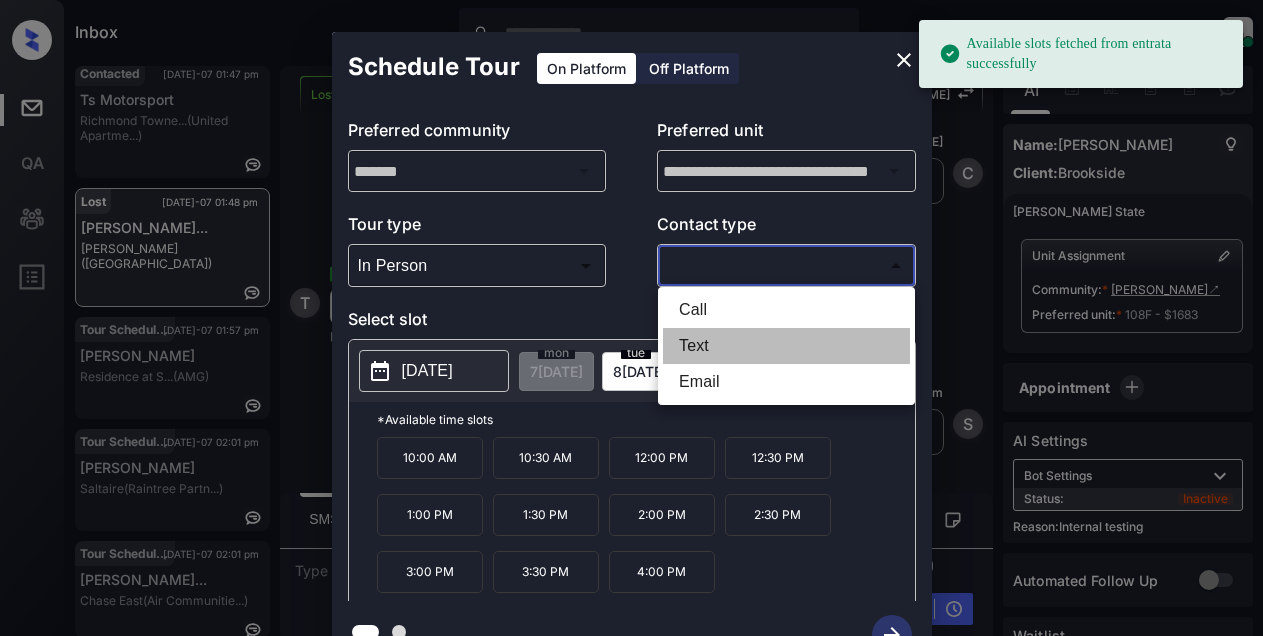 click on "Text" at bounding box center (786, 346) 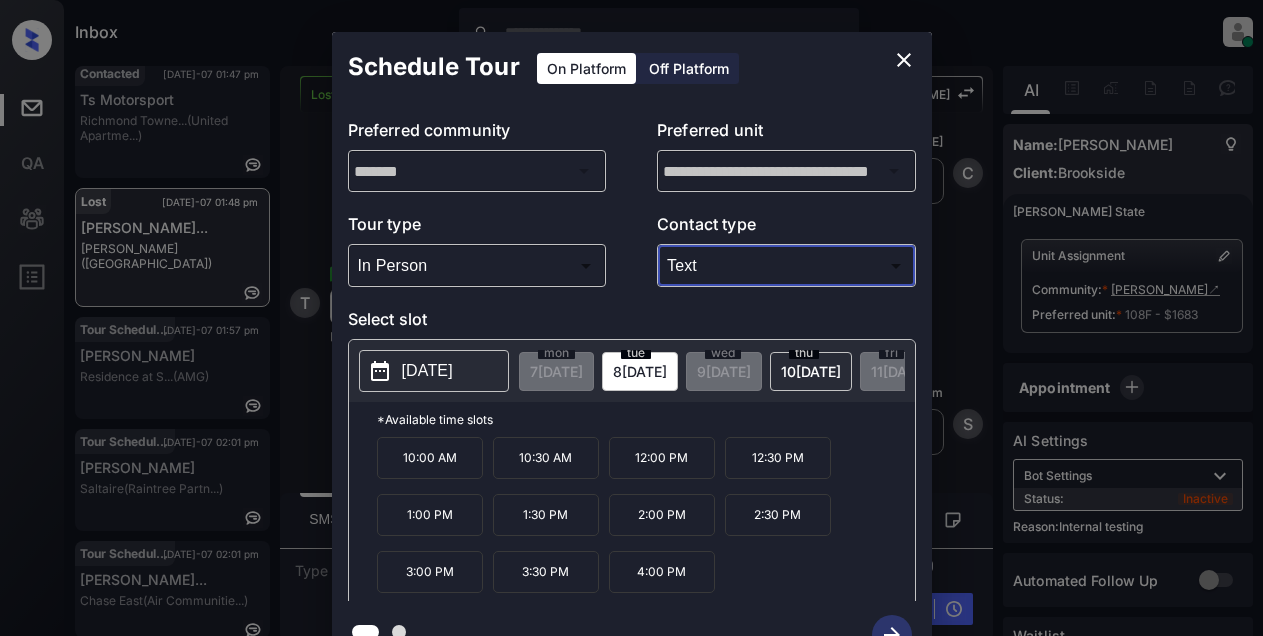 click on "3:00 PM" at bounding box center (430, 572) 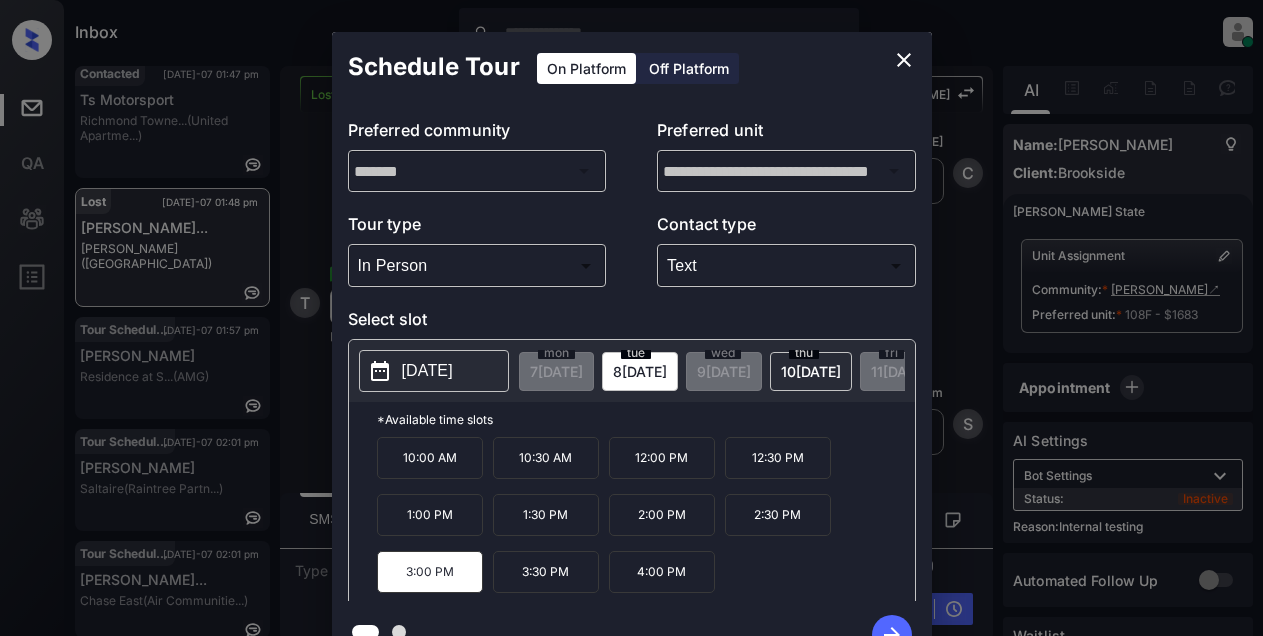 click 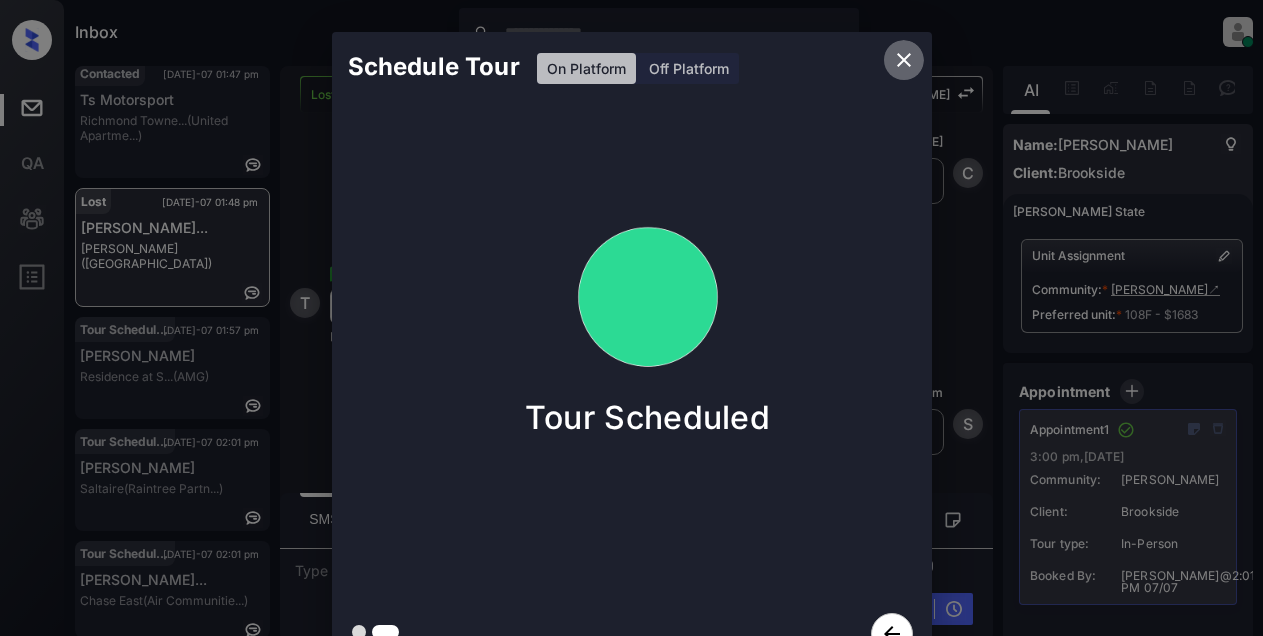 click 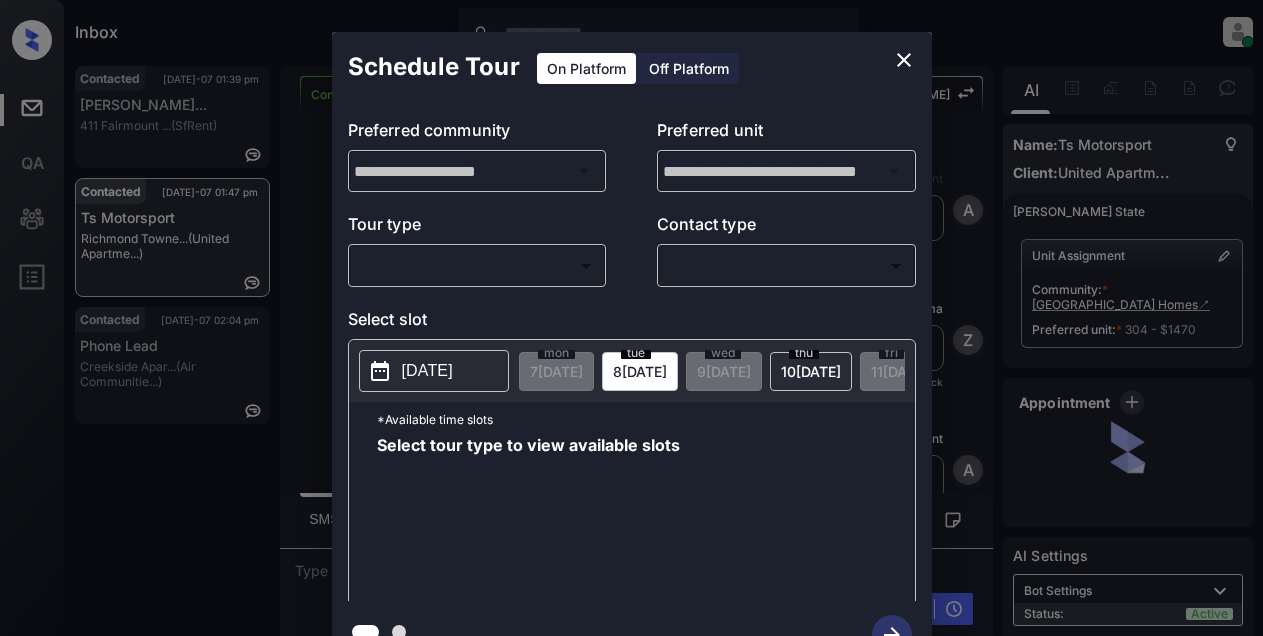 scroll, scrollTop: 0, scrollLeft: 0, axis: both 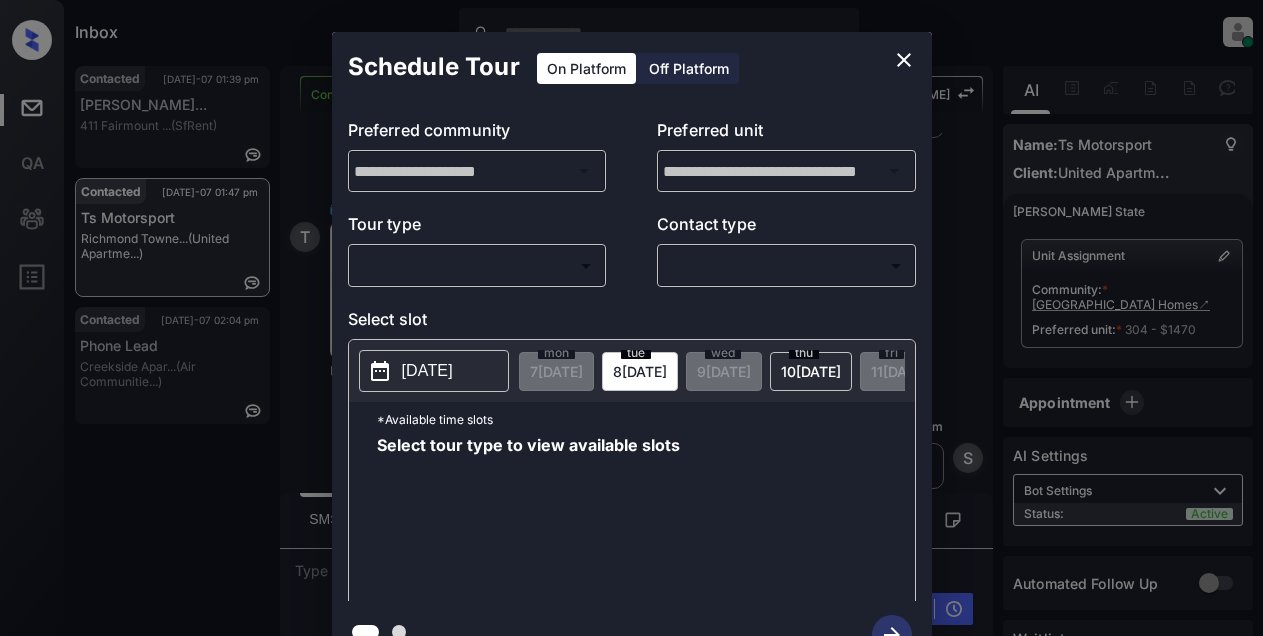 click on "[DATE]" at bounding box center (427, 371) 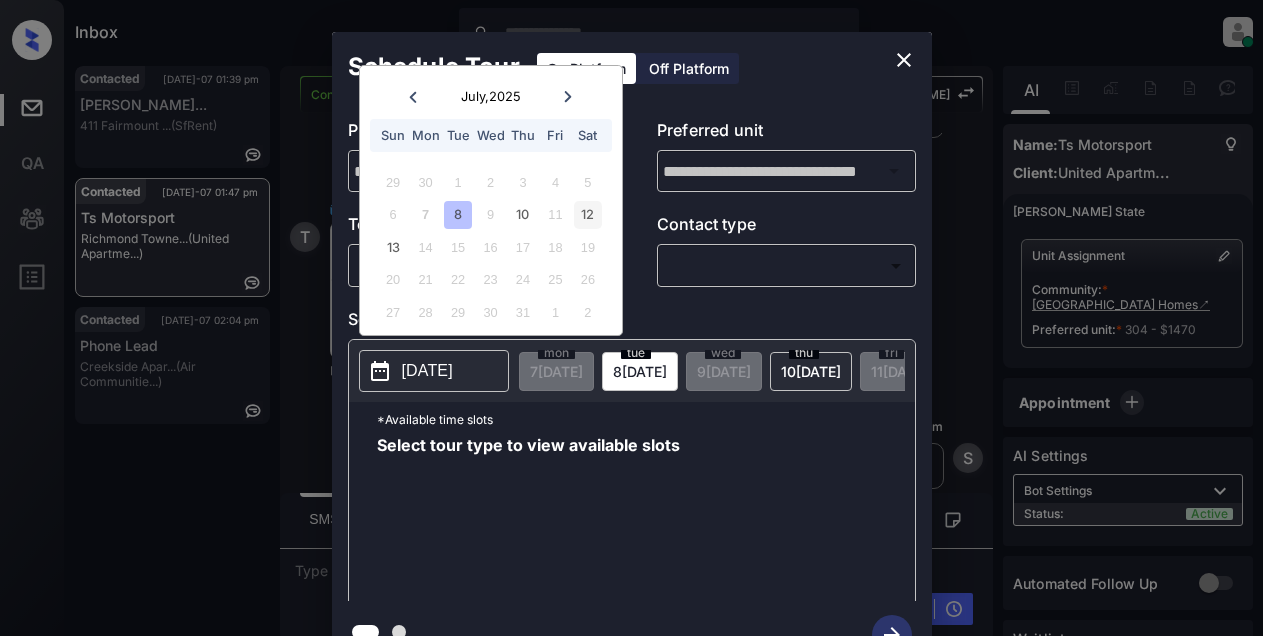 click on "12" at bounding box center (587, 214) 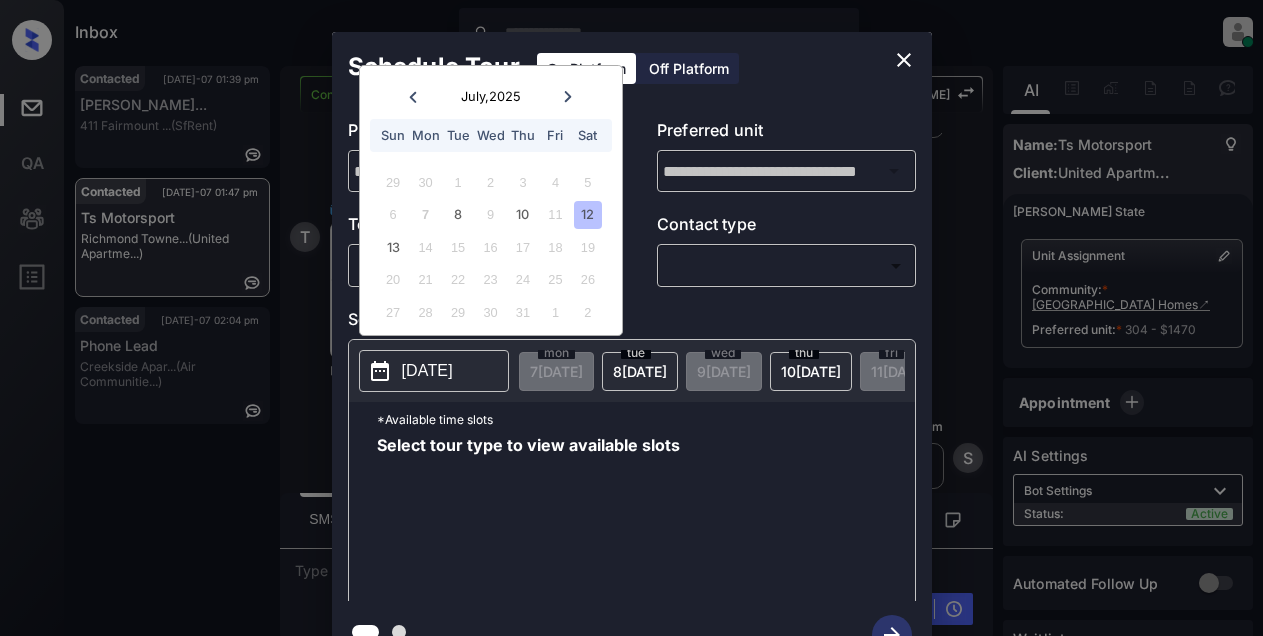 click on "12" at bounding box center (587, 214) 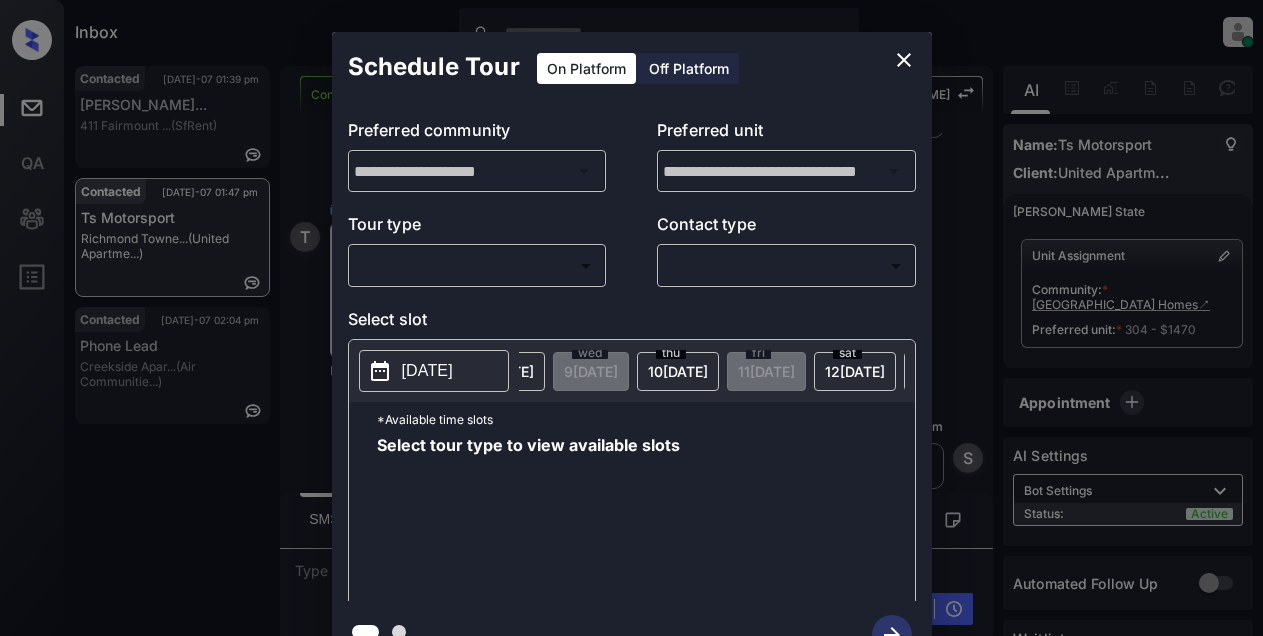 scroll, scrollTop: 0, scrollLeft: 160, axis: horizontal 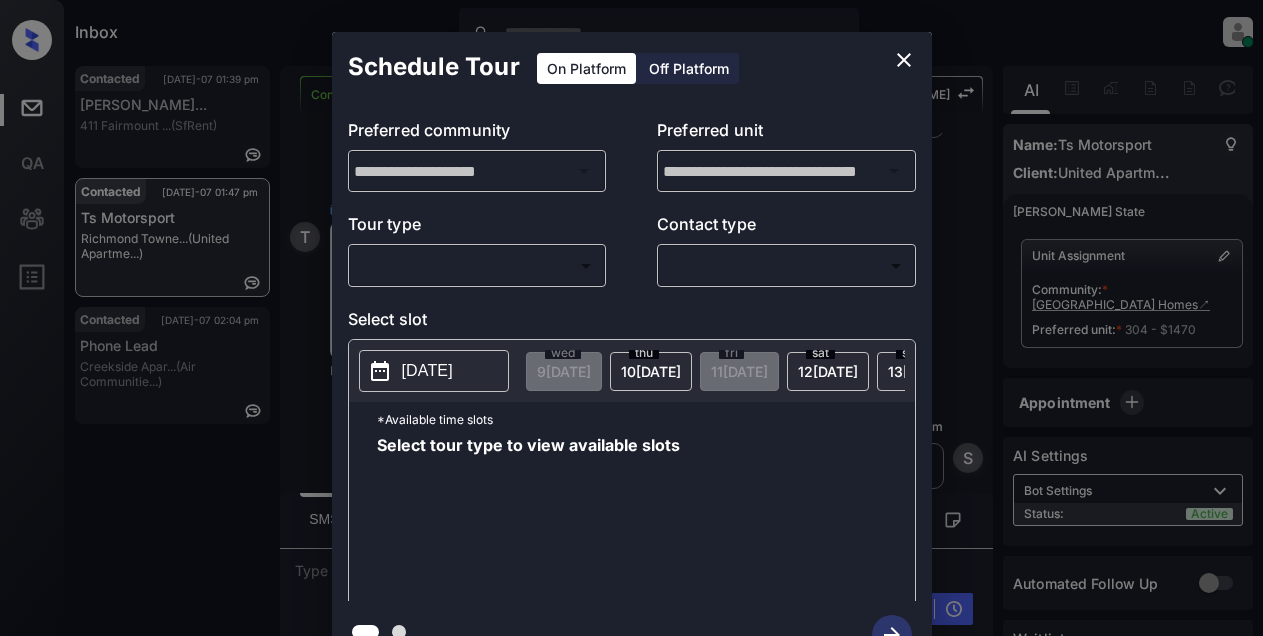 click on "[DATE]" at bounding box center [396, 371] 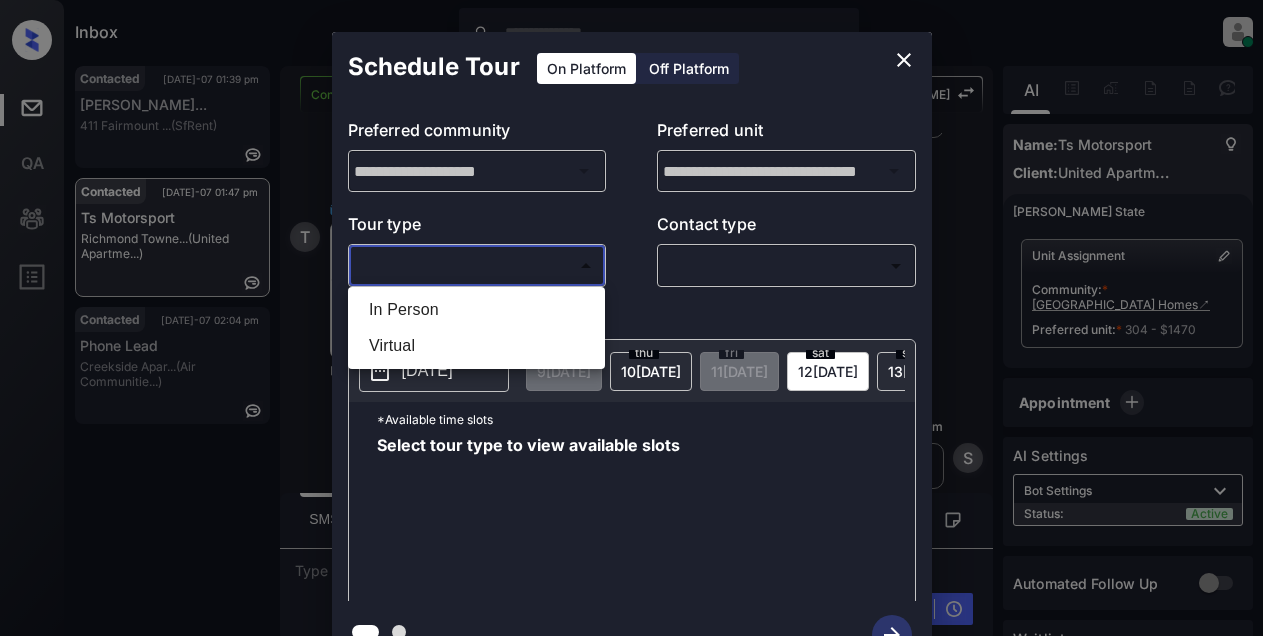 click on "Inbox Lyzzelle M. Ceralde Online Set yourself   offline Set yourself   on break Profile Switch to  light  mode Sign out Contacted Jul-07 01:39 pm   Daniel Corzant... 411 Fairmount ...  (SfRent) Contacted Jul-07 01:47 pm   Ts Motorsport Richmond Towne...  (United Apartme...) Contacted Jul-07 02:04 pm   Phone Lead Creekside Apar...  (Air Communitie...) Contacted Lost Lead Sentiment: Angry Upon sliding the acknowledgement:  Lead will move to lost stage. * ​ SMS and call option will be set to opt out. AFM will be turned off for the lead. Kelsey New Message Agent Lead created via webhook in Inbound stage. Jul 07, 2025 01:08 pm A New Message Zuma Lead transferred to leasing agent: kelsey Jul 07, 2025 01:08 pm  Sync'd w  knock Z New Message Agent AFM Request sent to Kelsey. Jul 07, 2025 01:08 pm A New Message Agent Notes Note: Structured Note:
Move In Date: 2025-07-18
Bedroom: 2
Jul 07, 2025 01:08 pm A New Message Kelsey Lead Details Updated
BedRoom: 2
Jul 07, 2025 01:09 pm K New Message Kelsey K New Message" at bounding box center (631, 318) 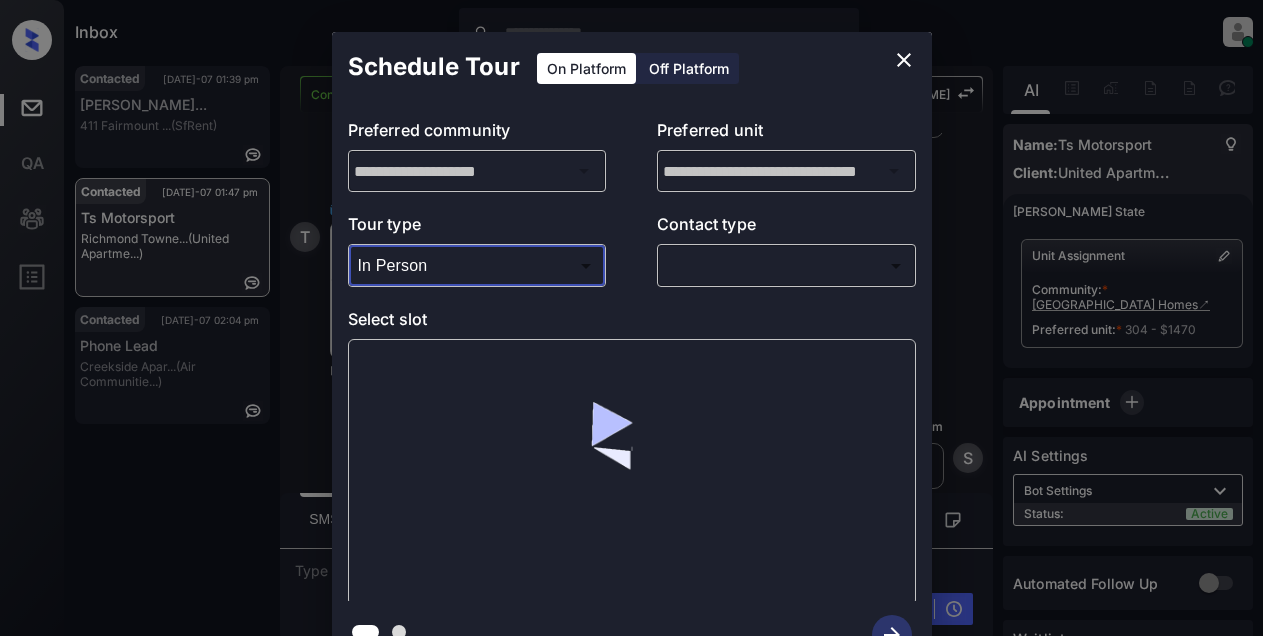 click on "Inbox Lyzzelle M. Ceralde Online Set yourself   offline Set yourself   on break Profile Switch to  light  mode Sign out Contacted Jul-07 01:39 pm   Daniel Corzant... 411 Fairmount ...  (SfRent) Contacted Jul-07 01:47 pm   Ts Motorsport Richmond Towne...  (United Apartme...) Contacted Jul-07 02:04 pm   Phone Lead Creekside Apar...  (Air Communitie...) Contacted Lost Lead Sentiment: Angry Upon sliding the acknowledgement:  Lead will move to lost stage. * ​ SMS and call option will be set to opt out. AFM will be turned off for the lead. Kelsey New Message Agent Lead created via webhook in Inbound stage. Jul 07, 2025 01:08 pm A New Message Zuma Lead transferred to leasing agent: kelsey Jul 07, 2025 01:08 pm  Sync'd w  knock Z New Message Agent AFM Request sent to Kelsey. Jul 07, 2025 01:08 pm A New Message Agent Notes Note: Structured Note:
Move In Date: 2025-07-18
Bedroom: 2
Jul 07, 2025 01:08 pm A New Message Kelsey Lead Details Updated
BedRoom: 2
Jul 07, 2025 01:09 pm K New Message Kelsey K New Message" at bounding box center [631, 318] 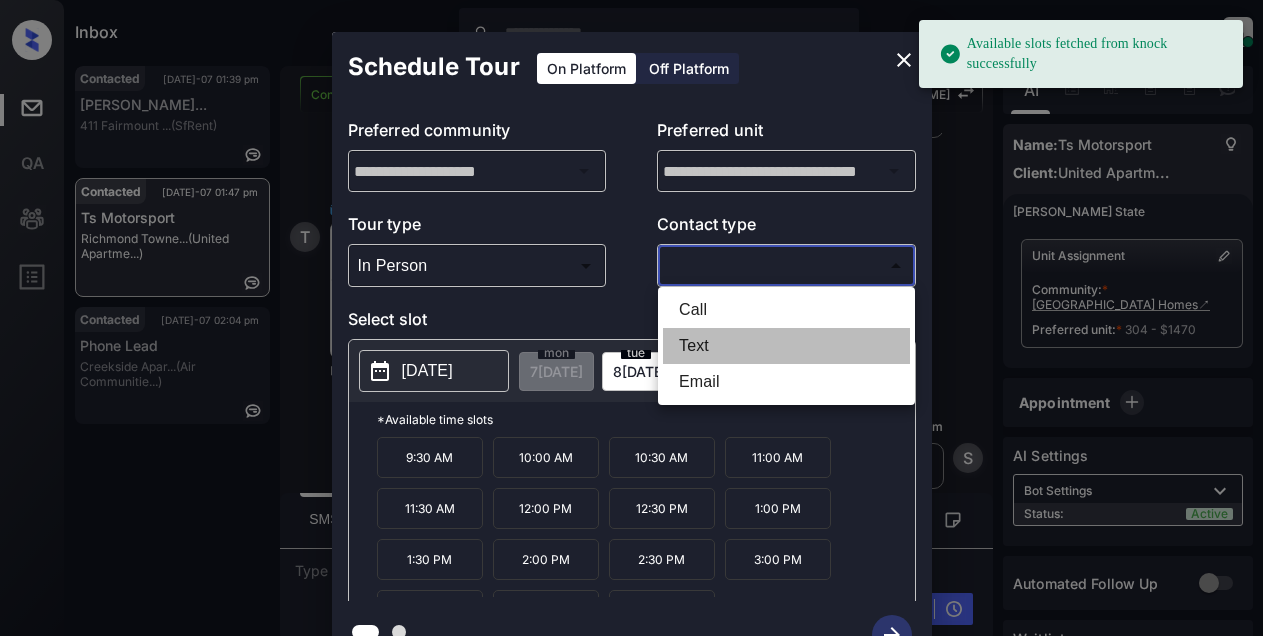 click on "Text" at bounding box center [786, 346] 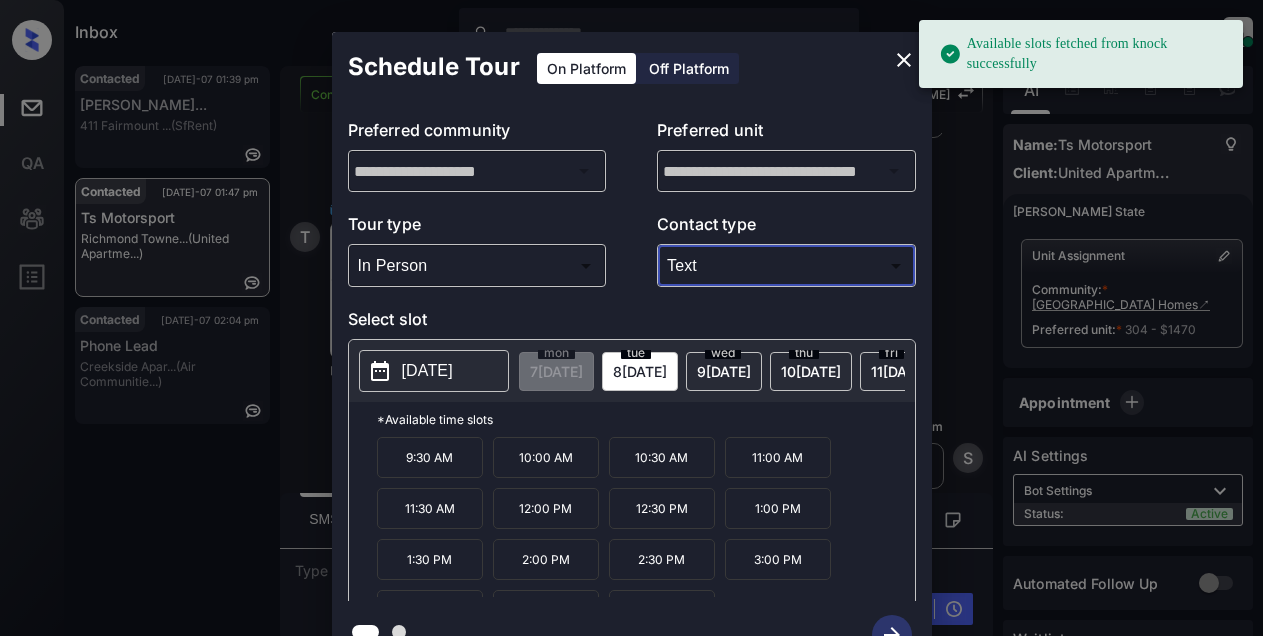 click on "[DATE]" at bounding box center (427, 371) 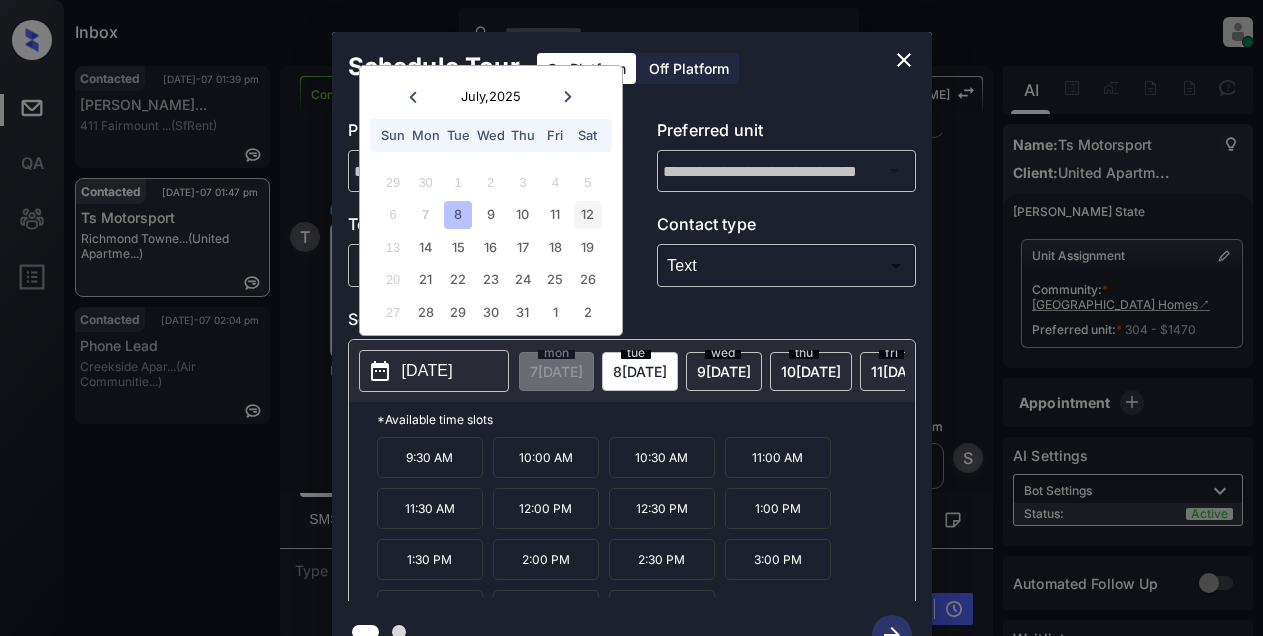 click on "12" at bounding box center [587, 214] 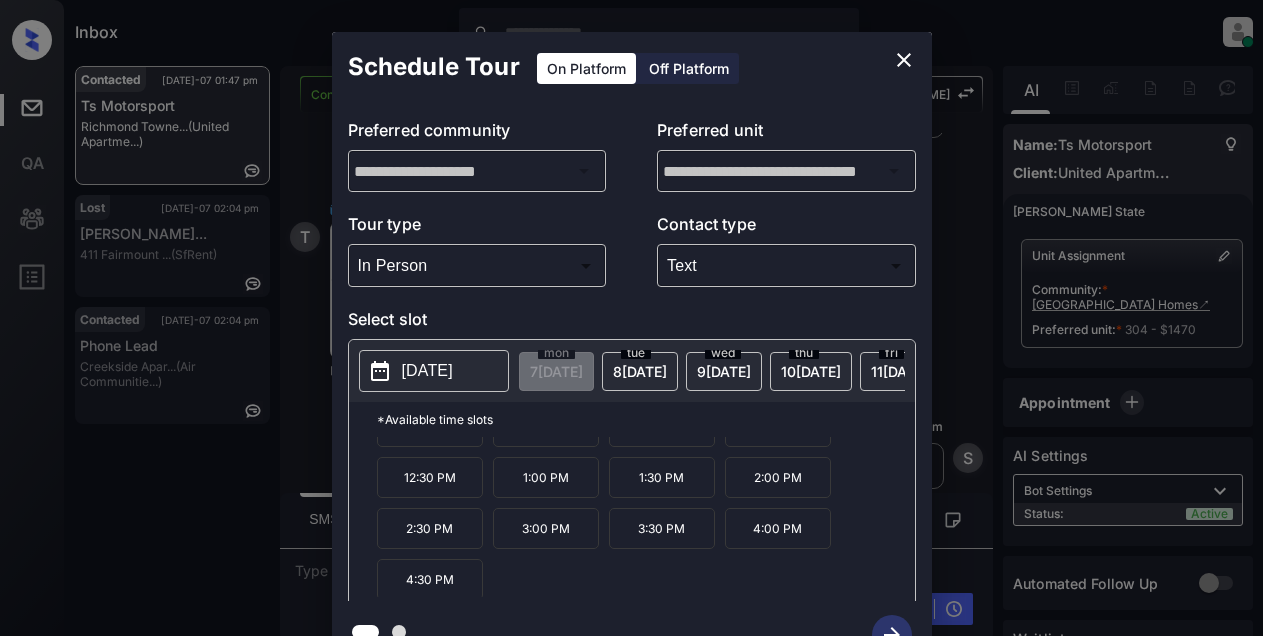 scroll, scrollTop: 5, scrollLeft: 0, axis: vertical 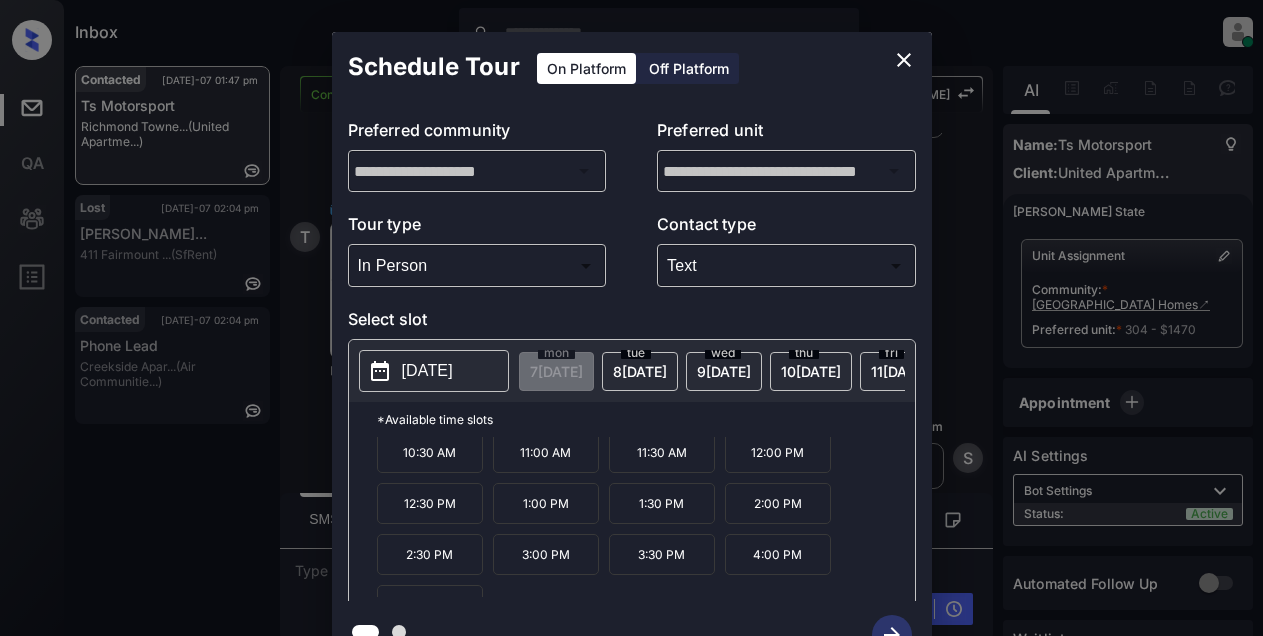 click on "12:00 PM" at bounding box center (778, 452) 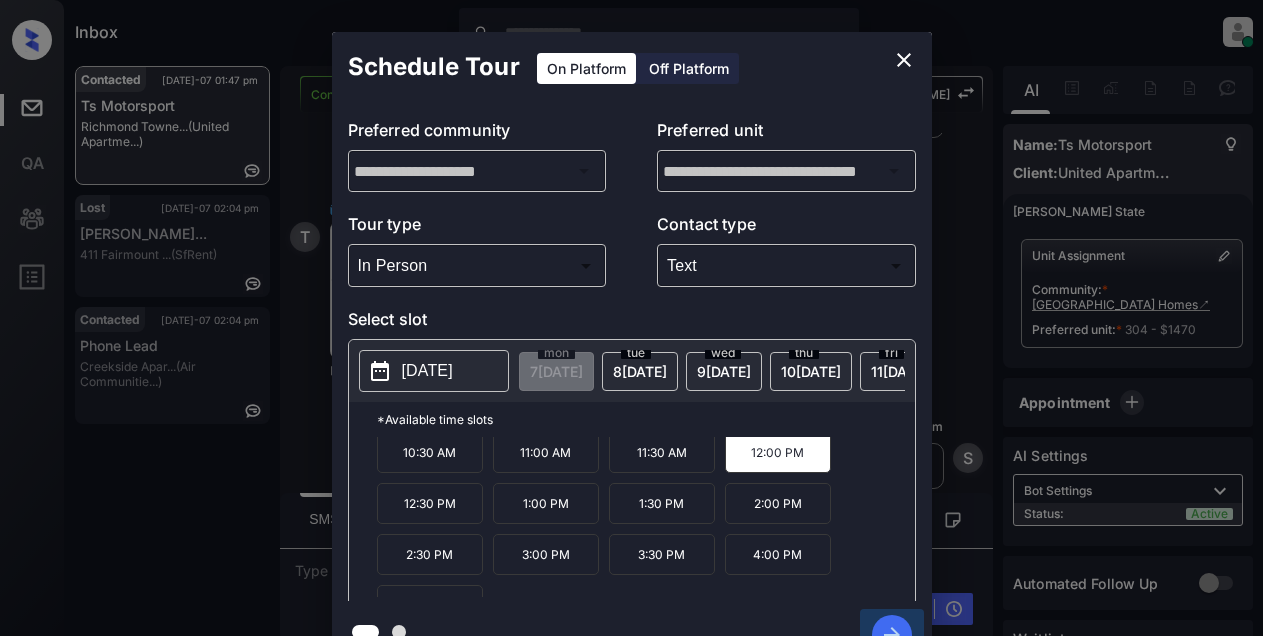 click 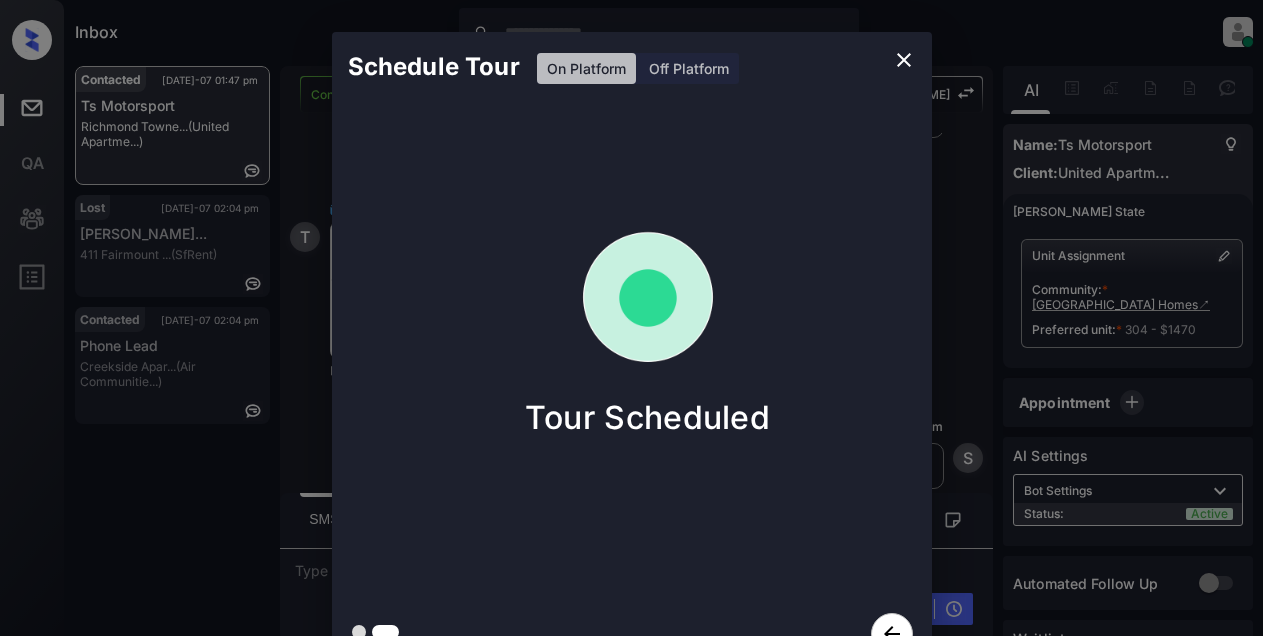 click 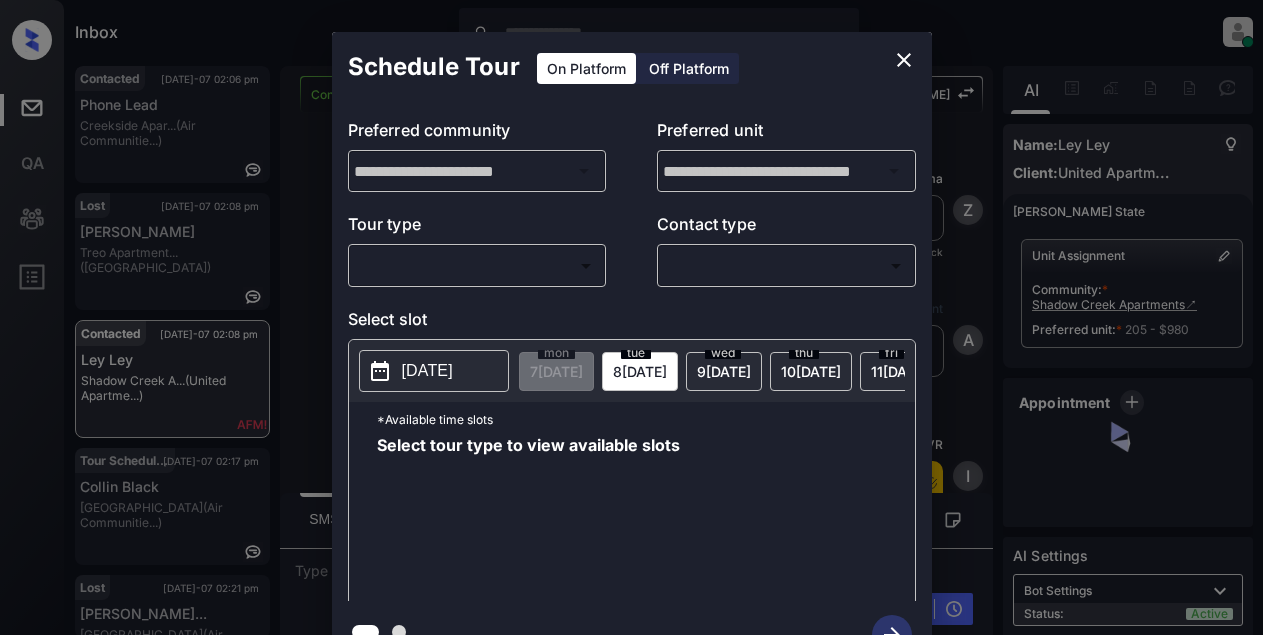 scroll, scrollTop: 0, scrollLeft: 0, axis: both 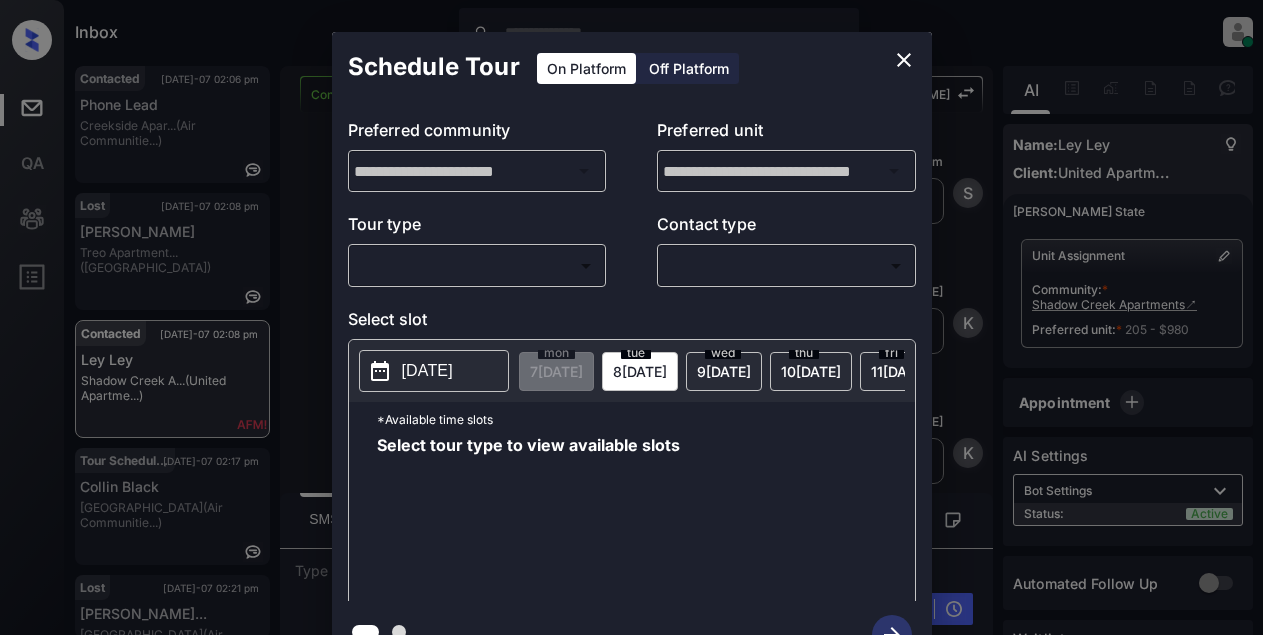 click on "Inbox Lyzzelle [PERSON_NAME] Online Set yourself   offline Set yourself   on break Profile Switch to  light  mode Sign out Contacted [DATE]-07 02:06 pm   Phone Lead Creekside Apar...  (Air Communitie...) Lost [DATE]-07 02:08 pm   [PERSON_NAME][GEOGRAPHIC_DATA]...  ([GEOGRAPHIC_DATA]) Contacted [DATE]-07 02:08 pm   Ley Ley Shadow Creek A...  (United Apartme...) Tour Scheduled [DATE]-07 02:17 pm   [PERSON_NAME][GEOGRAPHIC_DATA]  (Air Communitie...) Lost [DATE]-07 02:21 pm   [PERSON_NAME]... Chestnut Hall  (Air Communitie...) Contacted Lost Lead Sentiment: Angry Upon sliding the acknowledgement:  Lead will move to lost stage. * ​ SMS and call option will be set to opt out. AFM will be turned off for the lead. [PERSON_NAME] New Message [PERSON_NAME] Lead transferred to leasing agent: [PERSON_NAME] [DATE] 12:37 pm  Sync'd w  knock Z New Message Agent Lead created because they indicated they are interested in leasing via Zuma IVR. [DATE] 12:37 pm A New Message IVR Notes Note: [DATE] 12:37 pm  Sync'd w  knock I New Message Agent A New Message I A Z" at bounding box center (631, 317) 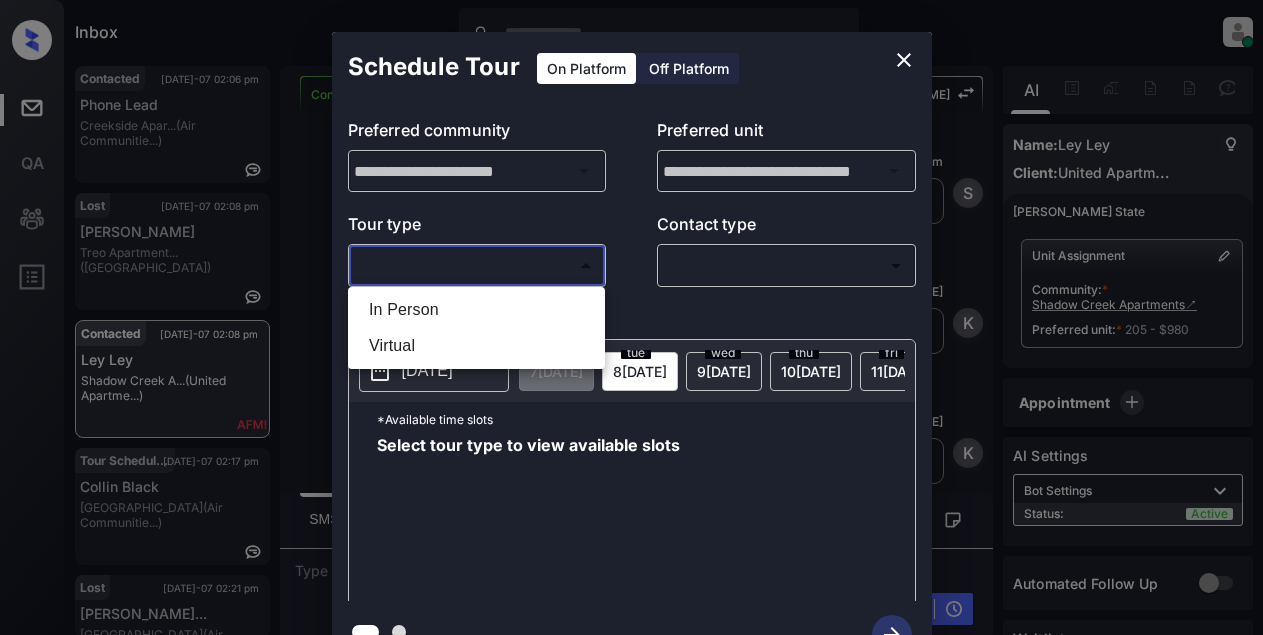 click on "In Person" at bounding box center [476, 310] 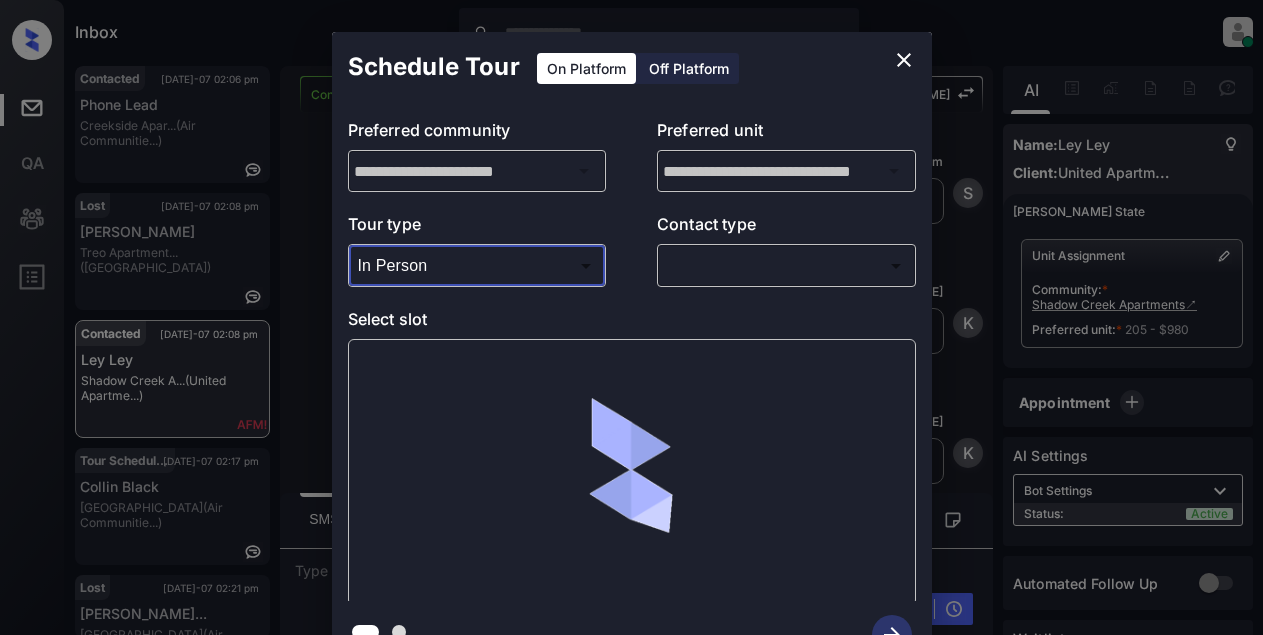 click on "Inbox Lyzzelle M. Ceralde Online Set yourself   offline Set yourself   on break Profile Switch to  light  mode Sign out Contacted Jul-07 02:06 pm   Phone Lead Creekside Apar...  (Air Communitie...) Lost Jul-07 02:08 pm   Kimberly Pratt Treo Apartment...  (Fairfield) Contacted Jul-07 02:08 pm   Ley Ley Shadow Creek A...  (United Apartme...) Tour Scheduled Jul-07 02:17 pm   Collin Black Lincoln Place  (Air Communitie...) Lost Jul-07 02:21 pm   Fred Pilkingto... Chestnut Hall  (Air Communitie...) Contacted Lost Lead Sentiment: Angry Upon sliding the acknowledgement:  Lead will move to lost stage. * ​ SMS and call option will be set to opt out. AFM will be turned off for the lead. Kelsey New Message Zuma Lead transferred to leasing agent: kelsey Jul 04, 2025 12:37 pm  Sync'd w  knock Z New Message Agent Lead created because they indicated they are interested in leasing via Zuma IVR. Jul 04, 2025 12:37 pm A New Message IVR Notes Note: Jul 04, 2025 12:37 pm  Sync'd w  knock I New Message Agent A New Message I A Z" at bounding box center (631, 317) 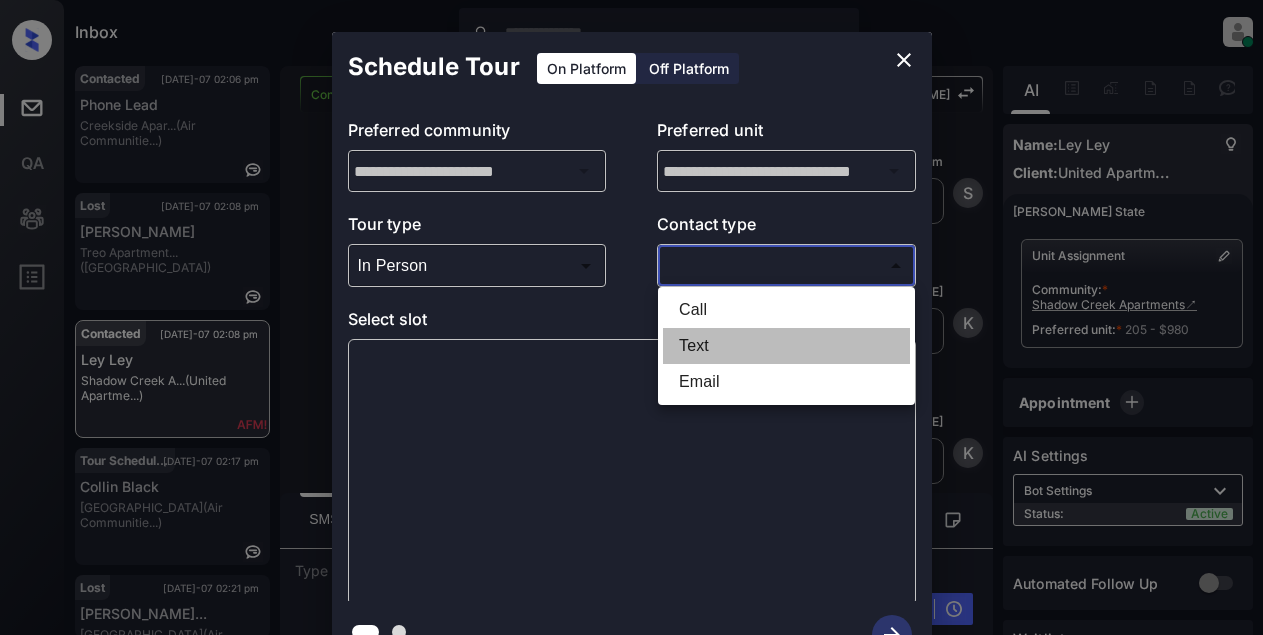 click on "Text" at bounding box center (786, 346) 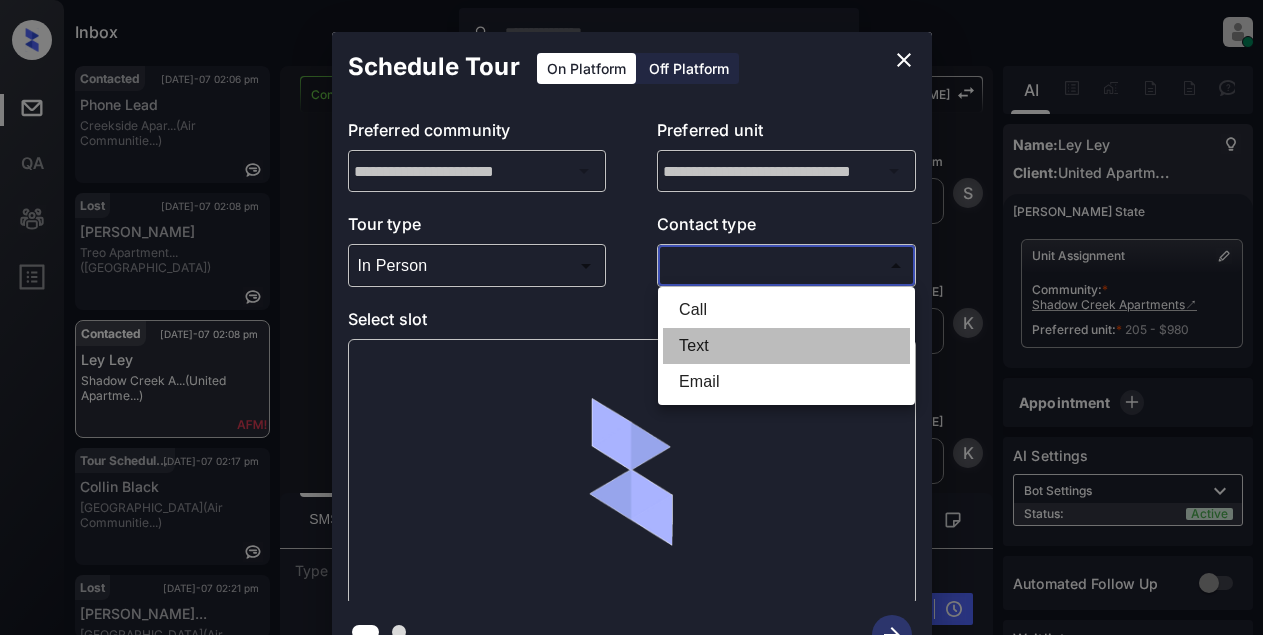 type on "****" 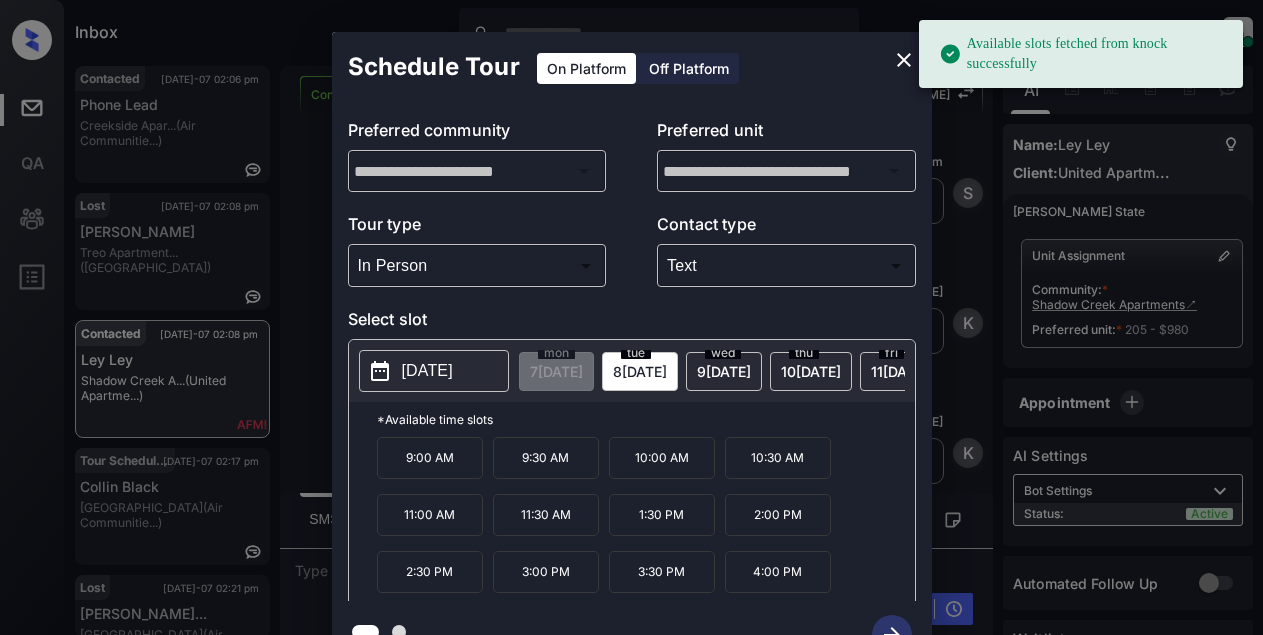 click on "[DATE]" at bounding box center (427, 371) 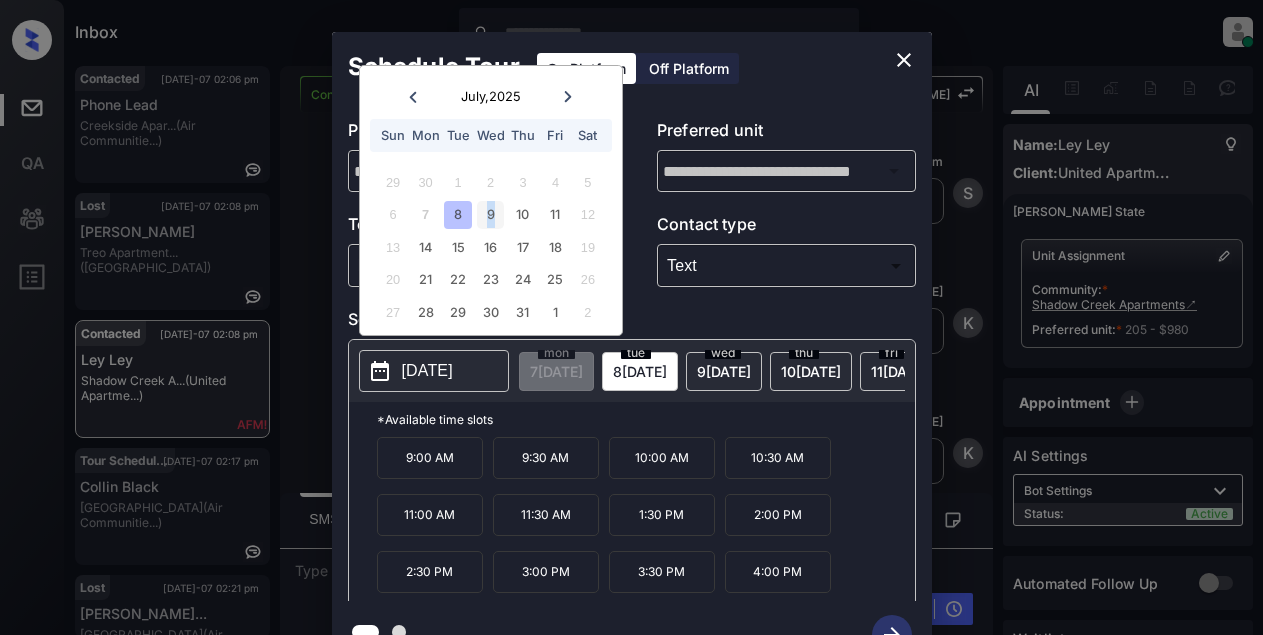 click on "9" at bounding box center [490, 214] 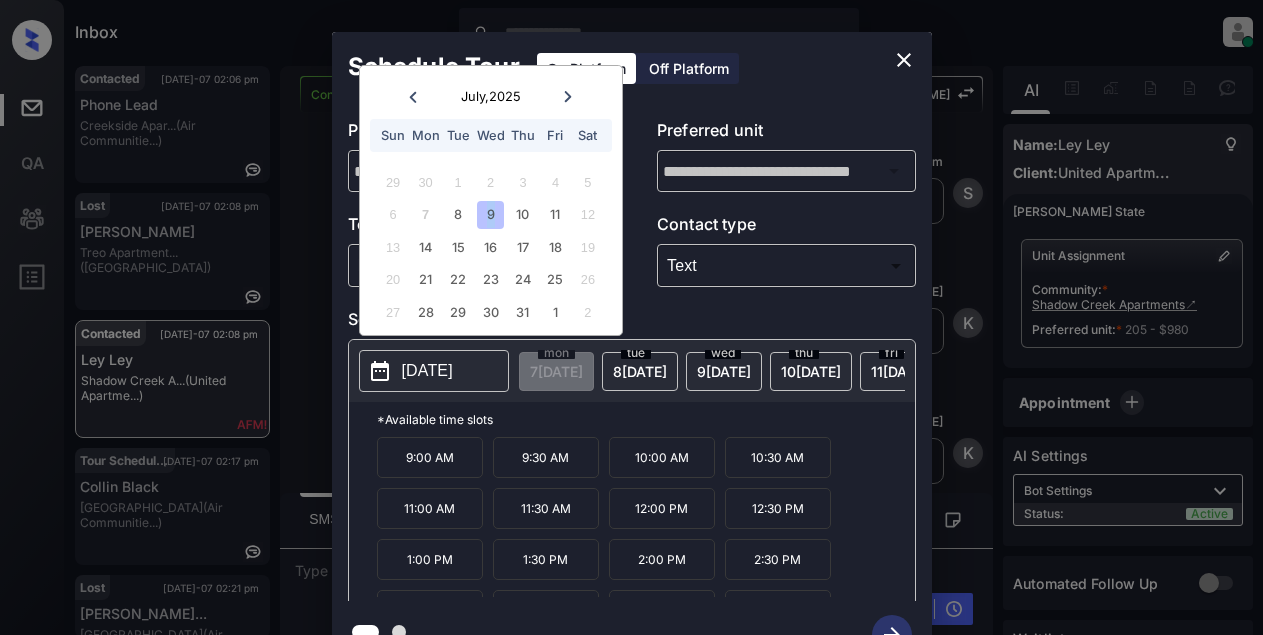 scroll, scrollTop: 85, scrollLeft: 0, axis: vertical 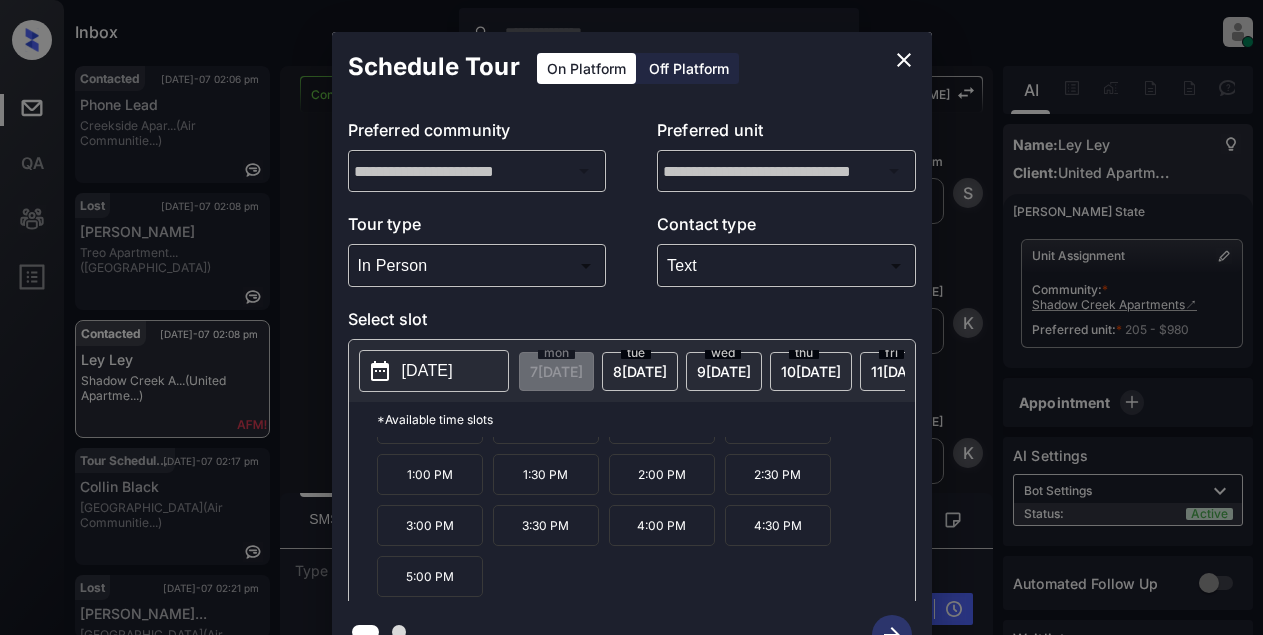 click on "8 JUL" at bounding box center [556, 371] 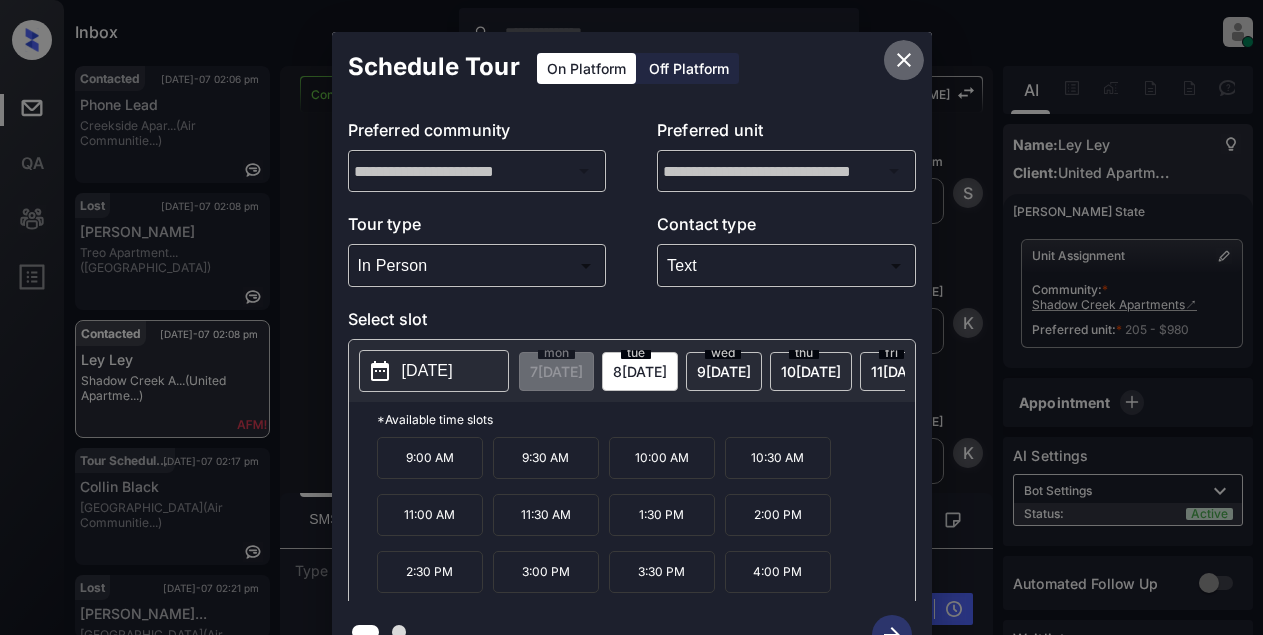 click 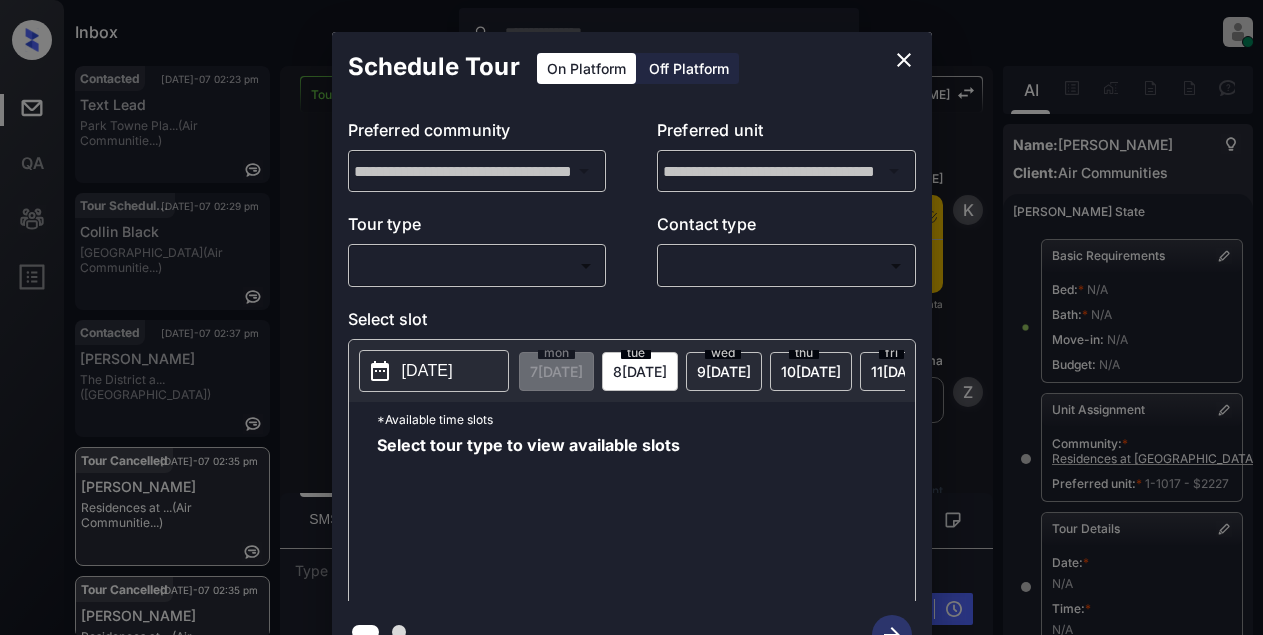 scroll, scrollTop: 0, scrollLeft: 0, axis: both 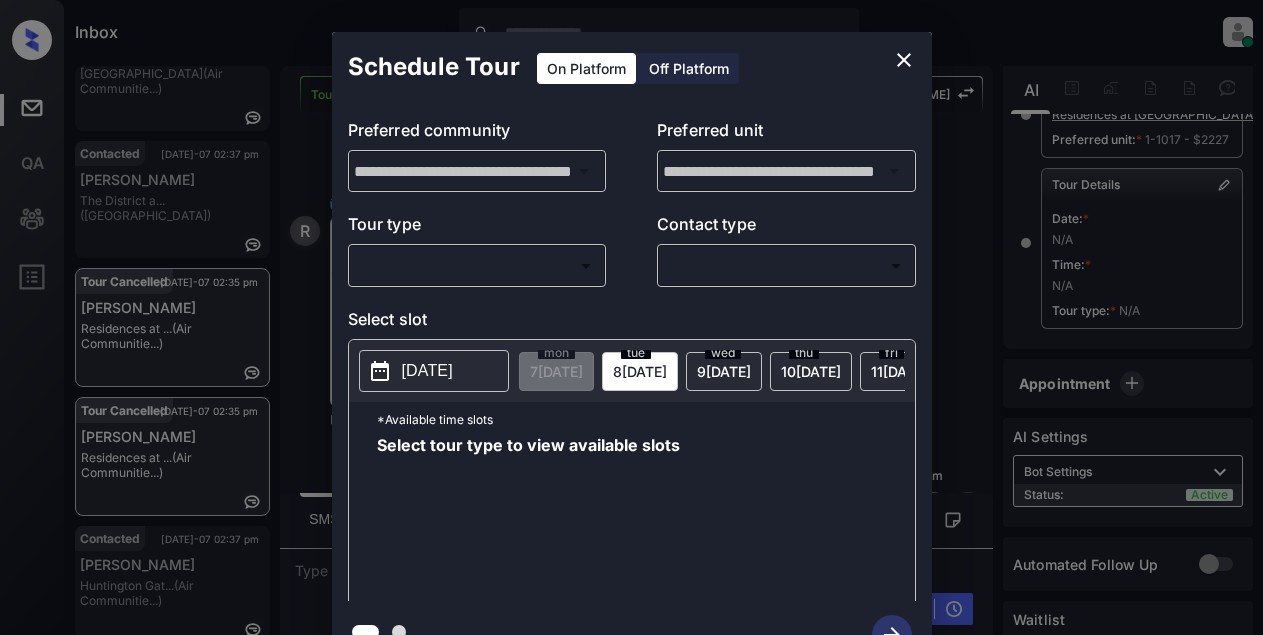 click on "Inbox Lyzzelle M. Ceralde Online Set yourself   offline Set yourself   on break Profile Switch to  light  mode Sign out Contacted Jul-07 02:23 pm   Text Lead Park Towne Pla...  (Air Communitie...) Tour Scheduled Jul-07 02:29 pm   Collin Black Lincoln Place  (Air Communitie...) Contacted Jul-07 02:37 pm   Mandy Li The District a...  (Fairfield) Tour Cancelled Jul-07 02:35 pm   Ray Burnham Residences at ...  (Air Communitie...) Tour Cancelled Jul-07 02:35 pm   Ray Burnham Residences at ...  (Air Communitie...) Contacted Jul-07 02:37 pm   Anne Edwards Huntington Gat...  (Air Communitie...) Tour Cancelled Lost Lead Sentiment: Angry Upon sliding the acknowledgement:  Lead will move to lost stage. * ​ SMS and call option will be set to opt out. AFM will be turned off for the lead. Kelsey New Message Kelsey Notes Note: https://conversation.getzuma.com/667301669141fa16d2712412 Jun 19, 2024 09:03 am  Sync'd w  entrata K New Message Zuma Lead transferred to leasing agent: kelsey Jun 19, 2024 09:03 am Z New Message A" at bounding box center [631, 317] 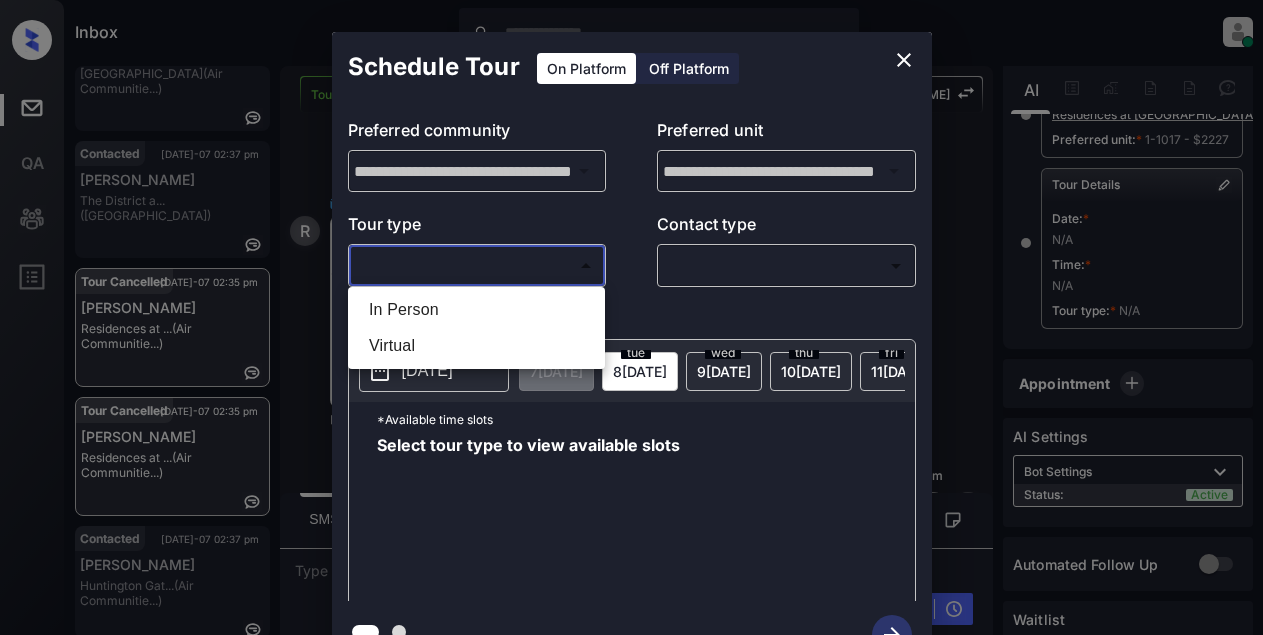 scroll, scrollTop: 0, scrollLeft: 0, axis: both 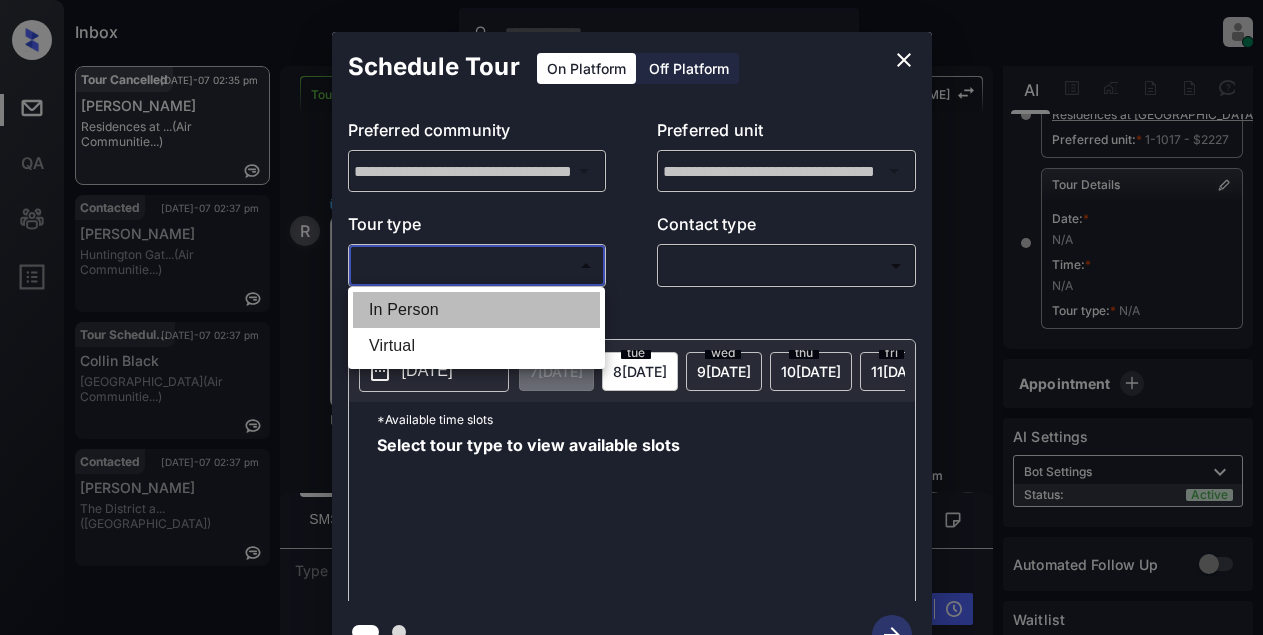 click on "In Person" at bounding box center [476, 310] 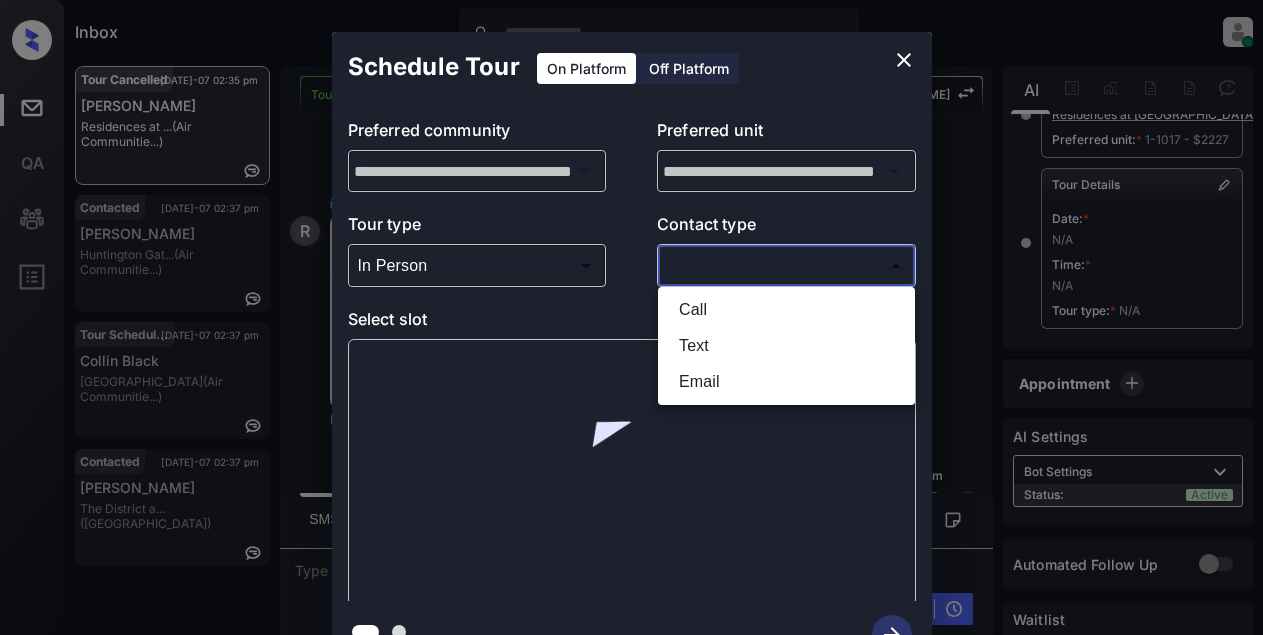 click on "Inbox Lyzzelle M. Ceralde Online Set yourself   offline Set yourself   on break Profile Switch to  light  mode Sign out Tour Cancelled Jul-07 02:35 pm   Ray Burnham Residences at ...  (Air Communitie...) Contacted Jul-07 02:37 pm   Anne Edwards Huntington Gat...  (Air Communitie...) Tour Scheduled Jul-07 02:37 pm   Collin Black Lincoln Place  (Air Communitie...) Contacted Jul-07 02:37 pm   Mandy Li The District a...  (Fairfield) Tour Cancelled Lost Lead Sentiment: Angry Upon sliding the acknowledgement:  Lead will move to lost stage. * ​ SMS and call option will be set to opt out. AFM will be turned off for the lead. Kelsey New Message Kelsey Notes Note: https://conversation.getzuma.com/667301669141fa16d2712412 Jun 19, 2024 09:03 am  Sync'd w  entrata K New Message Zuma Lead transferred to leasing agent: kelsey Jun 19, 2024 09:03 am Z New Message Agent Lead created via emailParser in Inbound stage. Jun 19, 2024 09:03 am A New Message Kelsey Jun 19, 2024 09:03 am K New Message Agent Jun 19, 2024 09:03 am A A" at bounding box center [631, 317] 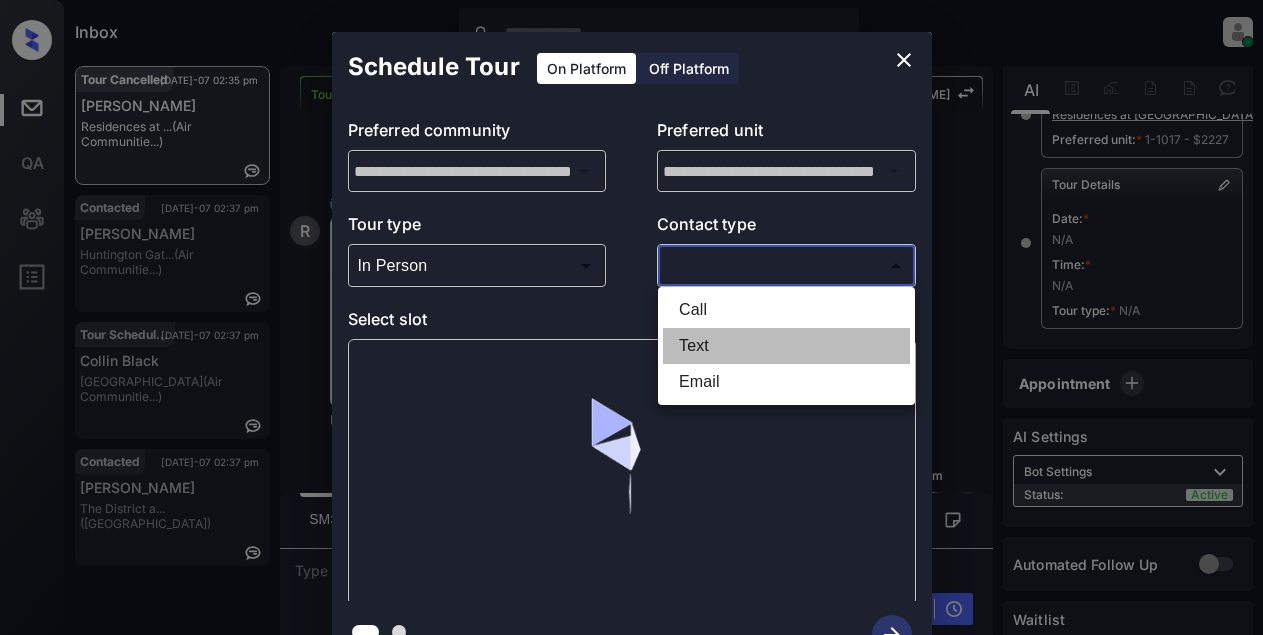 click on "Text" at bounding box center [786, 346] 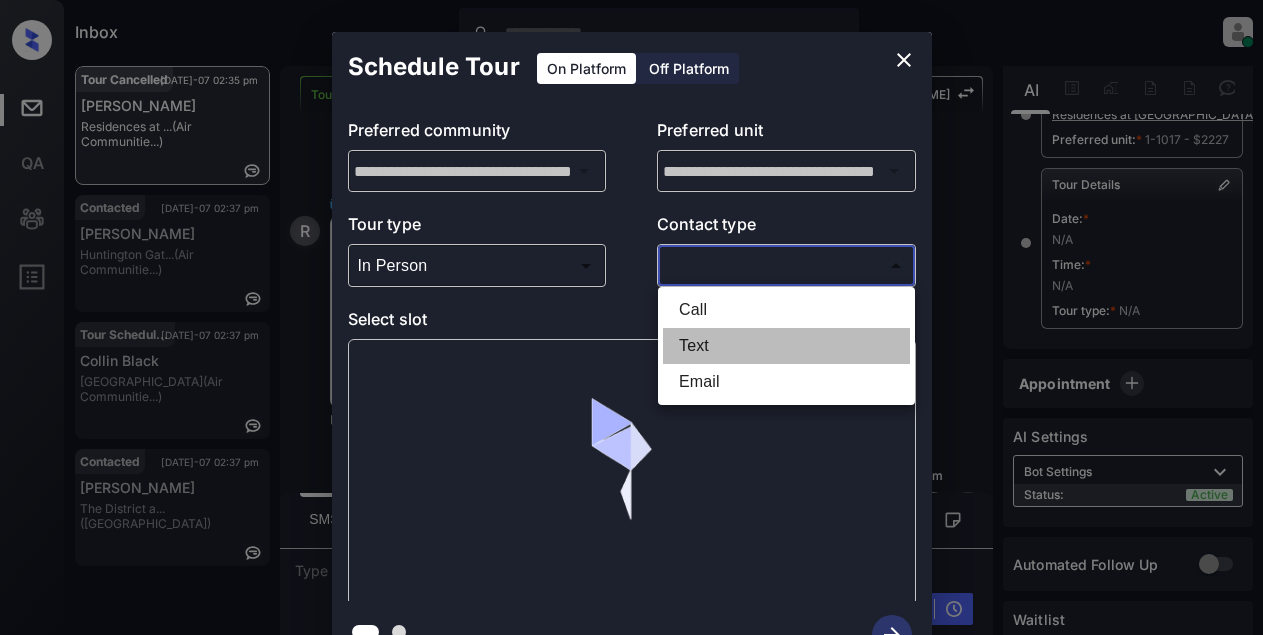 type on "****" 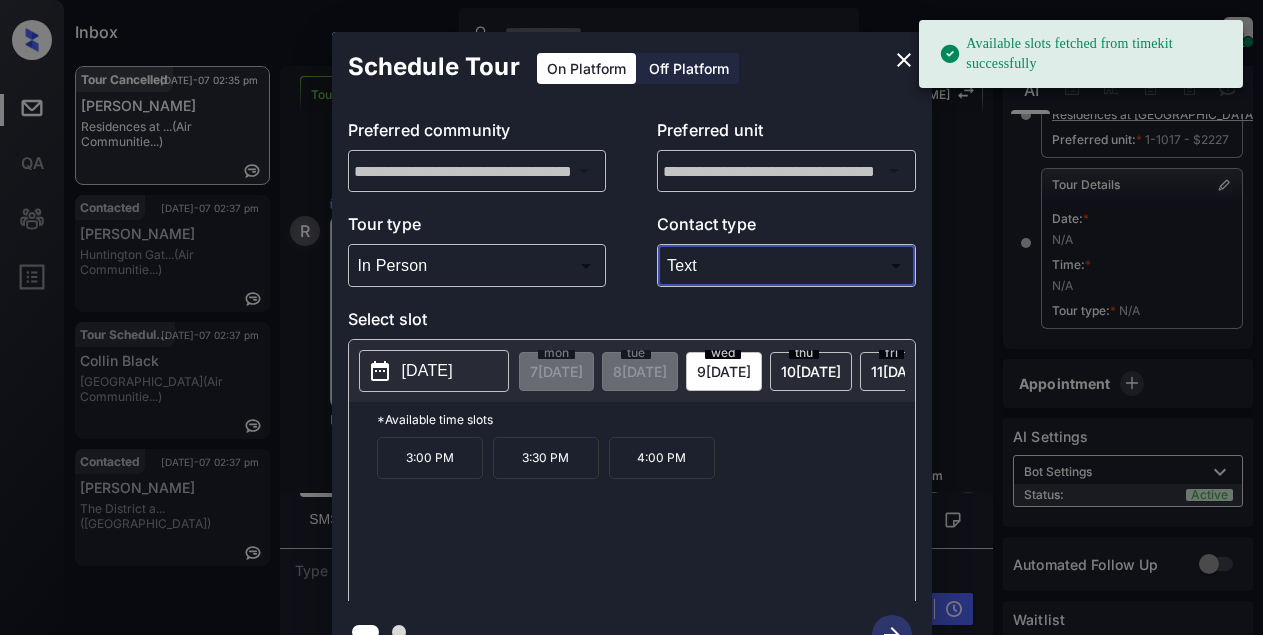 click on "2025-07-09" at bounding box center [427, 371] 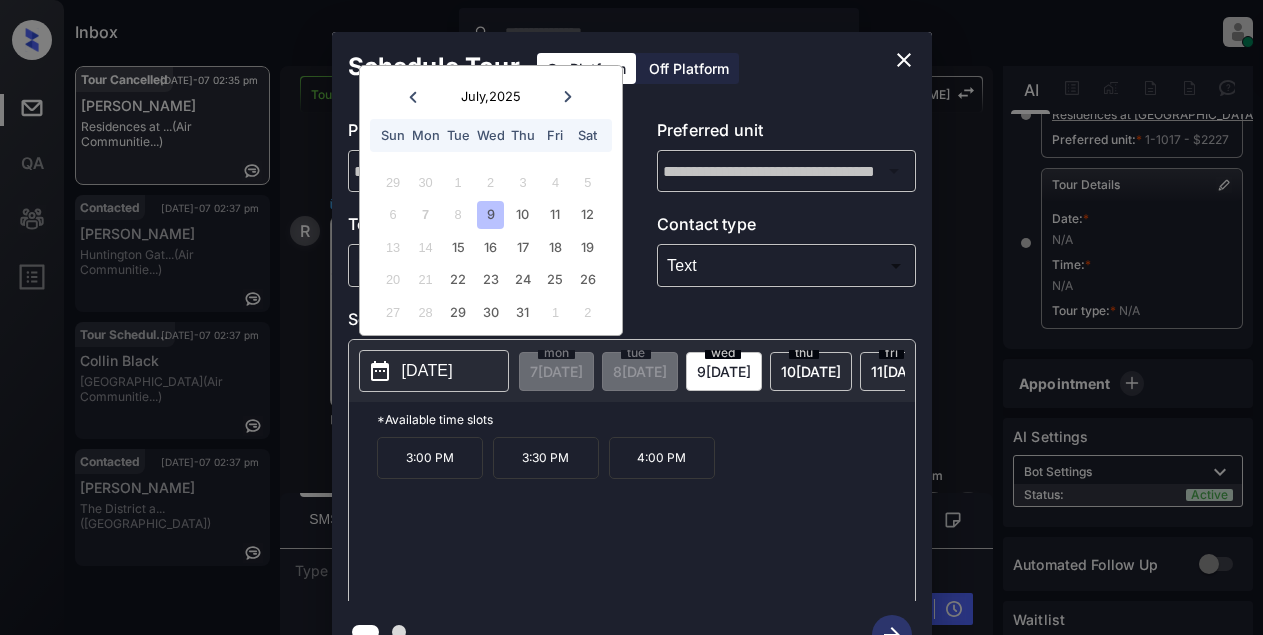 click at bounding box center (568, 96) 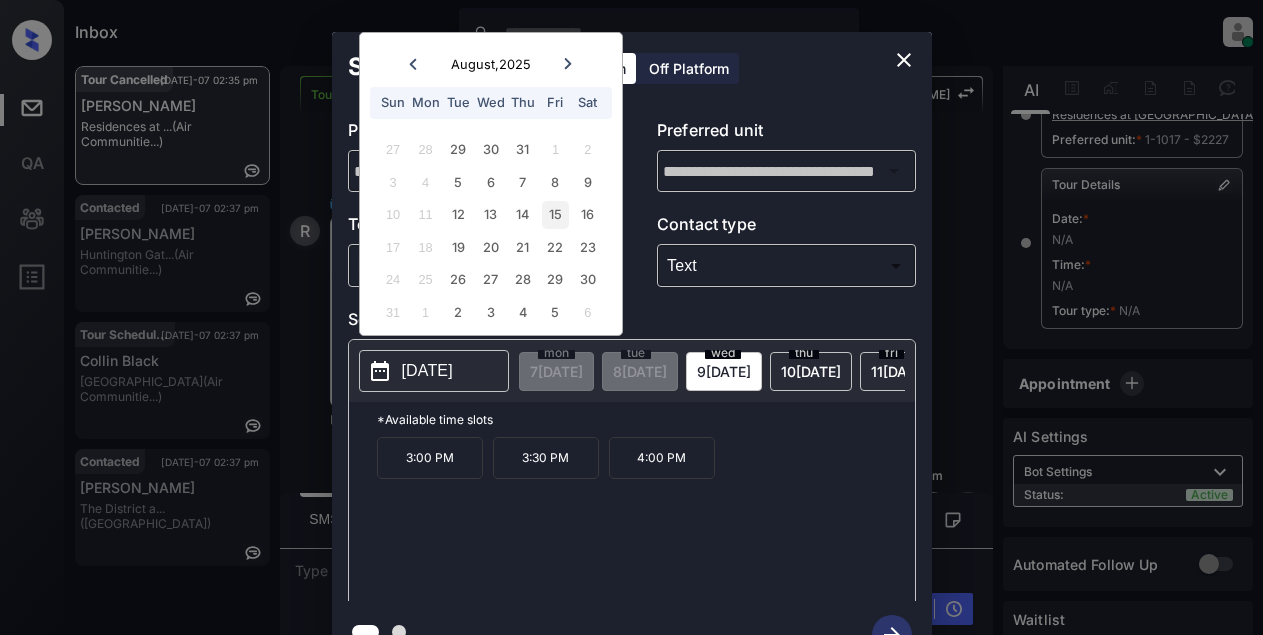 click on "15" at bounding box center [555, 214] 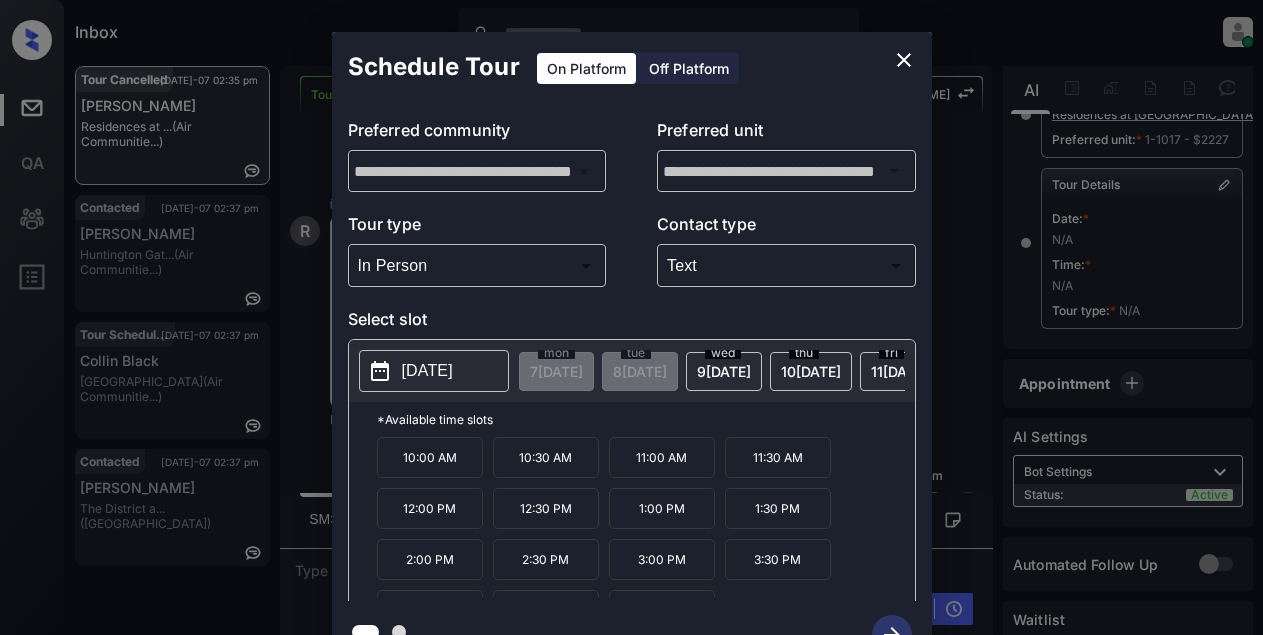 click on "1:30 PM" at bounding box center (778, 508) 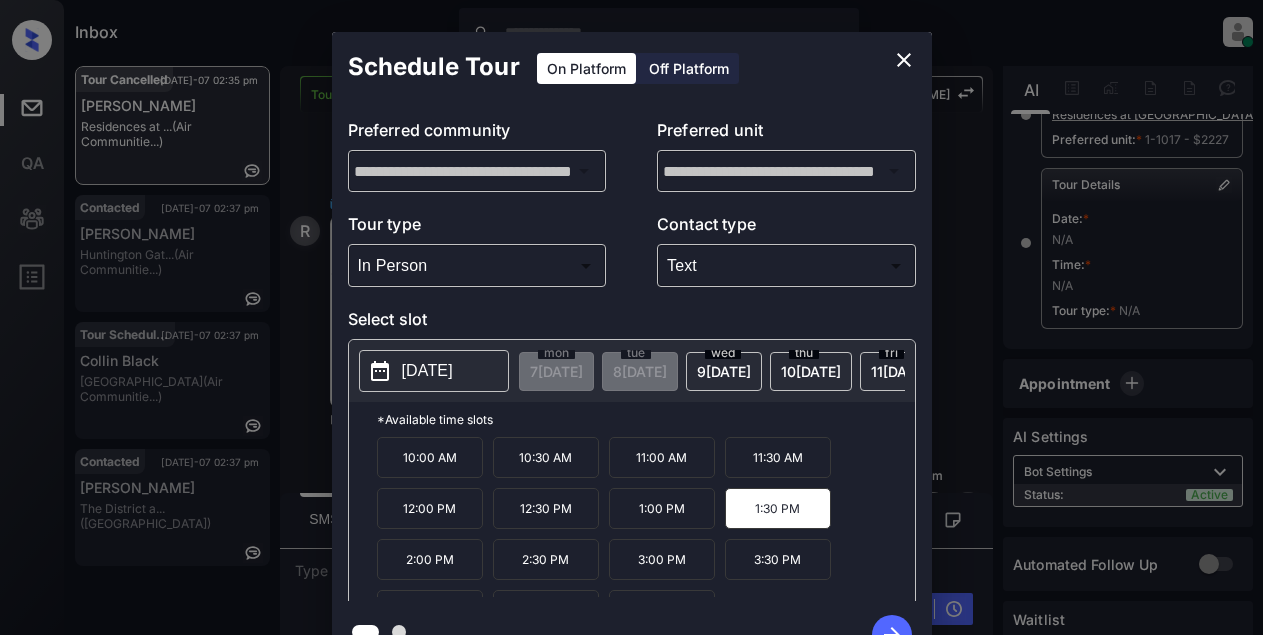 click 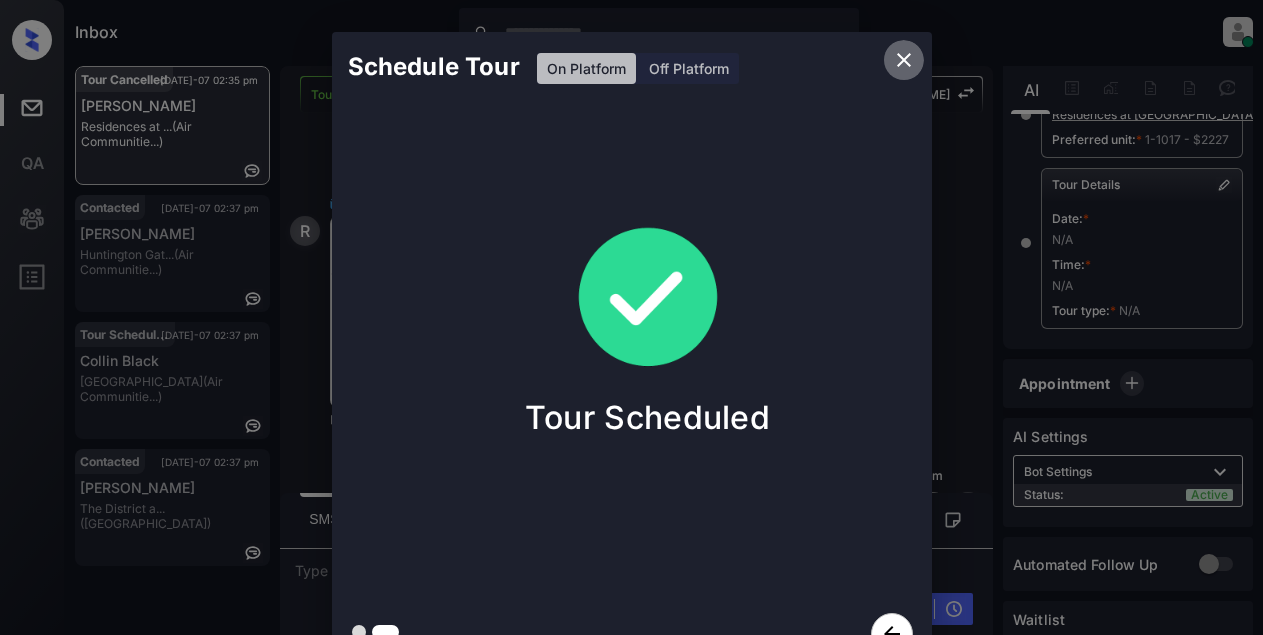 click 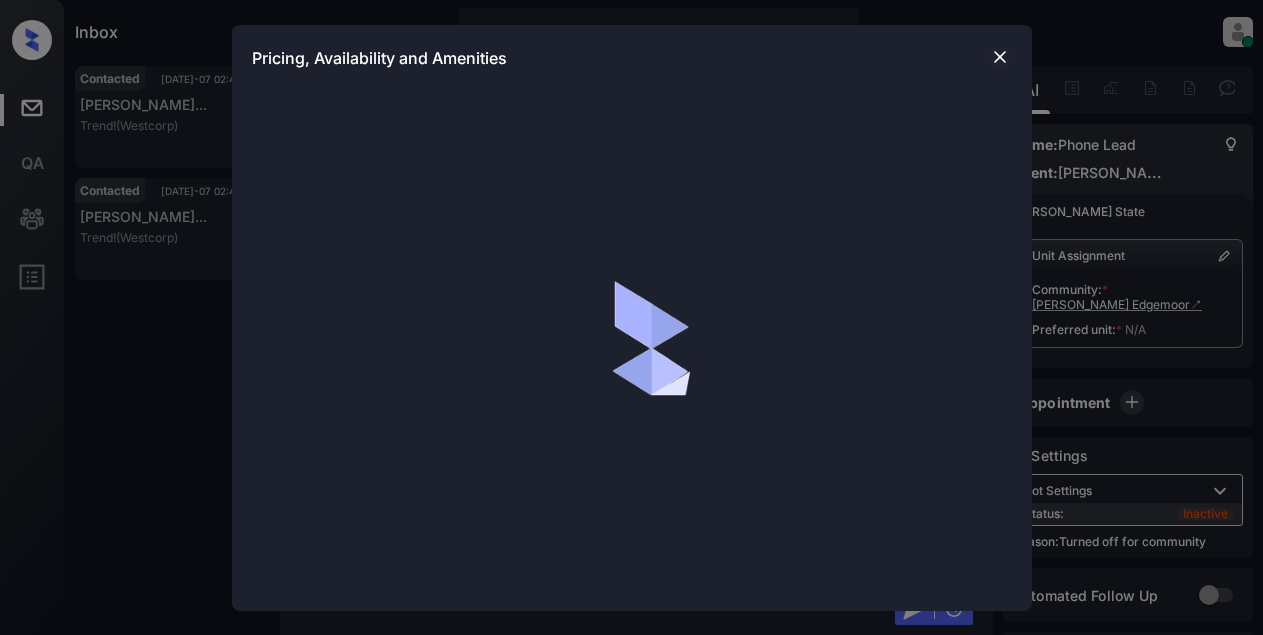 scroll, scrollTop: 0, scrollLeft: 0, axis: both 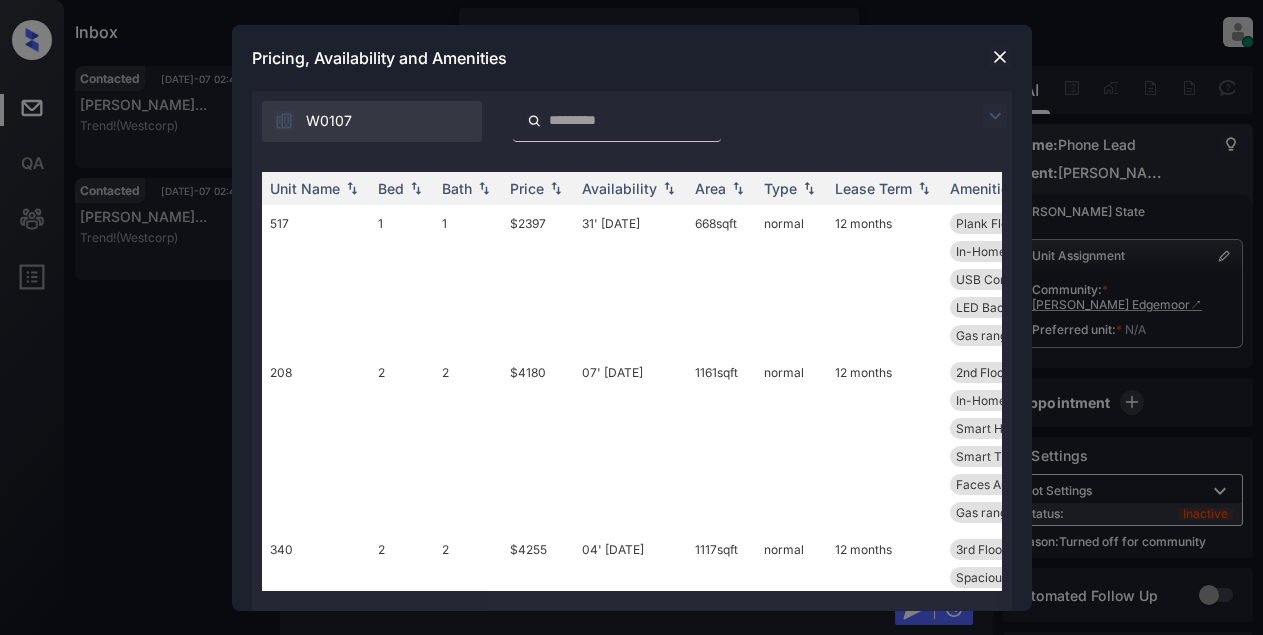 click at bounding box center (995, 116) 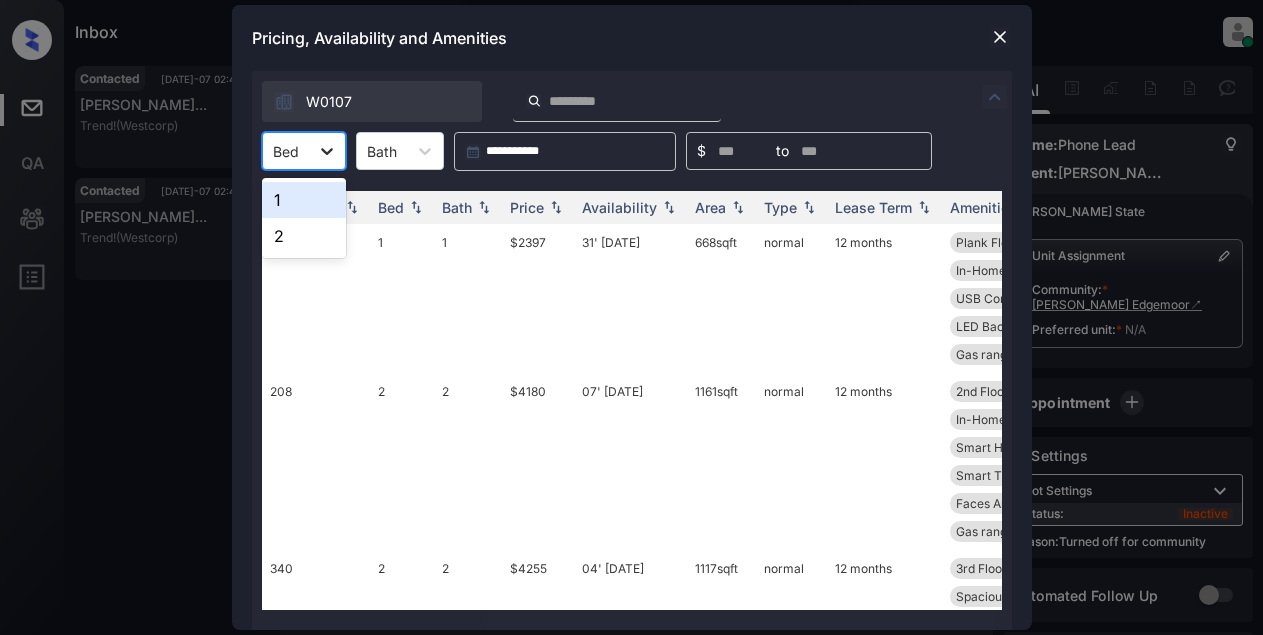 click 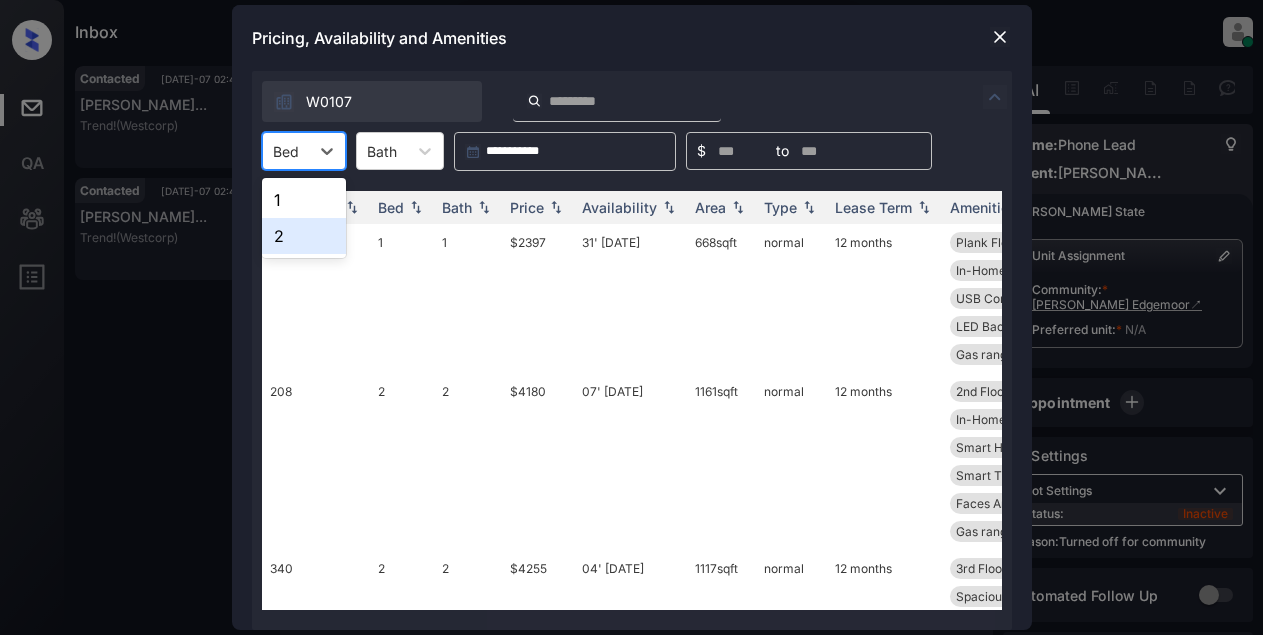 click on "2" at bounding box center [304, 236] 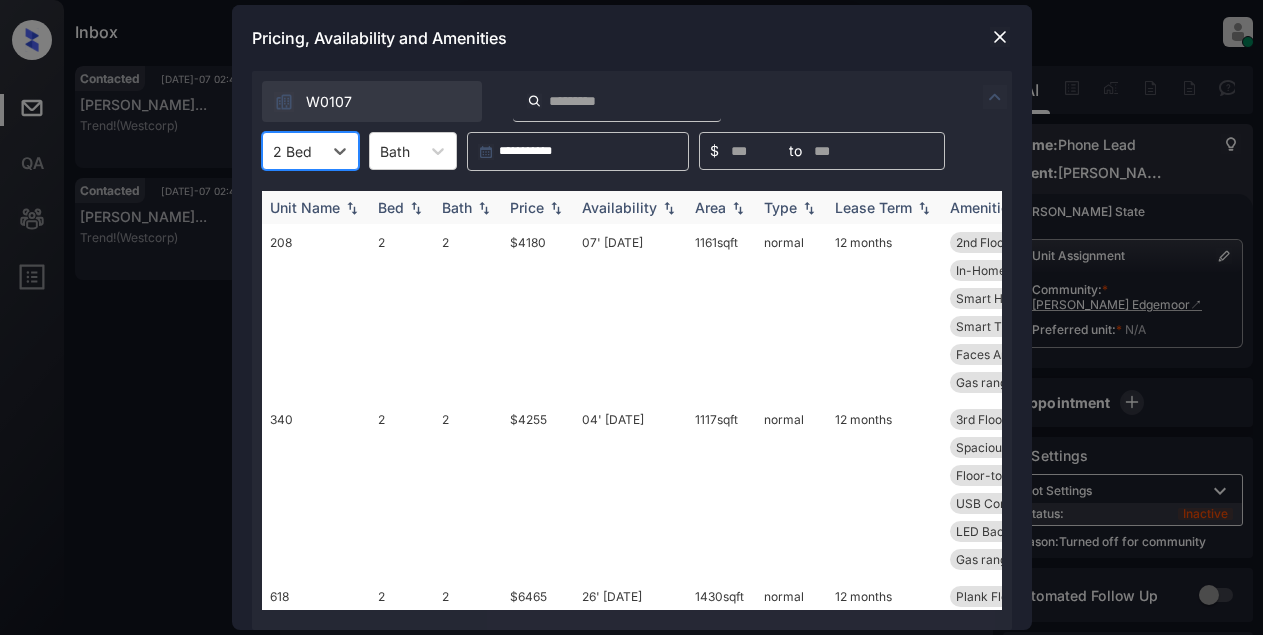 click at bounding box center (484, 208) 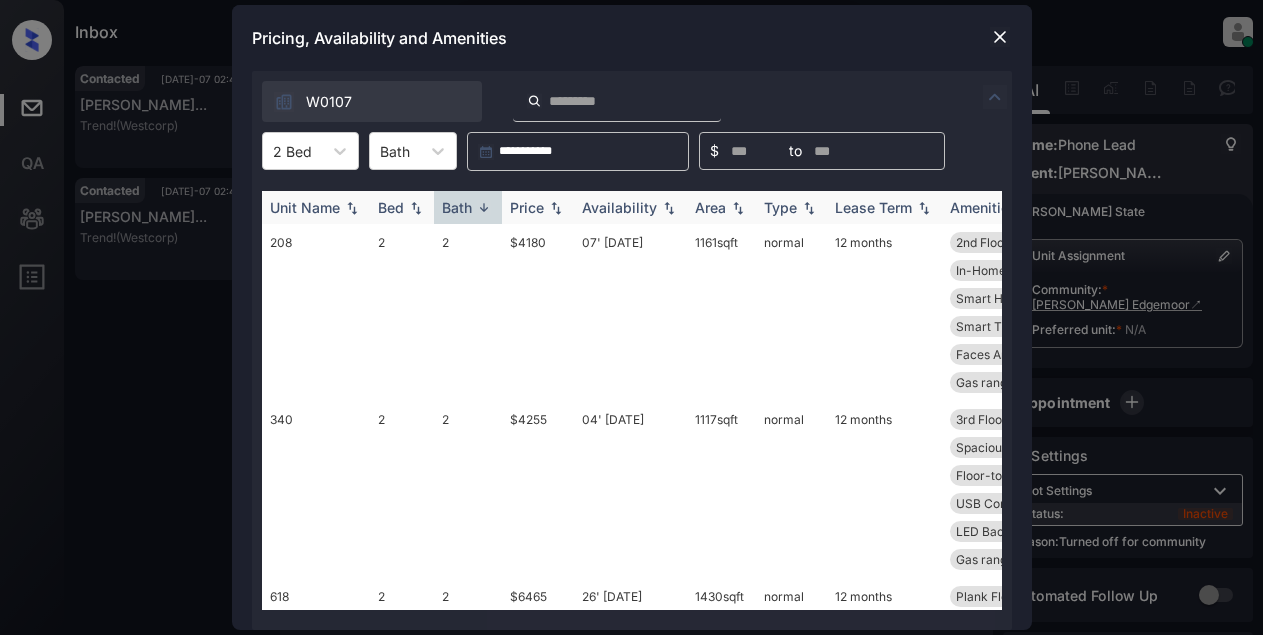 click at bounding box center (416, 208) 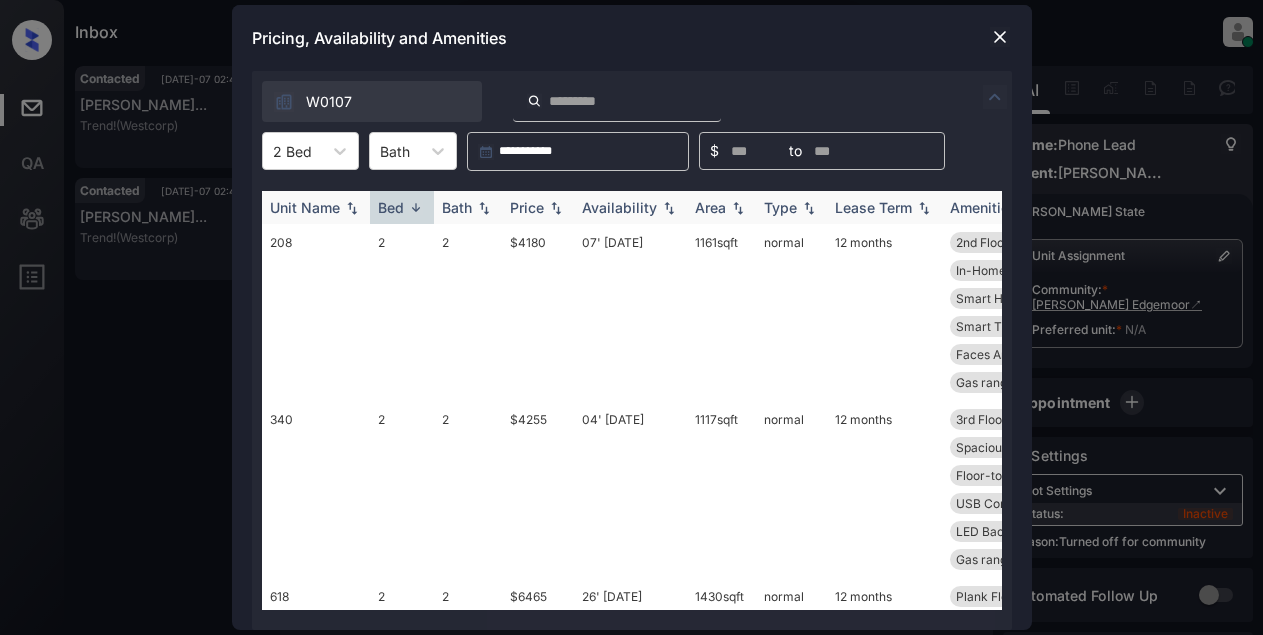 click at bounding box center (416, 207) 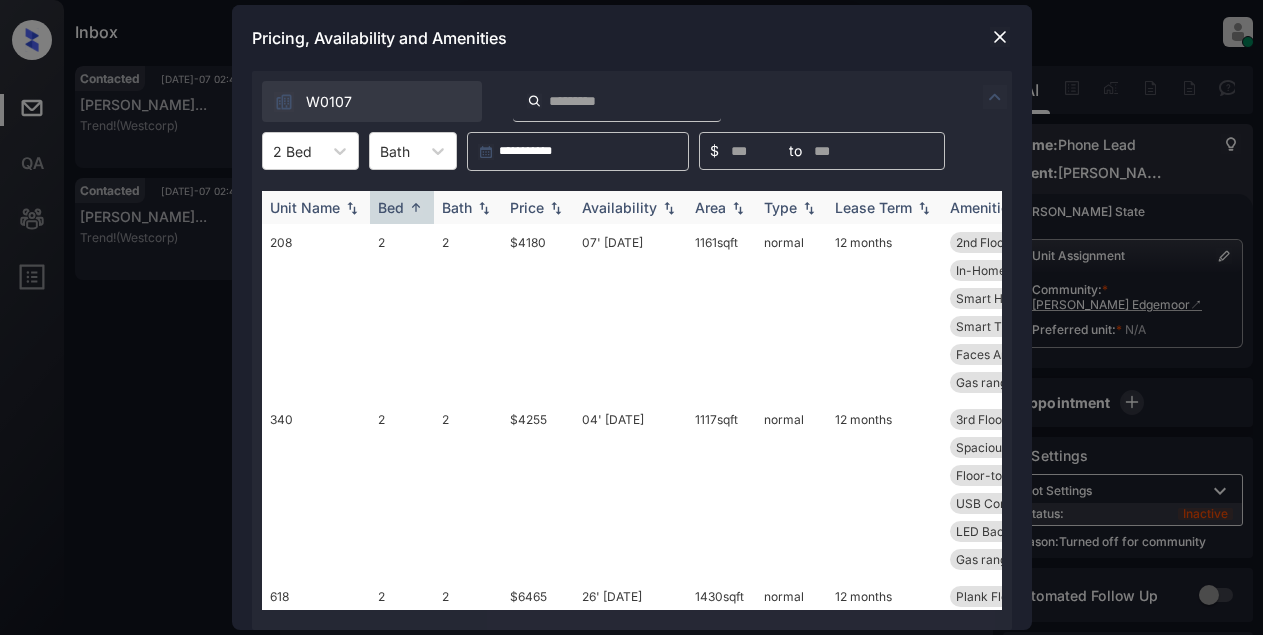 click at bounding box center [556, 208] 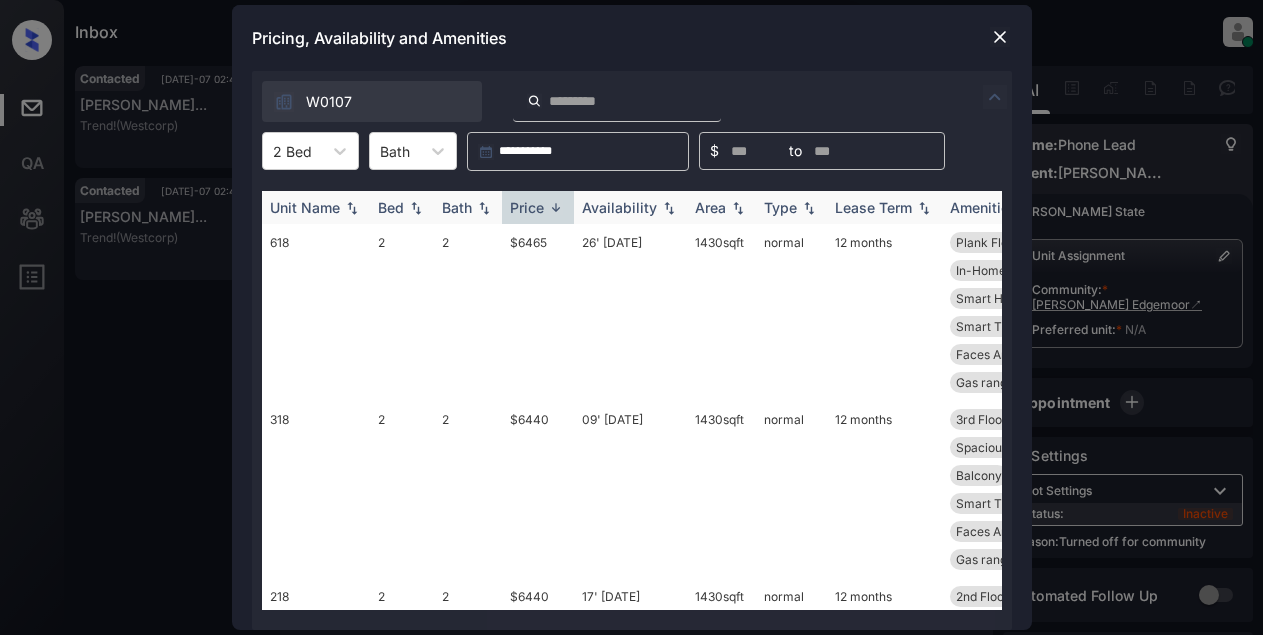 click at bounding box center [556, 207] 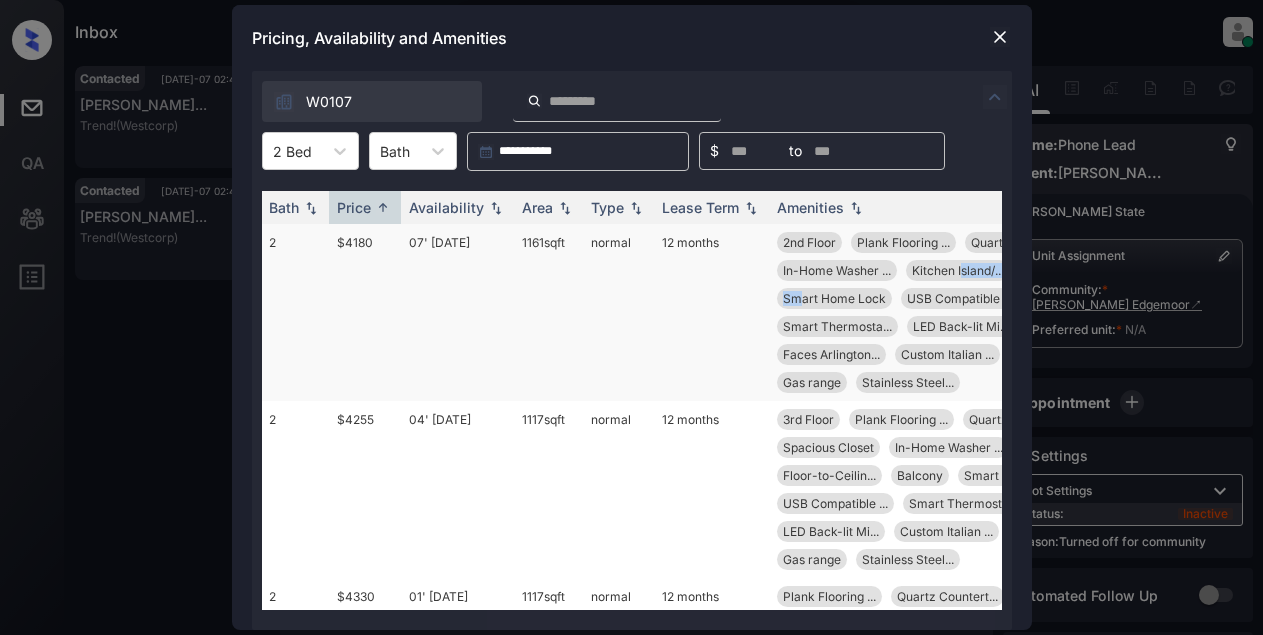 click on "2nd Floor Plank Flooring ... Quartz Countert... In-Home Washer ... Kitchen Island/... Smart Home Lock USB Compatible ... Smart Thermosta... LED Back-lit Mi... Faces [GEOGRAPHIC_DATA]... Custom Italian ... Ceiling Fan Gas range Stainless Steel..." at bounding box center [951, 312] 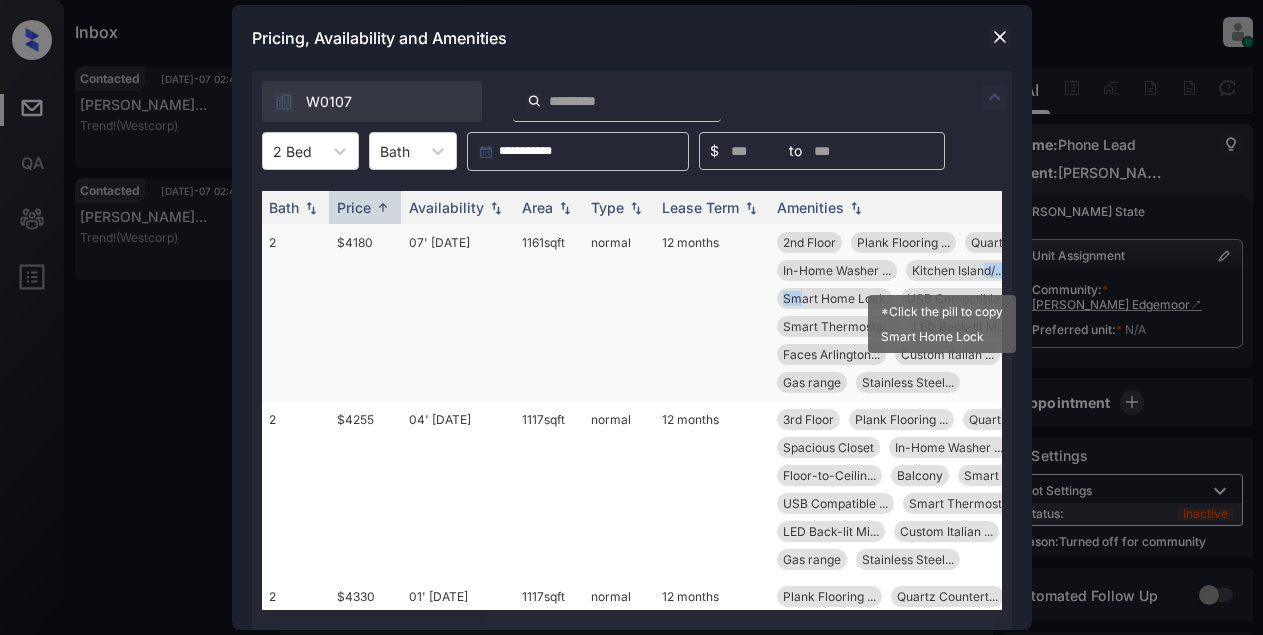 scroll, scrollTop: 0, scrollLeft: 191, axis: horizontal 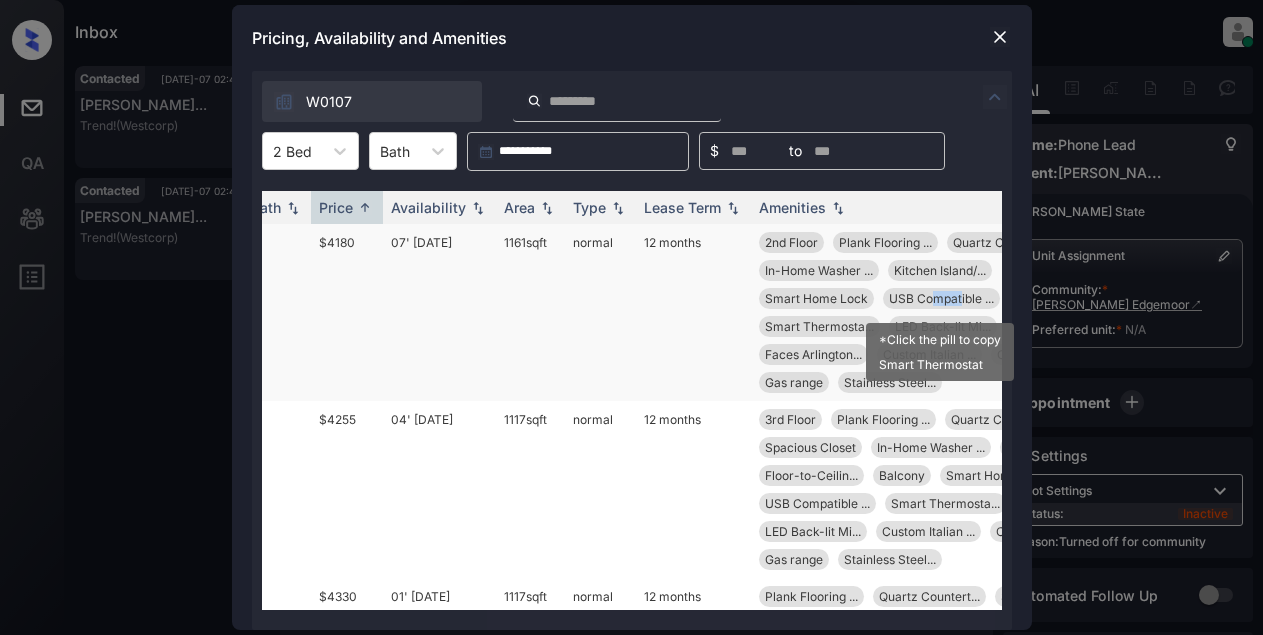 drag, startPoint x: 958, startPoint y: 296, endPoint x: 927, endPoint y: 293, distance: 31.144823 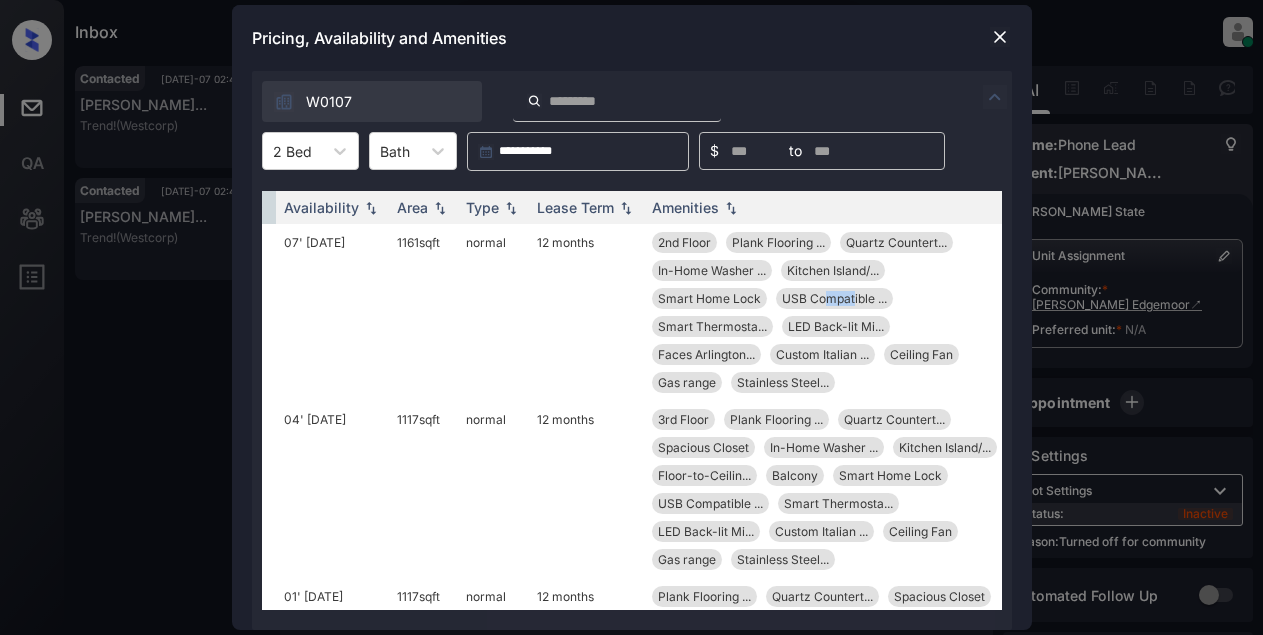 scroll, scrollTop: 0, scrollLeft: 319, axis: horizontal 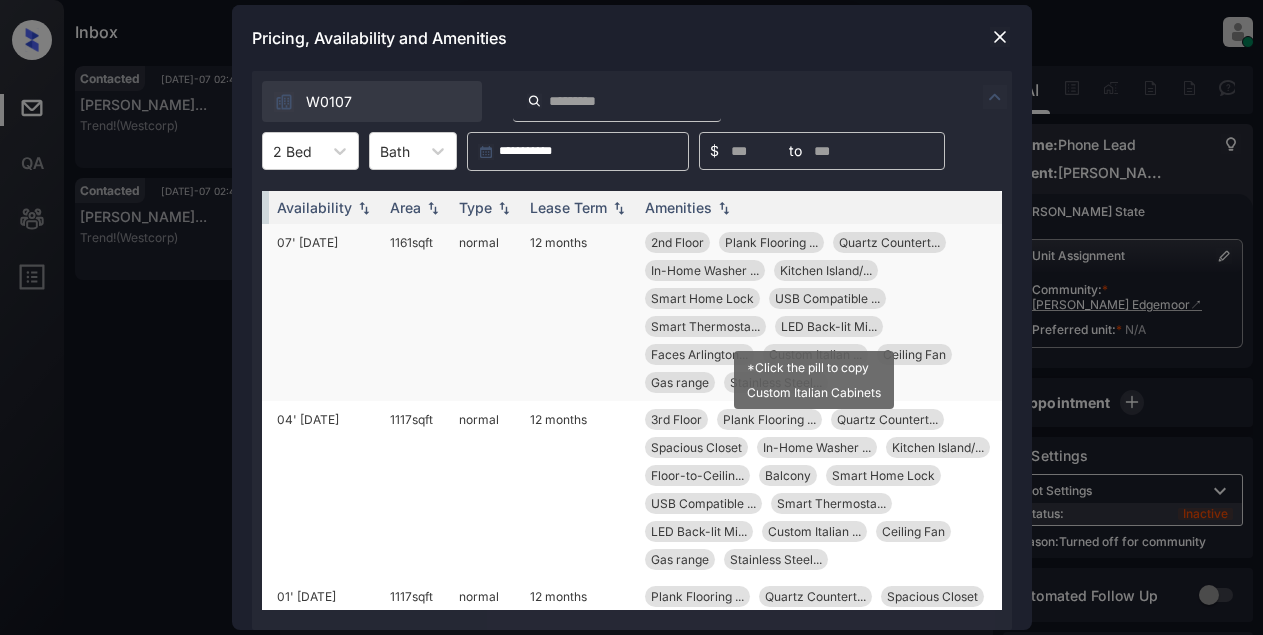 click on "LED Back-lit Mi..." at bounding box center [829, 326] 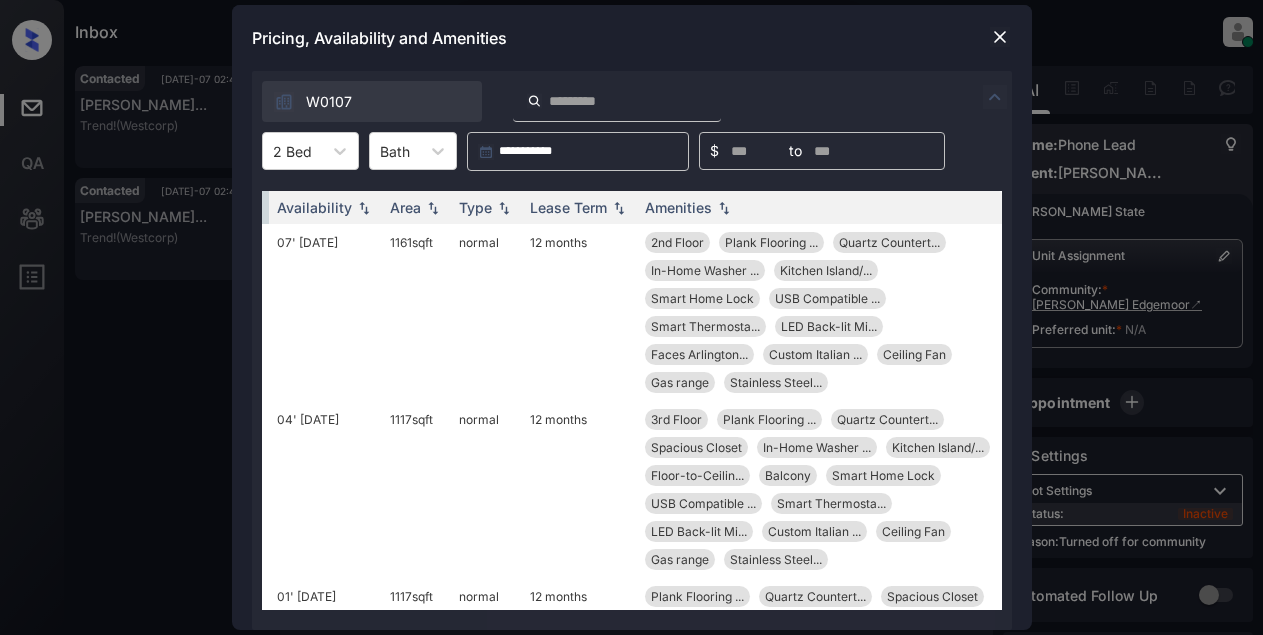 click on "Pricing, Availability and Amenities" at bounding box center [632, 38] 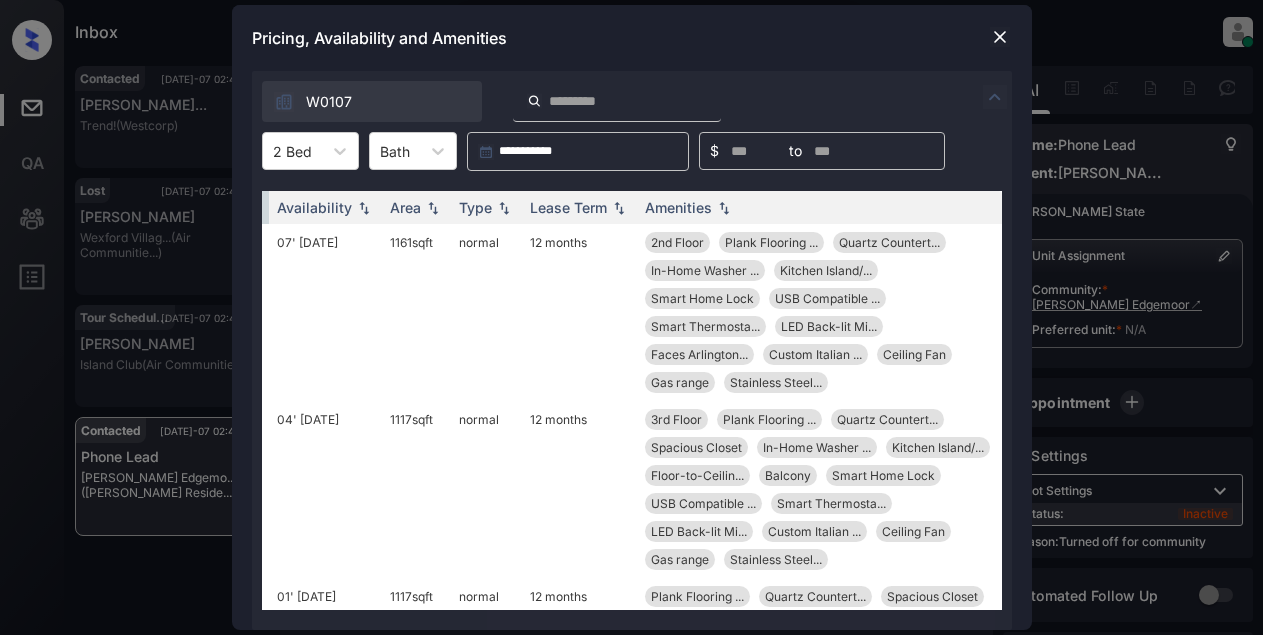 scroll, scrollTop: 1493, scrollLeft: 0, axis: vertical 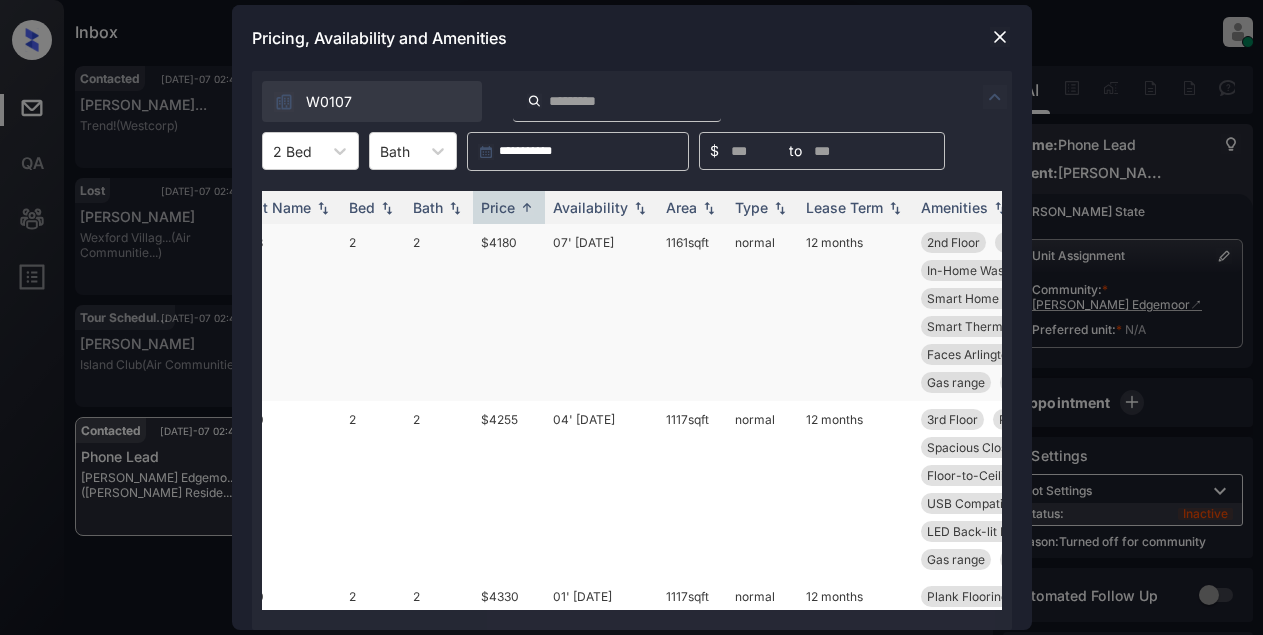 click on "$4180" at bounding box center [509, 312] 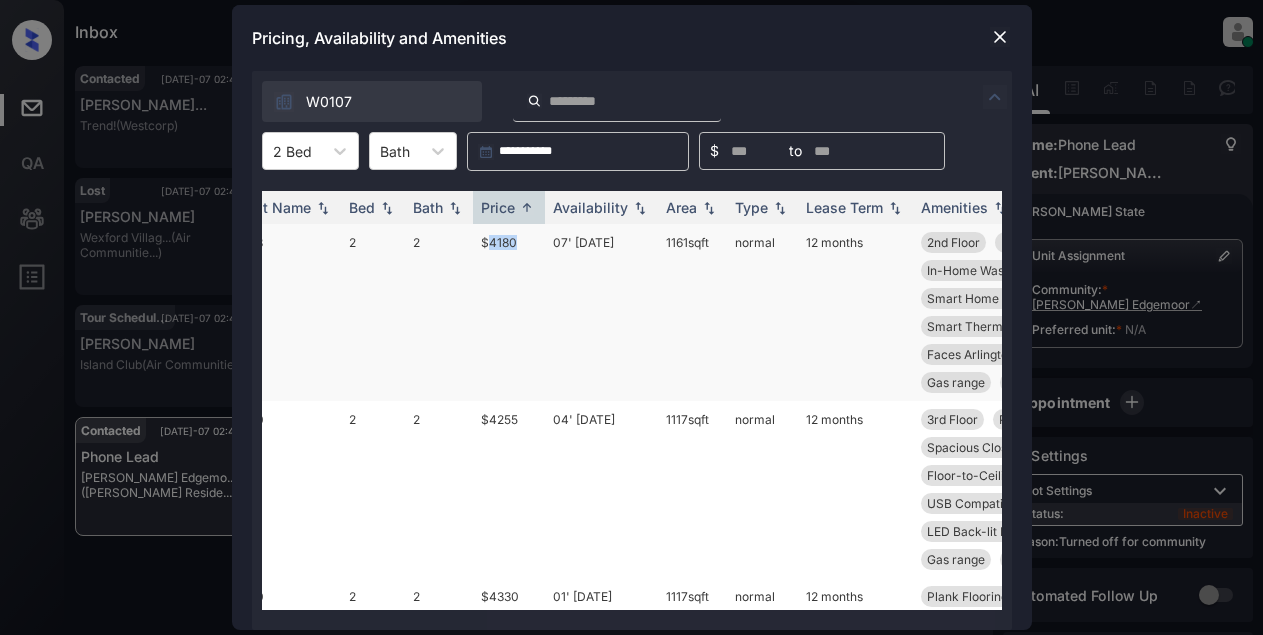 click on "$4180" at bounding box center (509, 312) 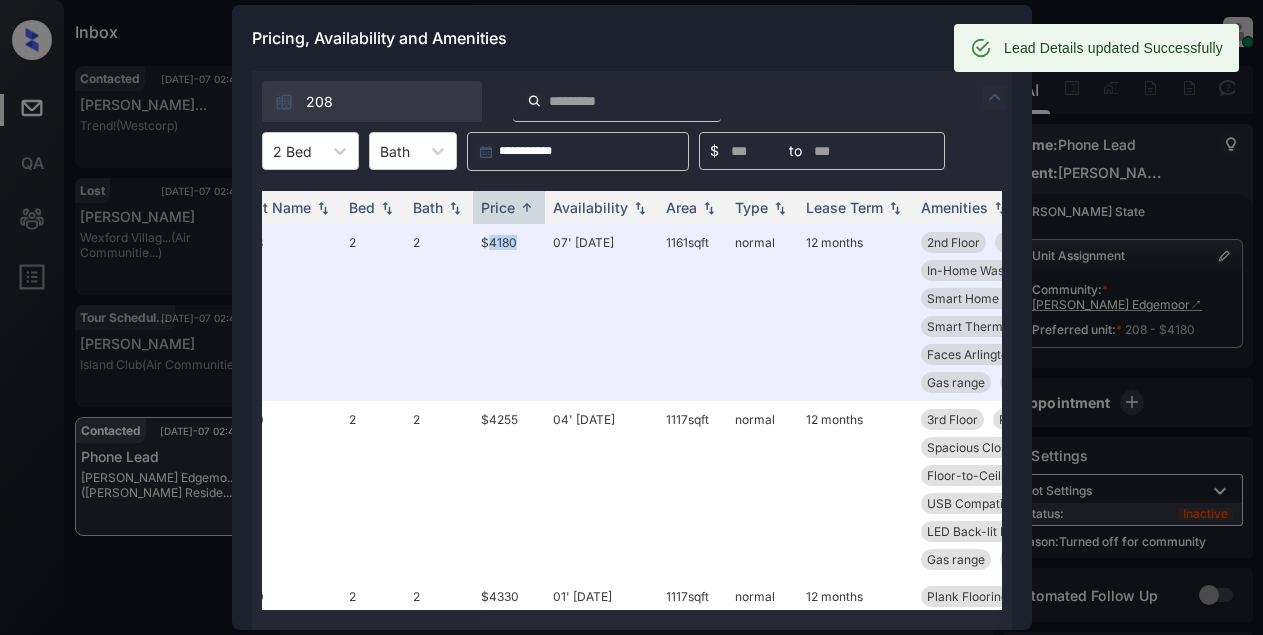 scroll, scrollTop: 1627, scrollLeft: 0, axis: vertical 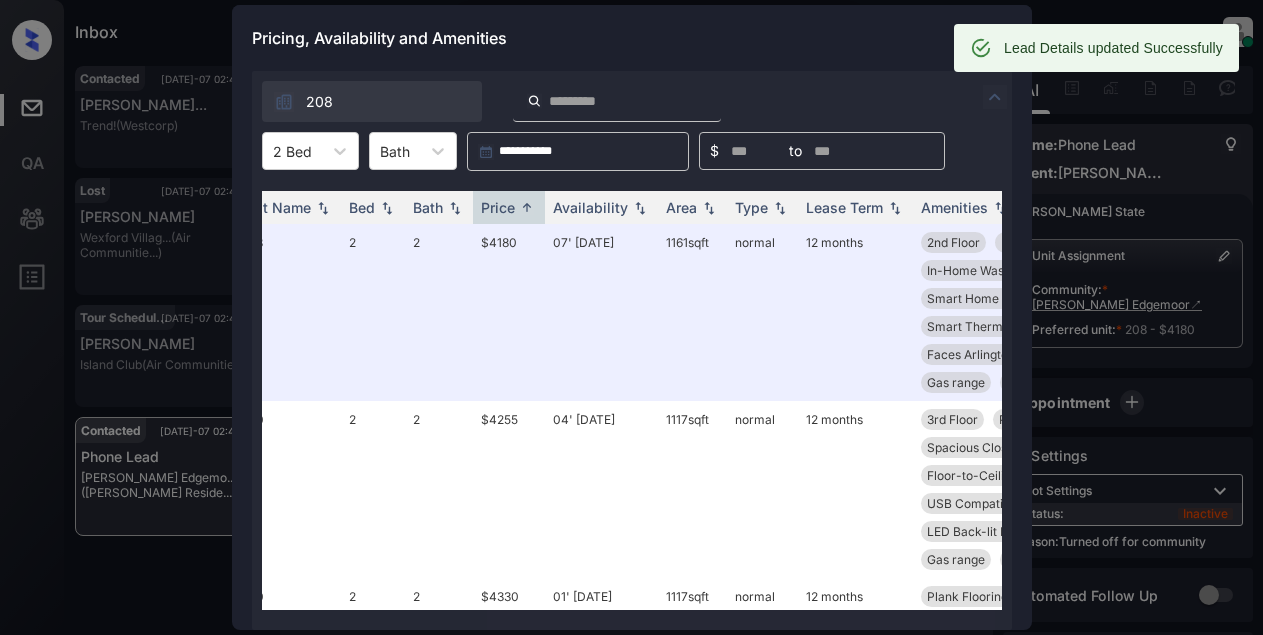 click on "Pricing, Availability and Amenities" at bounding box center (632, 38) 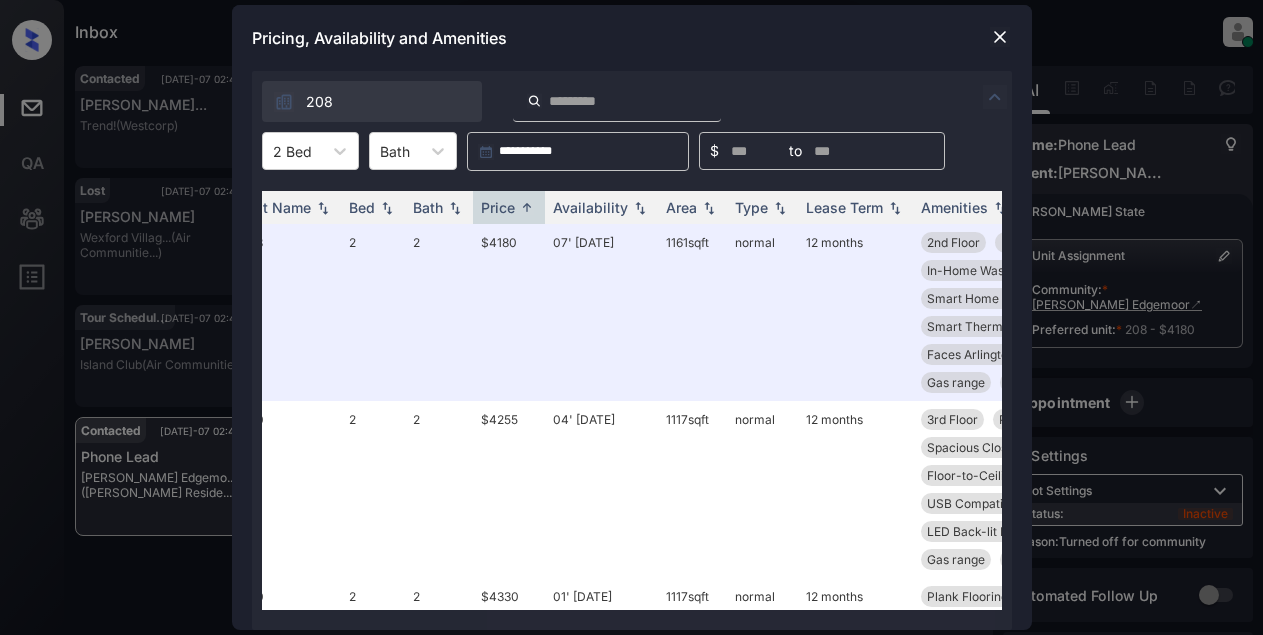 click at bounding box center [1000, 37] 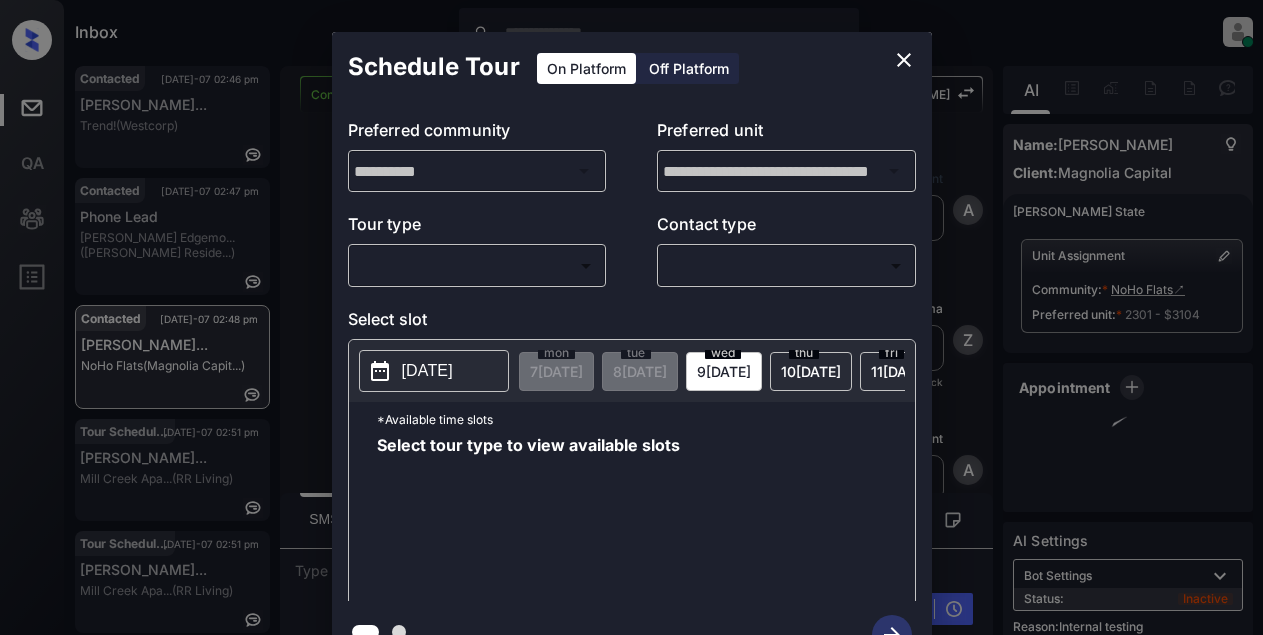 scroll, scrollTop: 0, scrollLeft: 0, axis: both 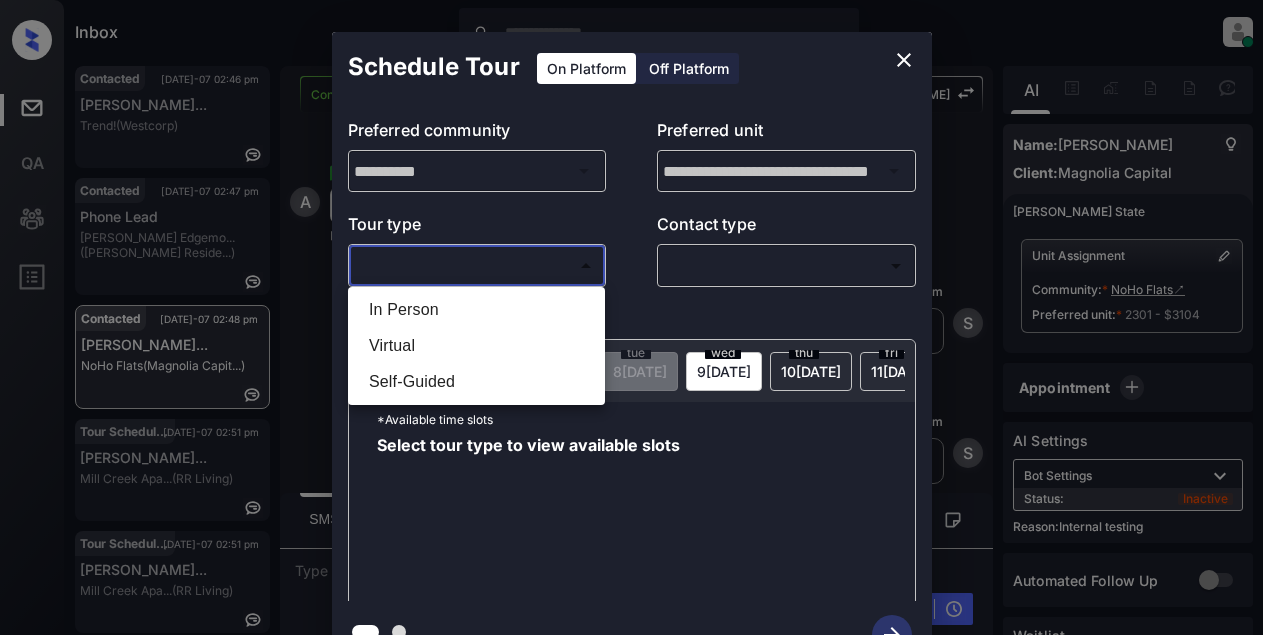click on "Inbox Lyzzelle M. Ceralde Online Set yourself   offline Set yourself   on break Profile Switch to  light  mode Sign out Contacted Jul-07 02:46 pm   Victoria Somnu... Trend!  (Westcorp) Contacted Jul-07 02:47 pm   Phone Lead Griffis Edgemo...  (Griffis Reside...) Contacted Jul-07 02:48 pm   Angelina Lospi... NoHo Flats  (Magnolia Capit...) Tour Scheduled Jul-07 02:51 pm   Jennifer Willi... Mill Creek Apa...  (RR Living) Tour Scheduled Jul-07 02:51 pm   Jennifer Willi... Mill Creek Apa...  (RR Living) Contacted Jul-07 02:49 pm   Justus Rethman... Axiom Westwood  (Raintree Partn...) Contacted Lost Lead Sentiment: Angry Upon sliding the acknowledgement:  Lead will move to lost stage. * ​ SMS and call option will be set to opt out. AFM will be turned off for the lead. Kelsey New Message Agent Lead created via webhook in Inbound stage. Jul 07, 2025 08:13 am A New Message Zuma Lead transferred to leasing agent: kelsey Jul 07, 2025 08:13 am  Sync'd w  knock Z New Message Agent AFM Request sent to Kelsey. A Kelsey K" at bounding box center [631, 317] 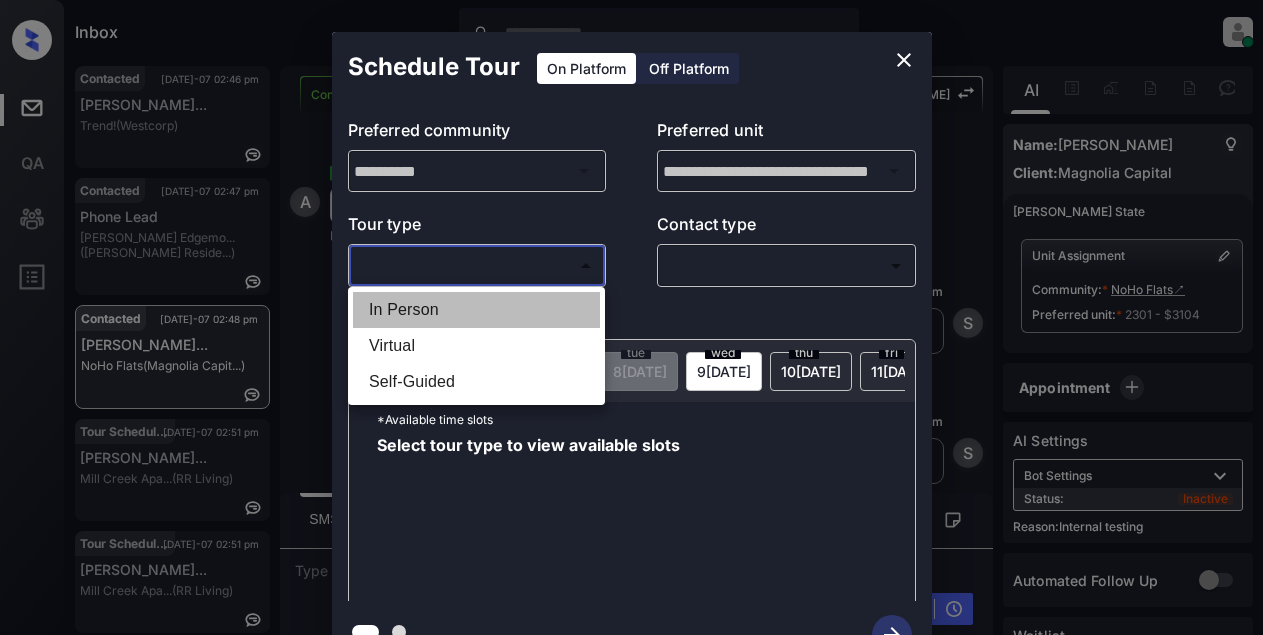 click on "In Person" at bounding box center (476, 310) 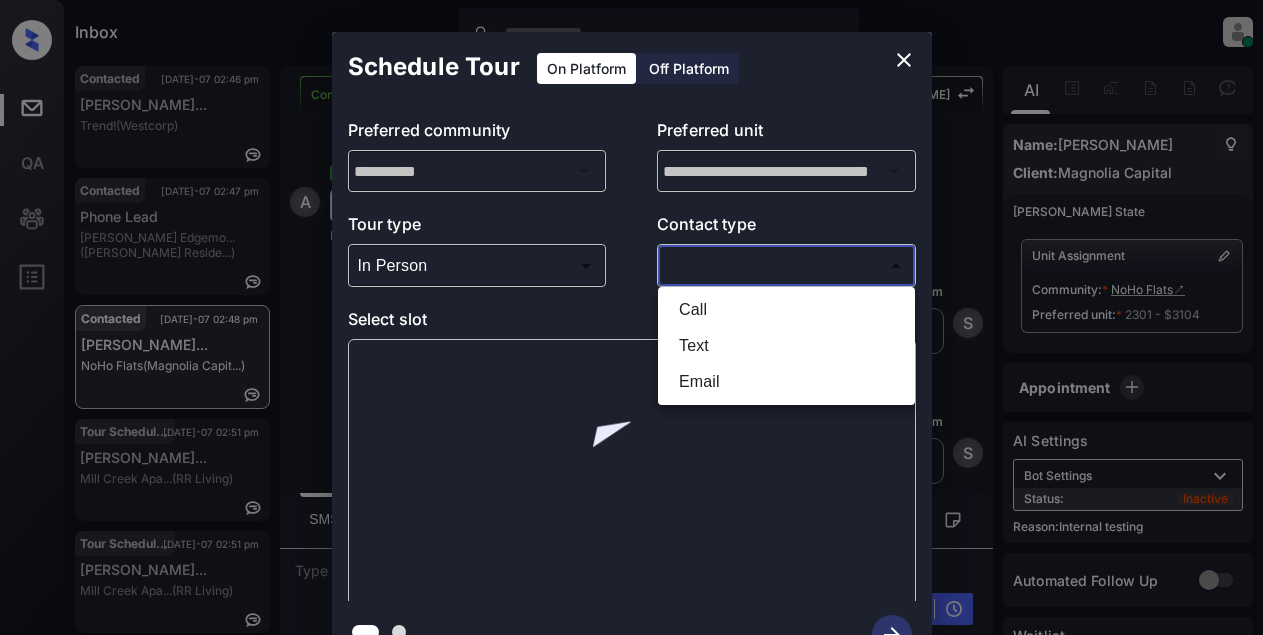drag, startPoint x: 695, startPoint y: 268, endPoint x: 757, endPoint y: 266, distance: 62.03225 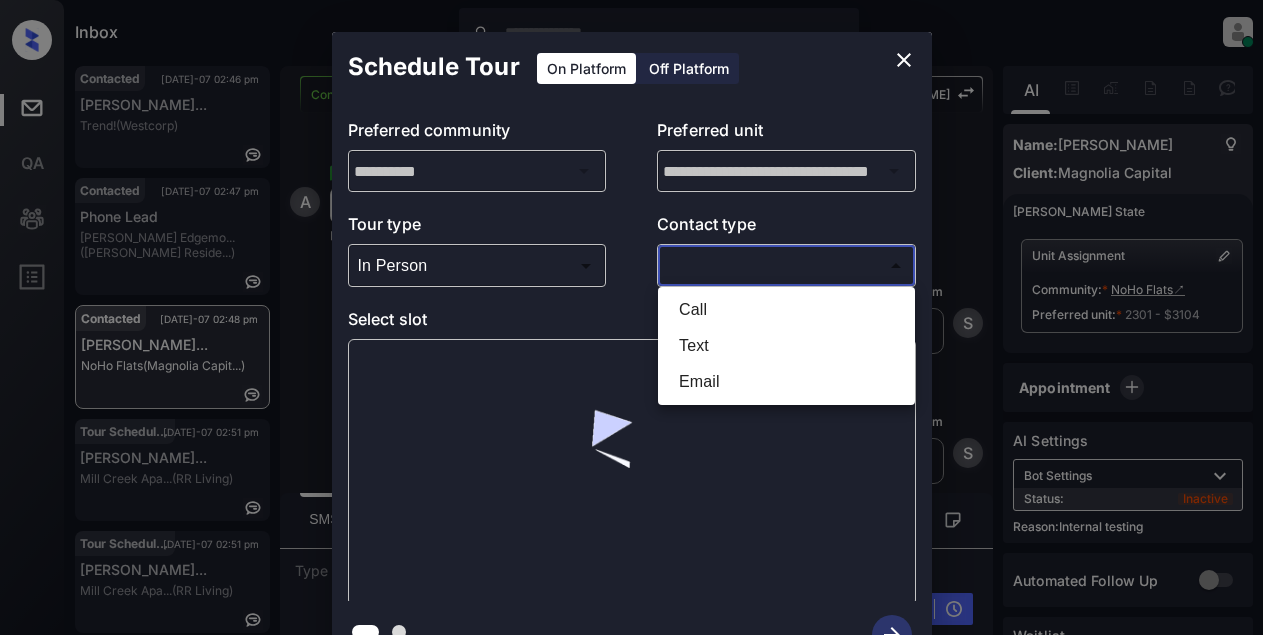 click on "Inbox Lyzzelle M. Ceralde Online Set yourself   offline Set yourself   on break Profile Switch to  light  mode Sign out Contacted Jul-07 02:46 pm   Victoria Somnu... Trend!  (Westcorp) Contacted Jul-07 02:47 pm   Phone Lead Griffis Edgemo...  (Griffis Reside...) Contacted Jul-07 02:48 pm   Angelina Lospi... NoHo Flats  (Magnolia Capit...) Tour Scheduled Jul-07 02:51 pm   Jennifer Willi... Mill Creek Apa...  (RR Living) Tour Scheduled Jul-07 02:51 pm   Jennifer Willi... Mill Creek Apa...  (RR Living) Contacted Jul-07 02:49 pm   Justus Rethman... Axiom Westwood  (Raintree Partn...) Contacted Lost Lead Sentiment: Angry Upon sliding the acknowledgement:  Lead will move to lost stage. * ​ SMS and call option will be set to opt out. AFM will be turned off for the lead. Kelsey New Message Agent Lead created via webhook in Inbound stage. Jul 07, 2025 08:13 am A New Message Zuma Lead transferred to leasing agent: kelsey Jul 07, 2025 08:13 am  Sync'd w  knock Z New Message Agent AFM Request sent to Kelsey. A Kelsey K" at bounding box center (631, 317) 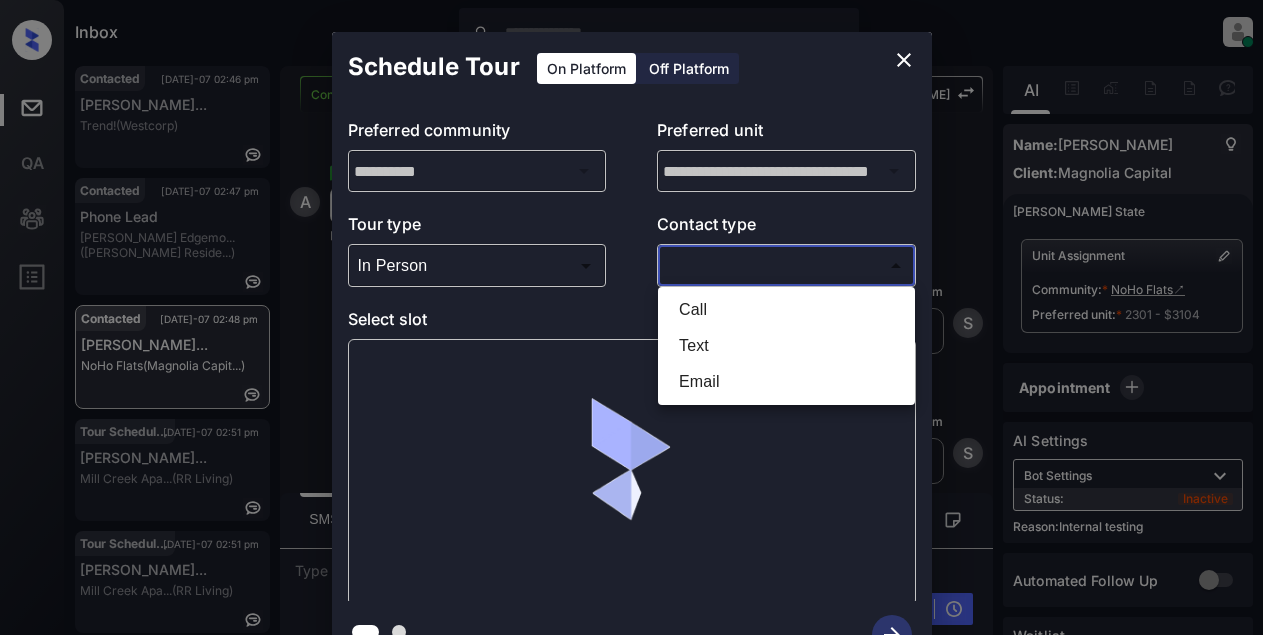 click on "Text" at bounding box center [786, 346] 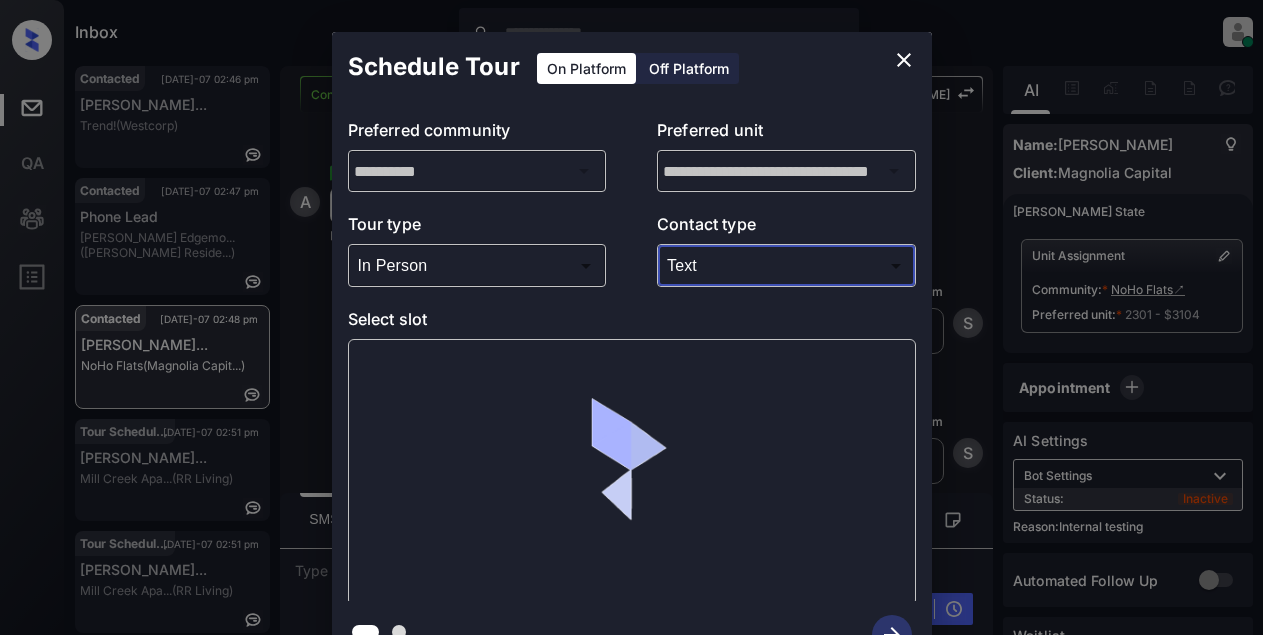 type on "****" 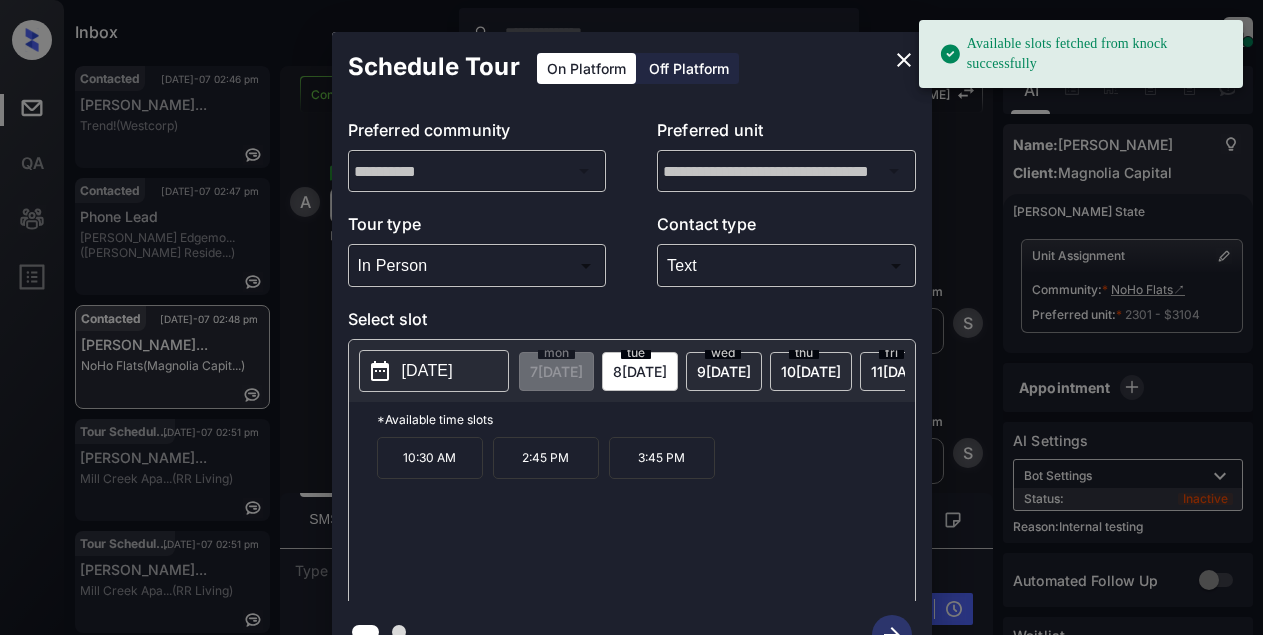 click on "2025-07-08" at bounding box center (427, 371) 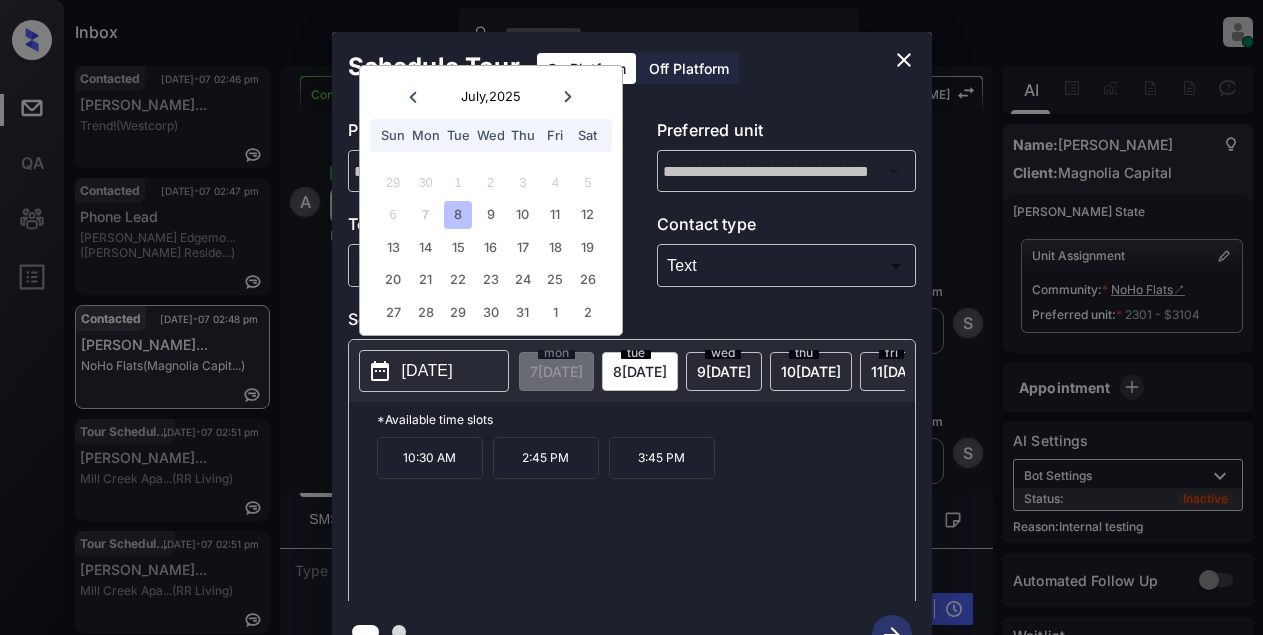 click on "8" at bounding box center [457, 214] 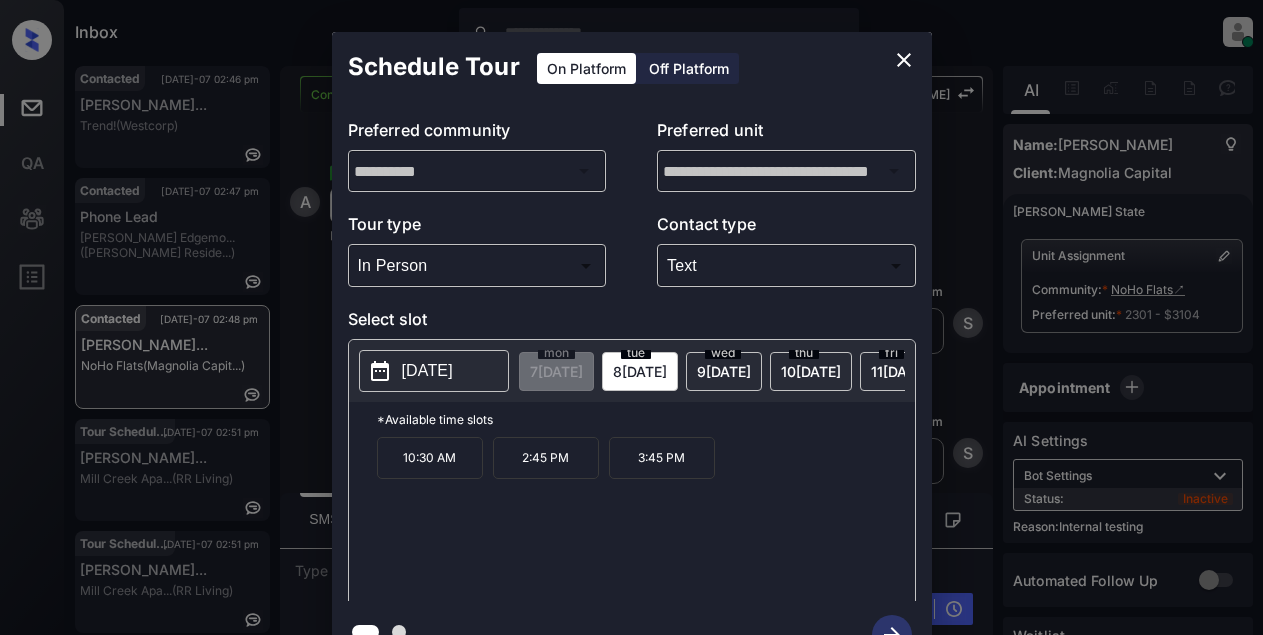 click on "8 JUL" at bounding box center (556, 371) 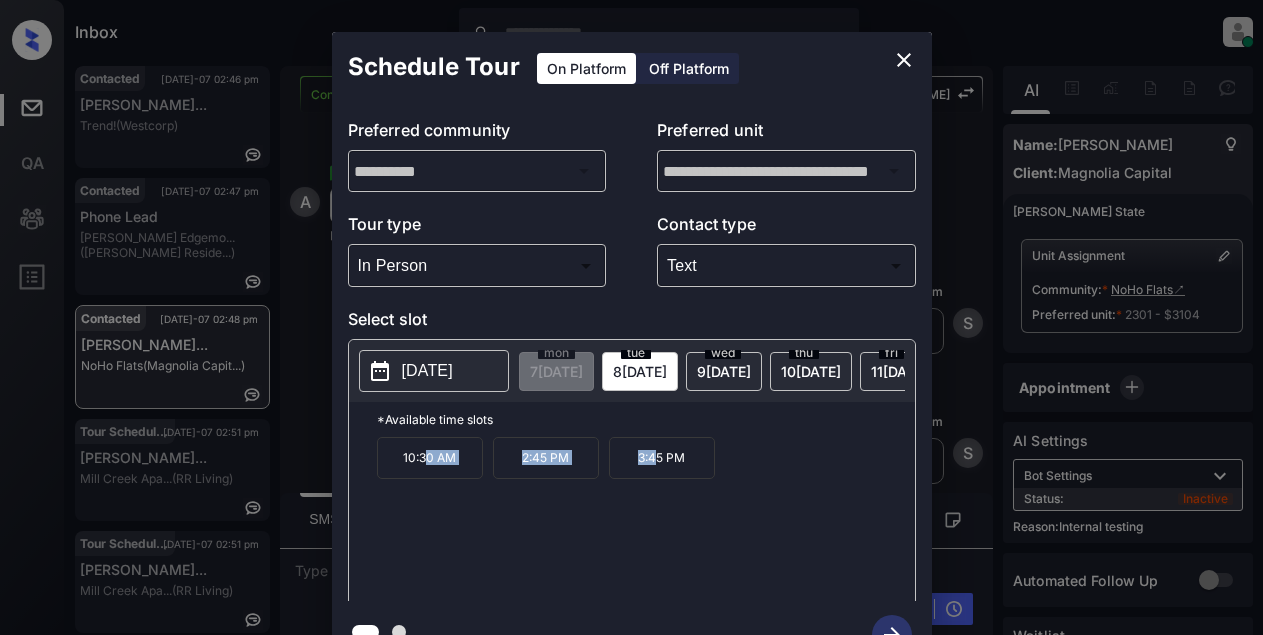 drag, startPoint x: 426, startPoint y: 464, endPoint x: 652, endPoint y: 475, distance: 226.26755 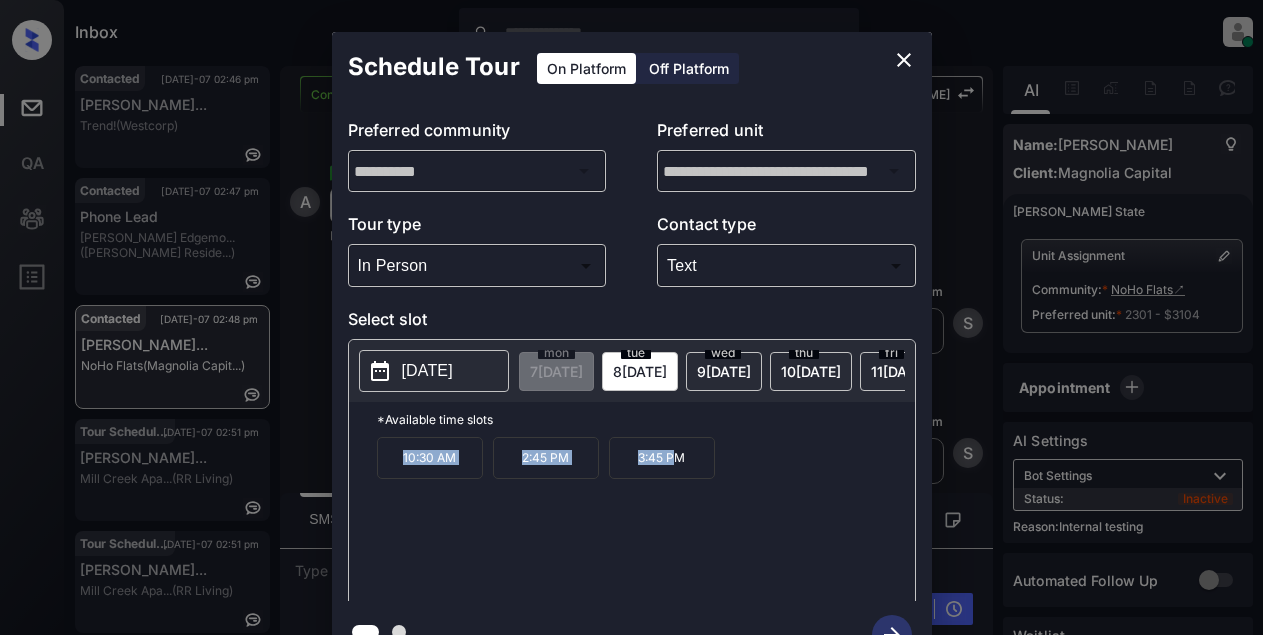 drag, startPoint x: 395, startPoint y: 470, endPoint x: 678, endPoint y: 476, distance: 283.0636 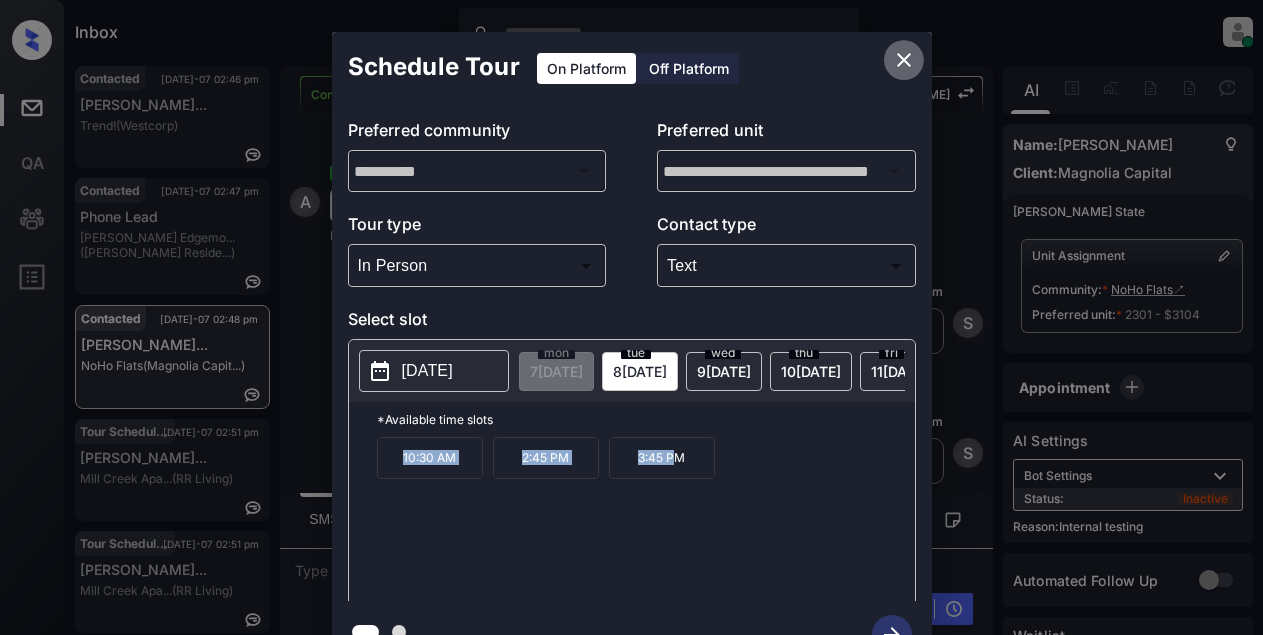 click 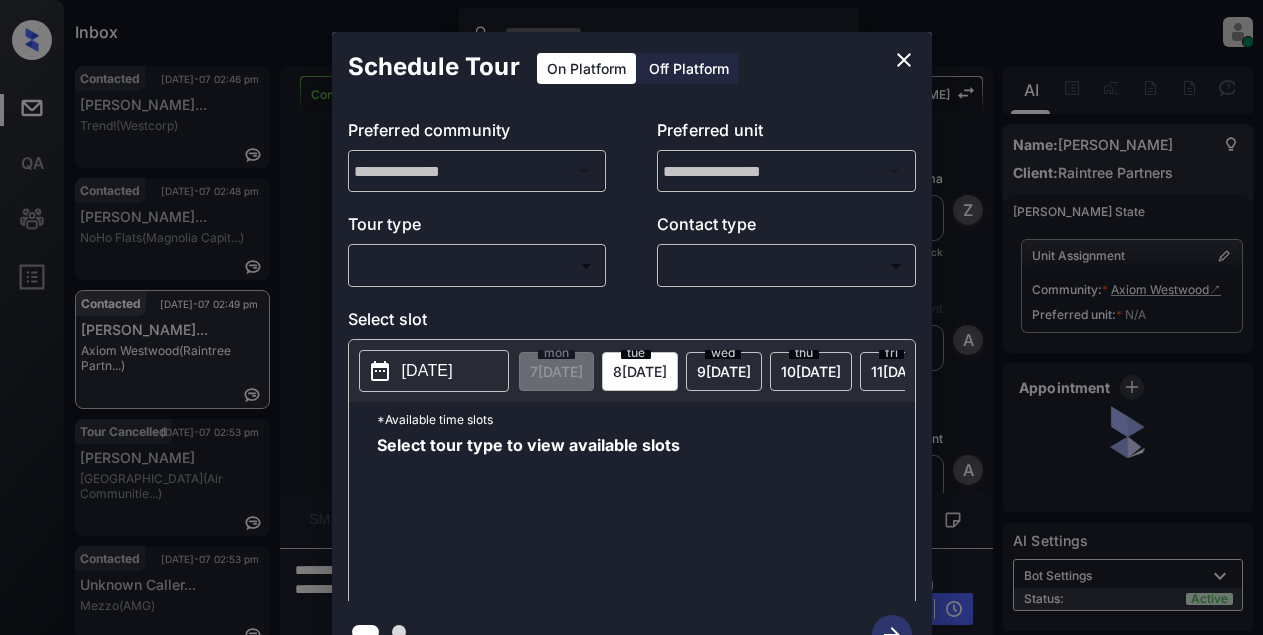 scroll, scrollTop: 0, scrollLeft: 0, axis: both 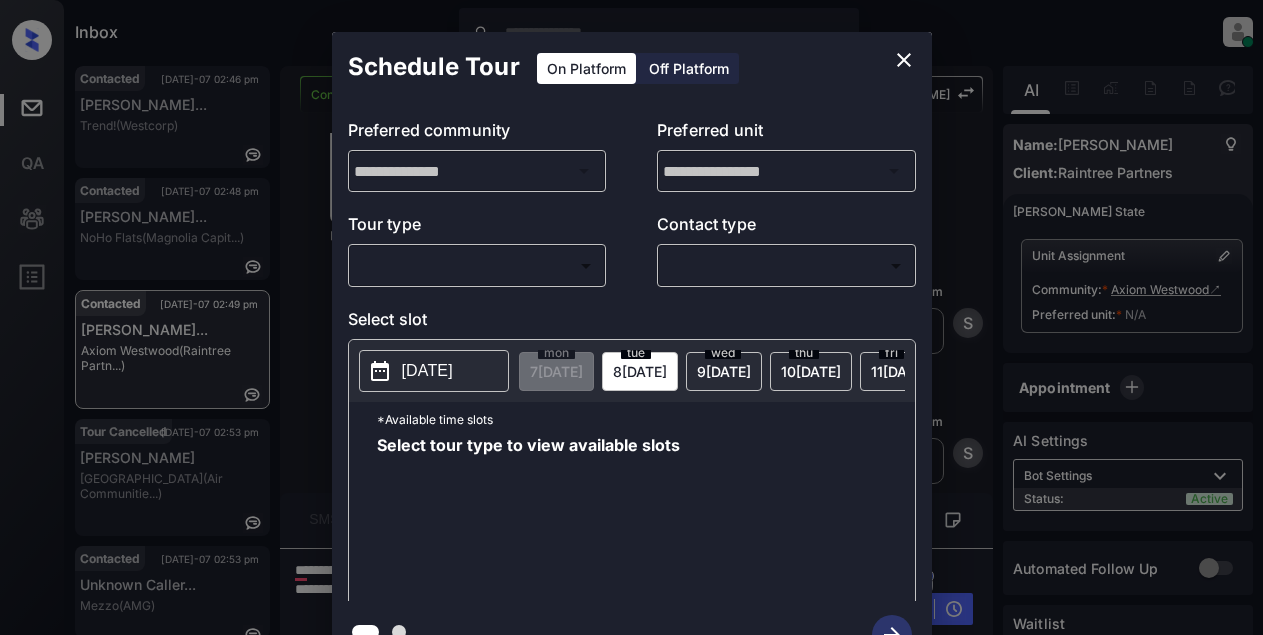 click on "Inbox Lyzzelle M. Ceralde Online Set yourself   offline Set yourself   on break Profile Switch to  light  mode Sign out Contacted Jul-07 02:46 pm   Victoria Somnu... Trend!  (Westcorp) Contacted Jul-07 02:48 pm   Angelina Lospi... NoHo Flats  (Magnolia Capit...) Contacted Jul-07 02:49 pm   Justus Rethman... Axiom Westwood  (Raintree Partn...) Tour Cancelled Jul-07 02:53 pm   Bailey Hobson Malibu Canyon  (Air Communitie...) Contacted Jul-07 02:53 pm   Unknown Caller... Mezzo  (AMG) Tour Scheduled Jul-07 02:54 pm   Toni Ann Perez Lincoln Place  (Air Communitie...) Contacted Lost Lead Sentiment: Angry Upon sliding the acknowledgement:  Lead will move to lost stage. * ​ SMS and call option will be set to opt out. AFM will be turned off for the lead. Kelsey New Message Zuma Lead transferred to leasing agent: kelsey Jul 05, 2025 05:16 am  Sync'd w  knock Z New Message Agent Lead created via webhook in Inbound stage. Jul 05, 2025 05:16 am A New Message Agent AFM Request sent to Kelsey. Jul 05, 2025 05:16 am A A" at bounding box center [631, 317] 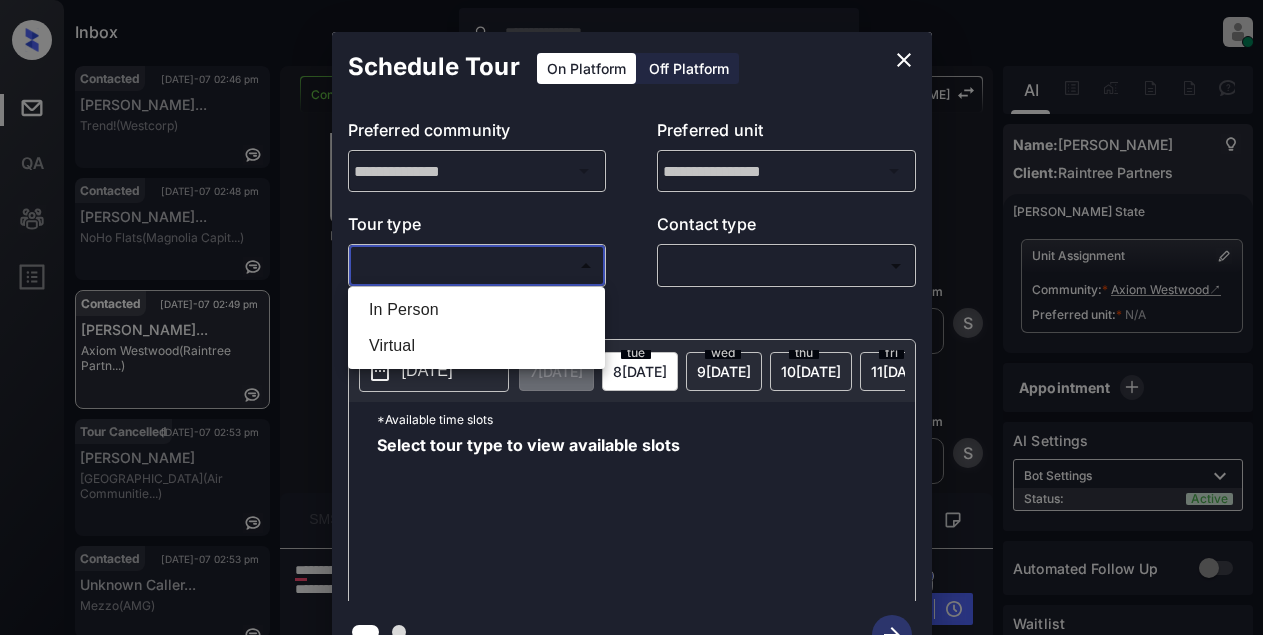click at bounding box center [631, 317] 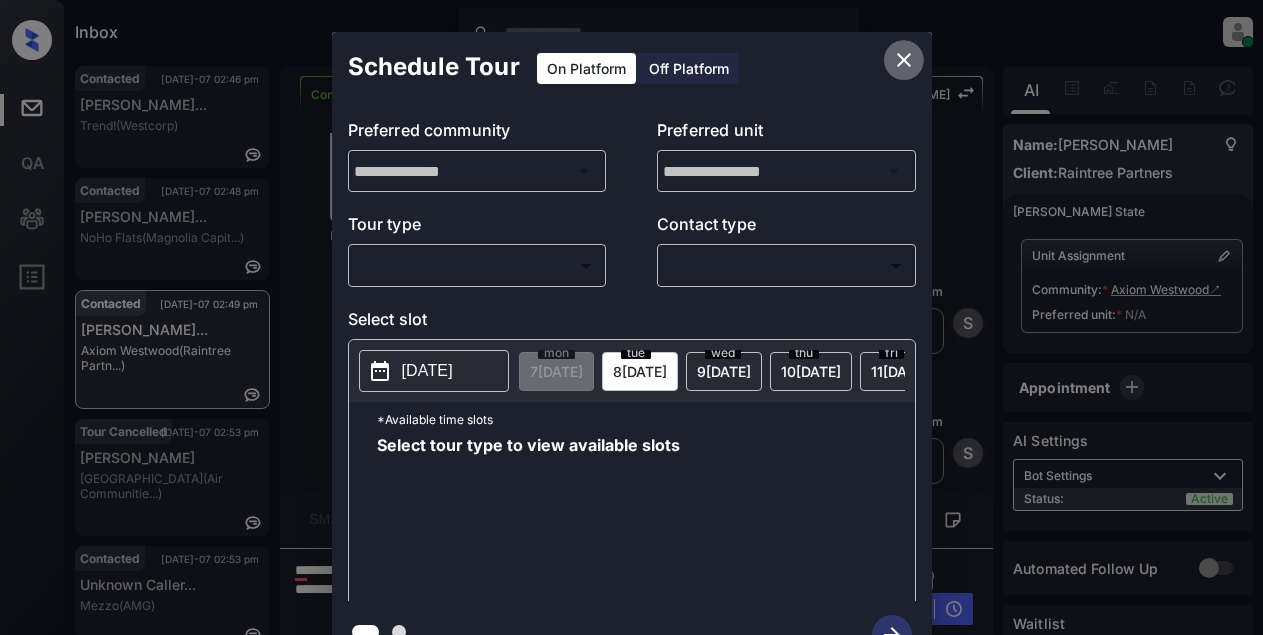 click 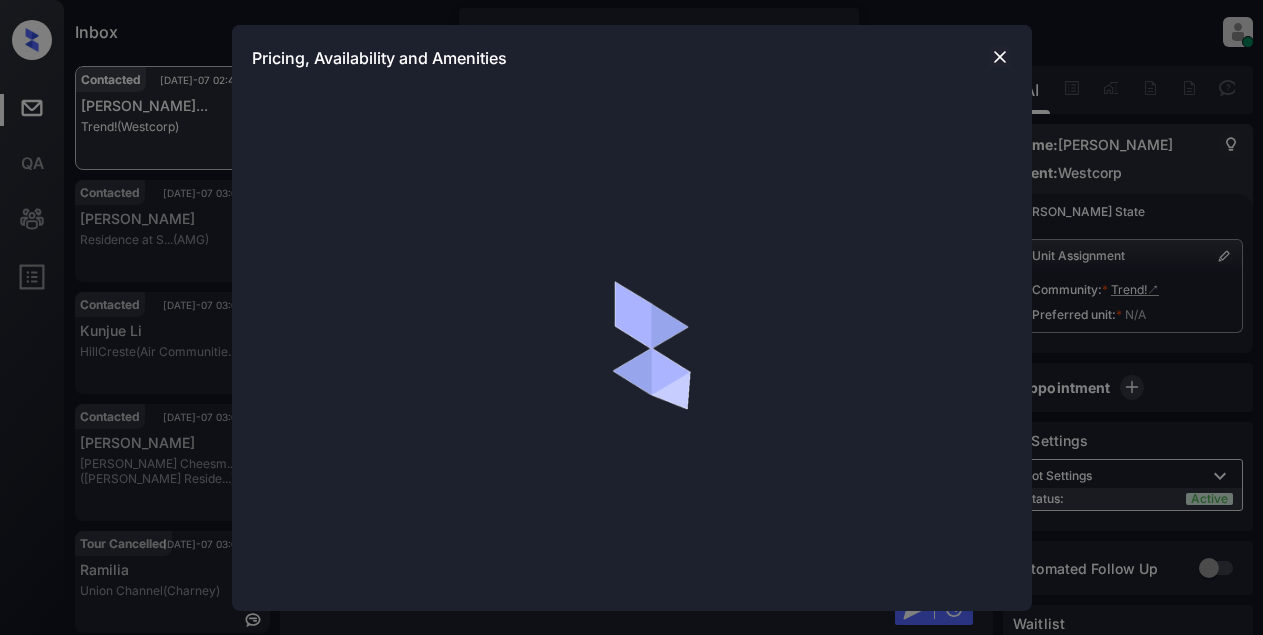 scroll, scrollTop: 0, scrollLeft: 0, axis: both 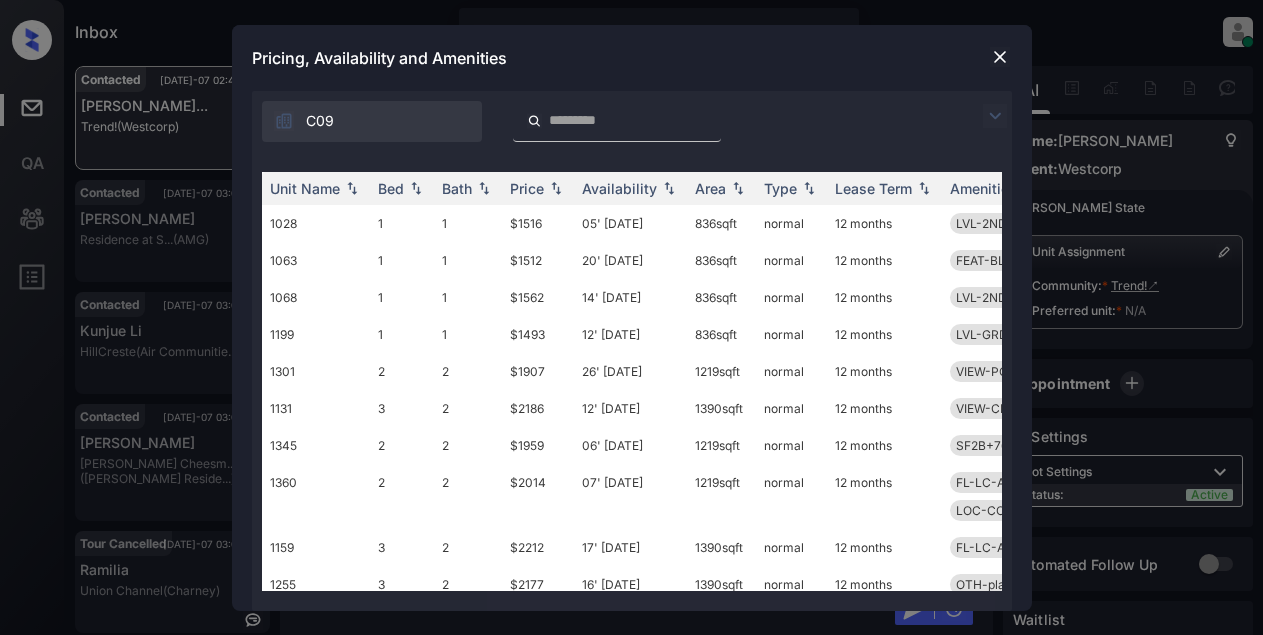 click at bounding box center (995, 116) 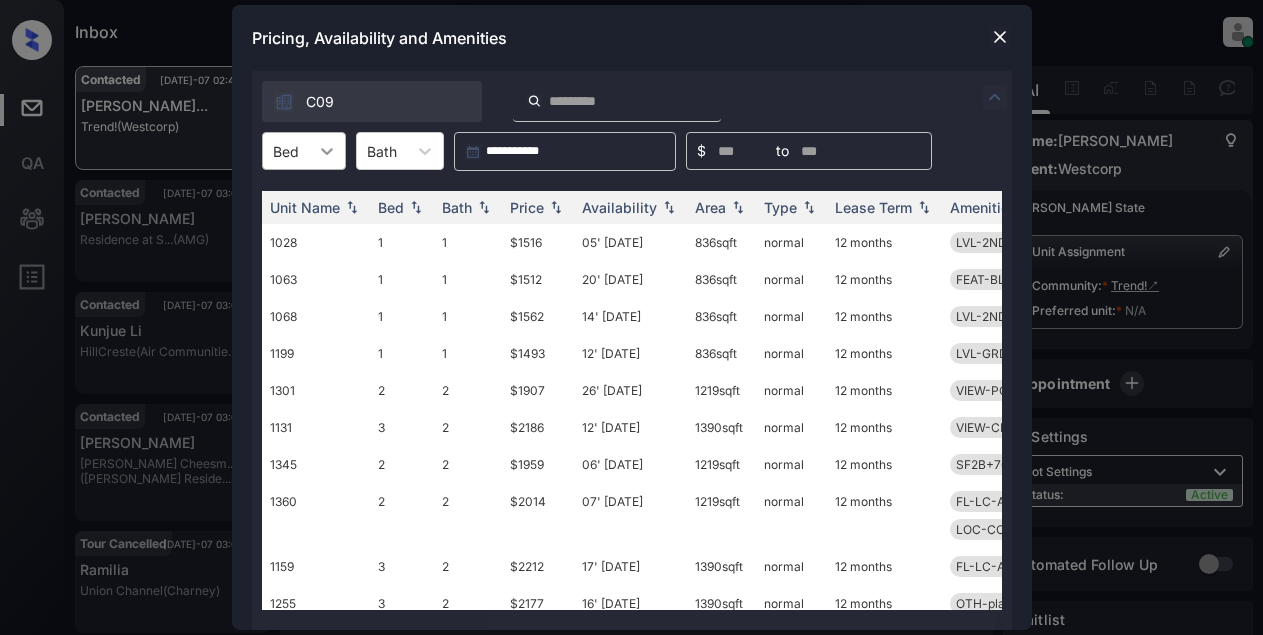 click 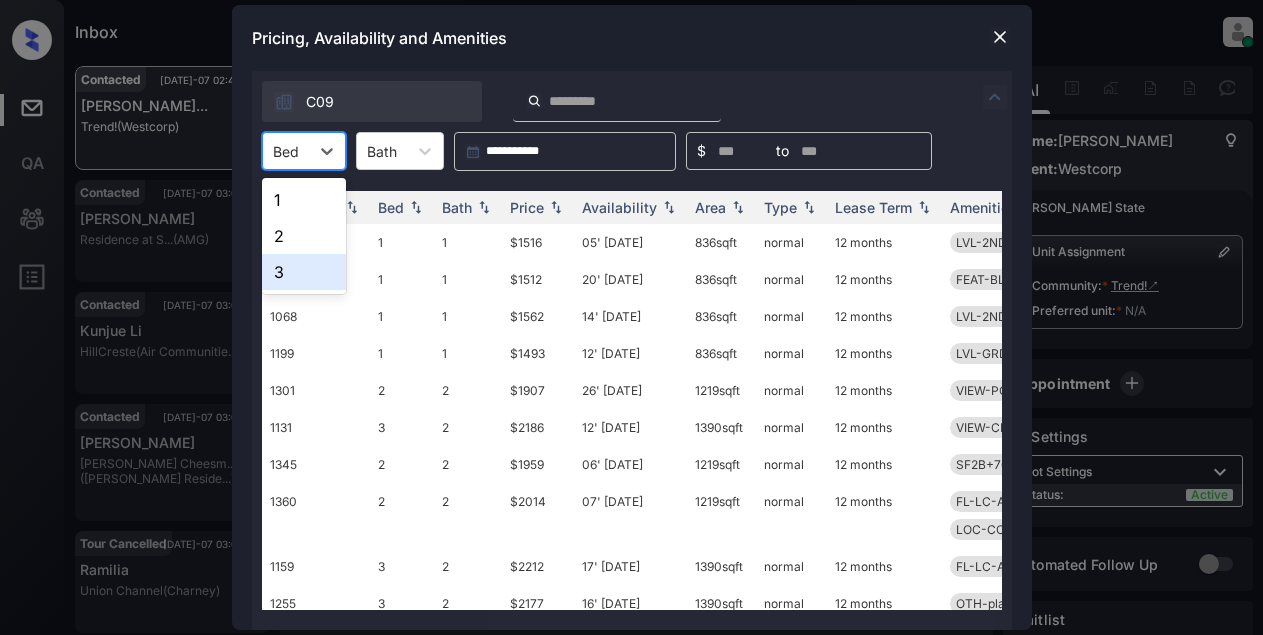 click on "3" at bounding box center (304, 272) 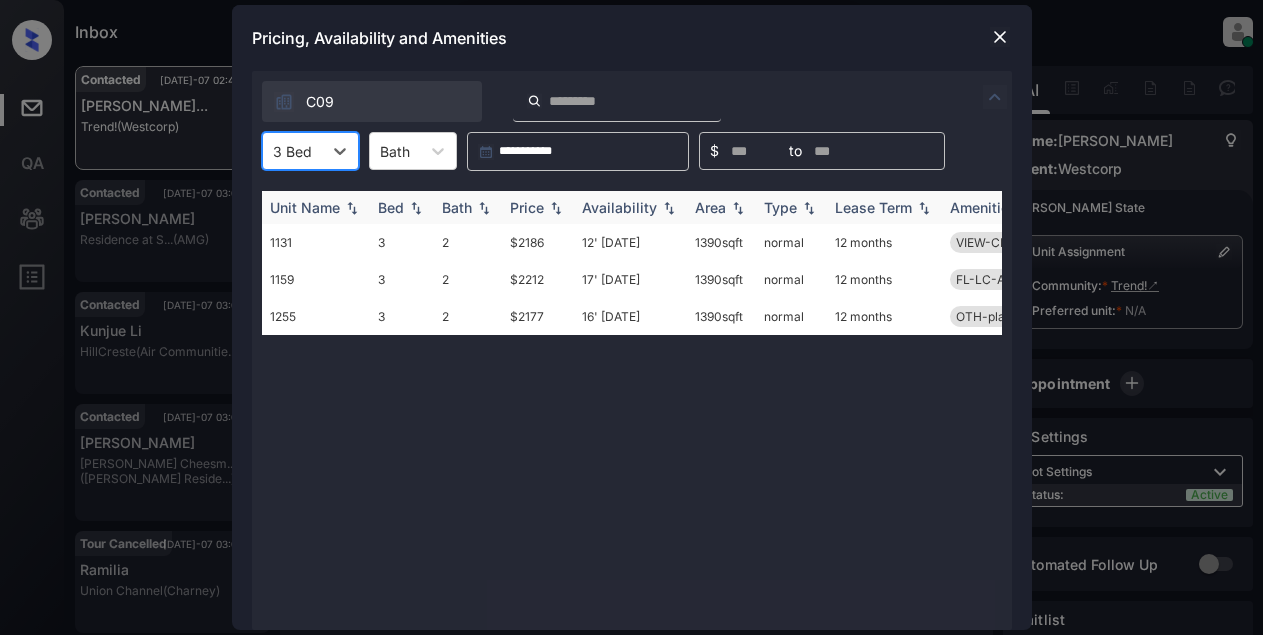 click on "Price" at bounding box center (527, 207) 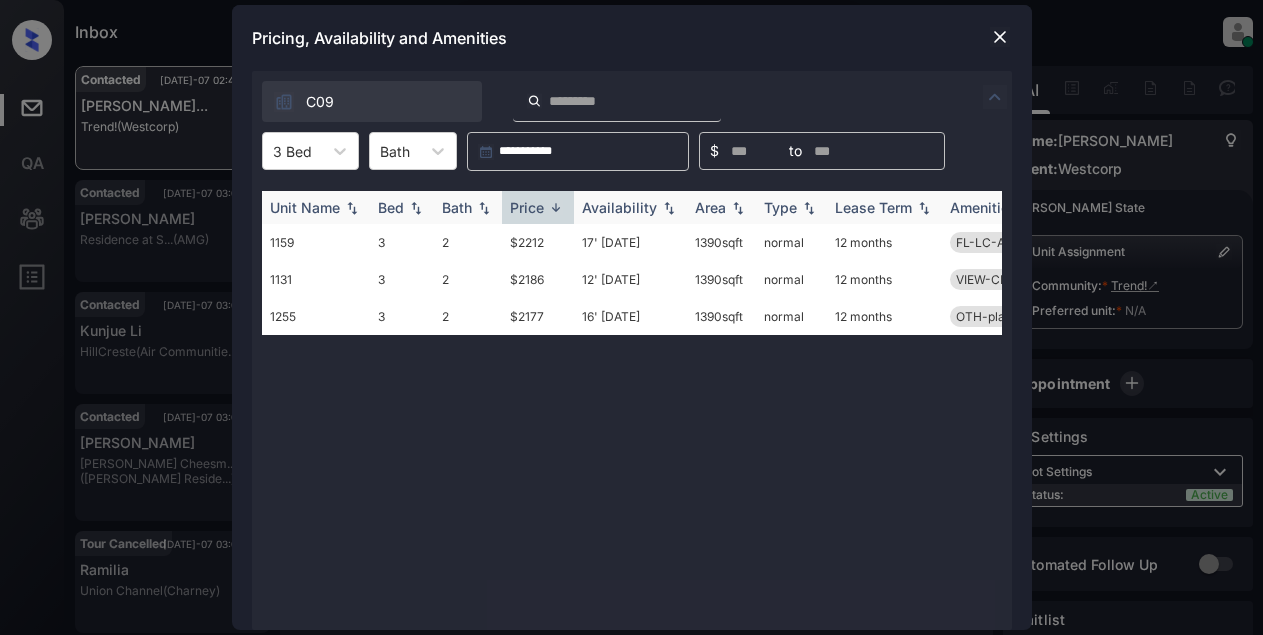 click on "Price" at bounding box center [527, 207] 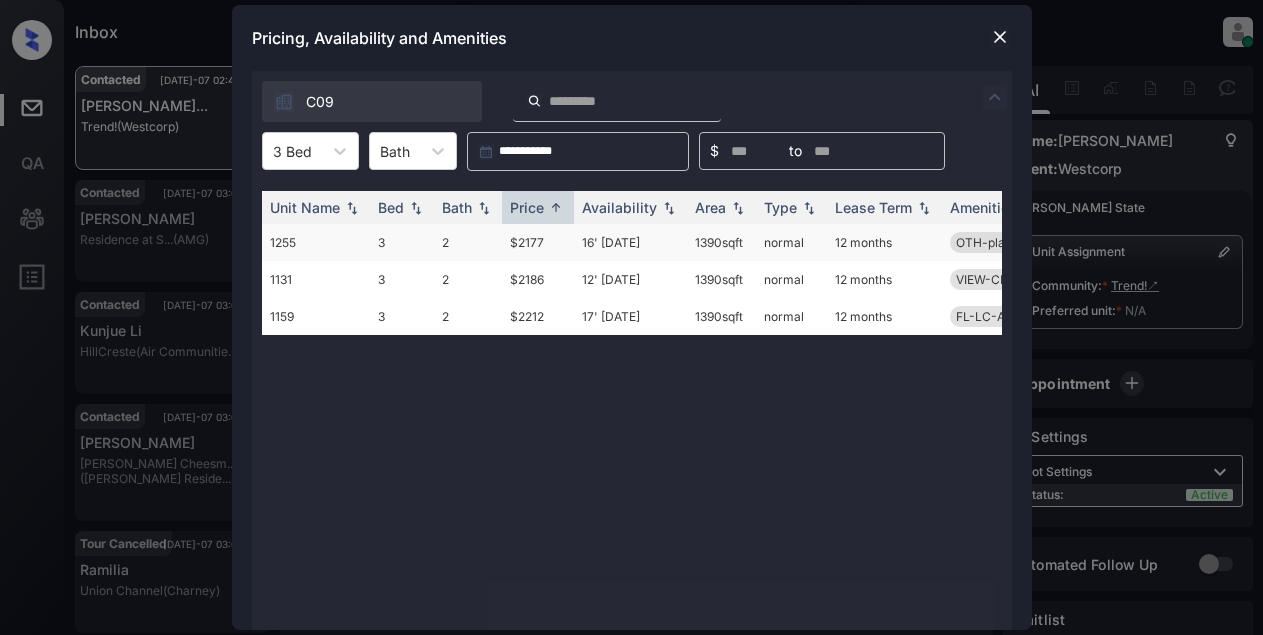 click on "$2177" at bounding box center (538, 242) 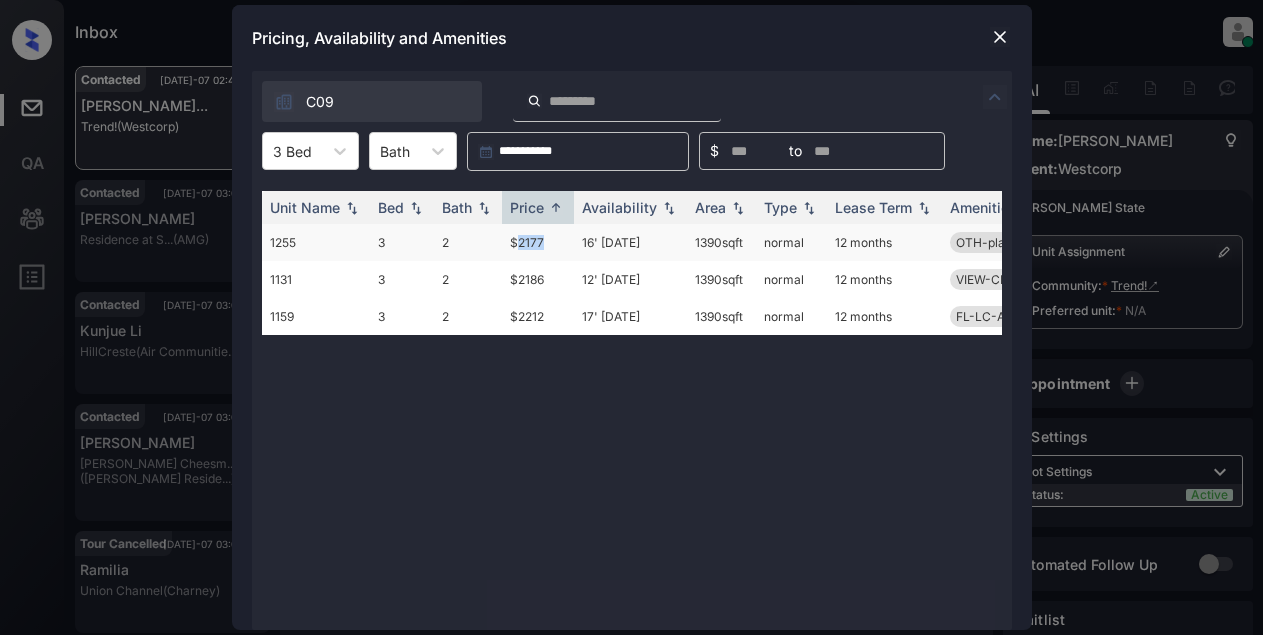 click on "$2177" at bounding box center (538, 242) 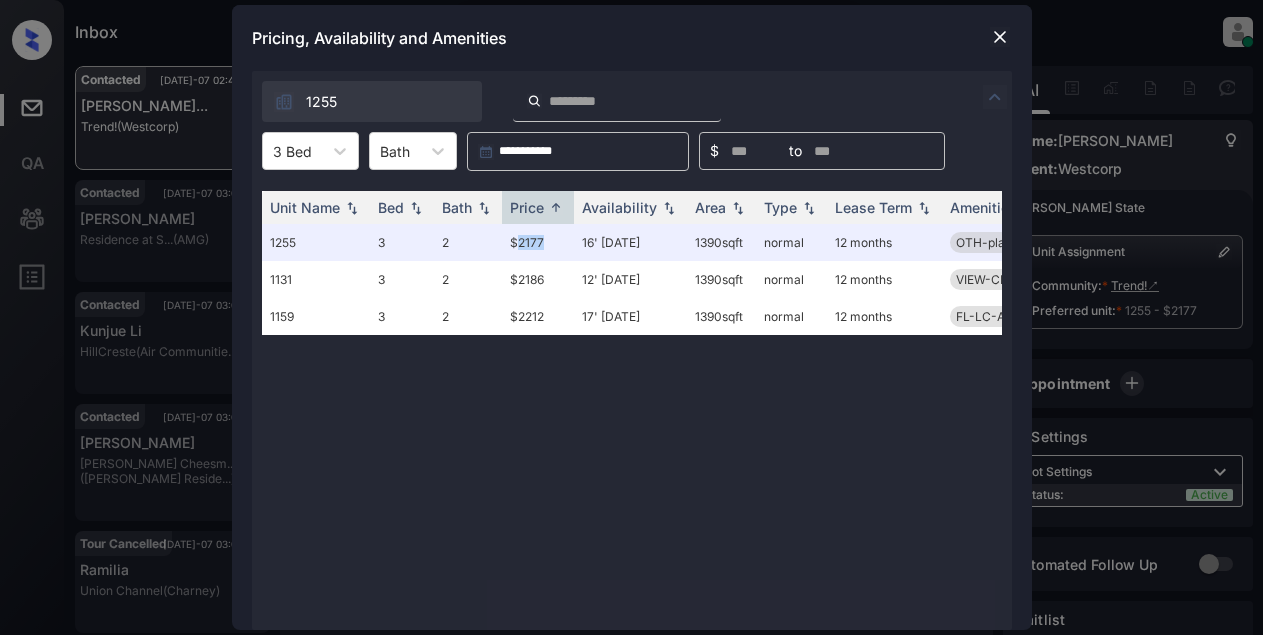 click at bounding box center (1000, 37) 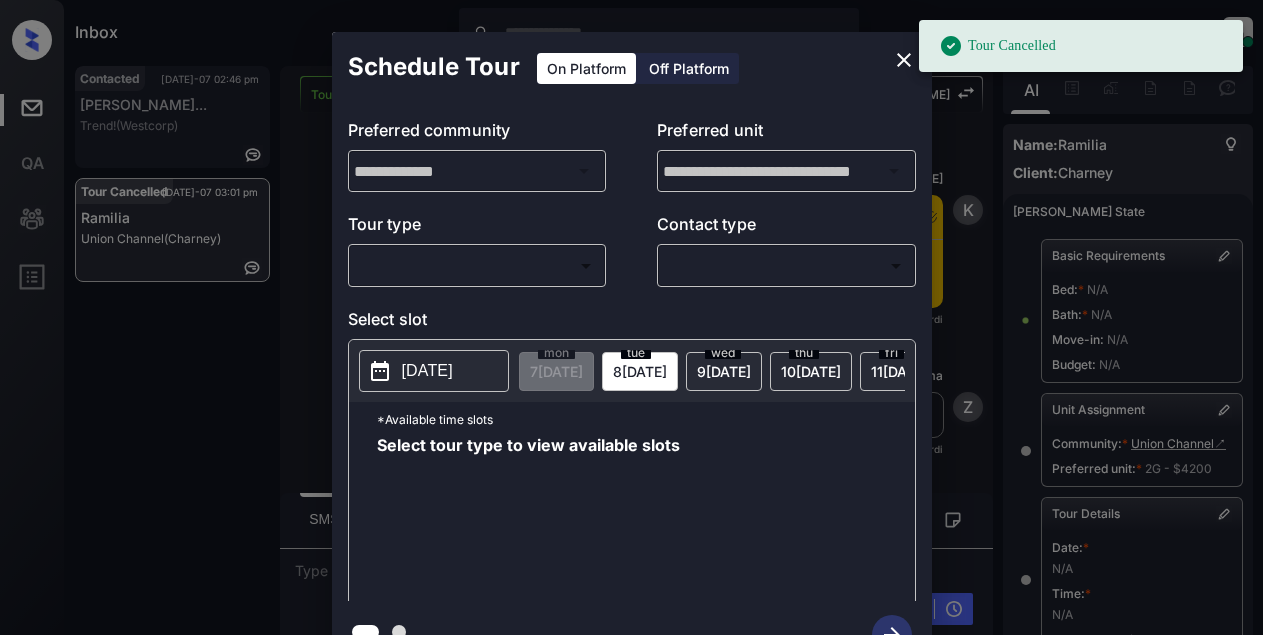 scroll, scrollTop: 0, scrollLeft: 0, axis: both 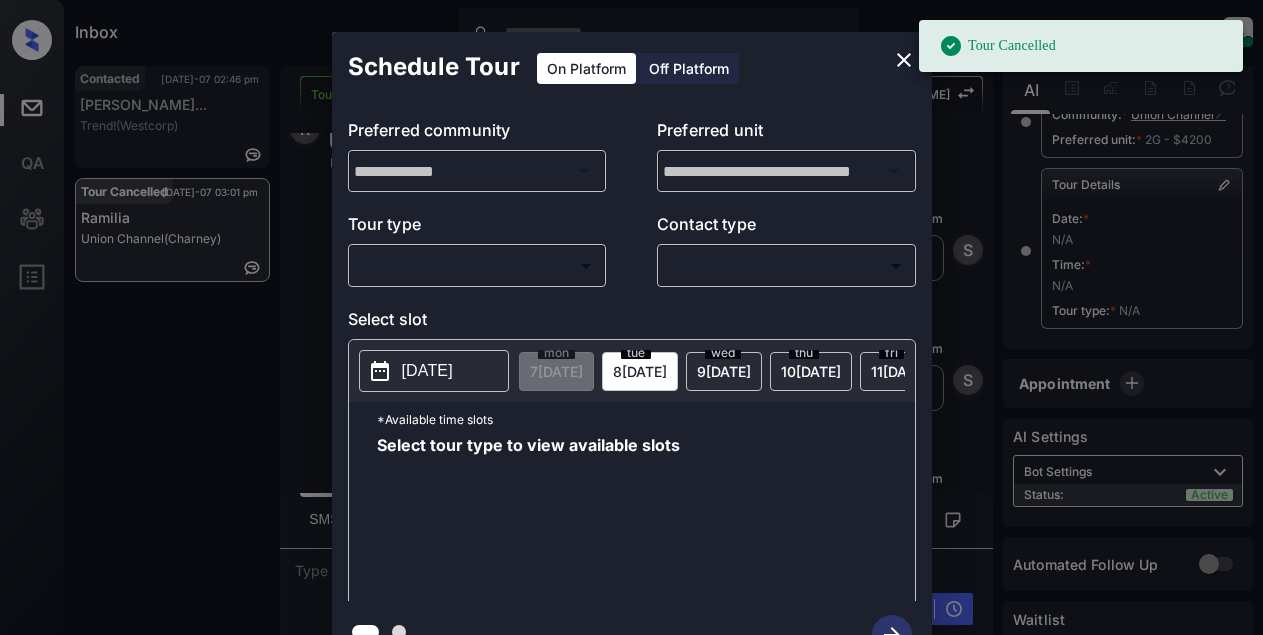 click on "Tour Cancelled Inbox Lyzzelle M. Ceralde Online Set yourself   offline Set yourself   on break Profile Switch to  light  mode Sign out Contacted Jul-07 02:46 pm   Victoria Somnu... Trend!  (Westcorp) Tour Cancelled Jul-07 03:01 pm   Ramilia Union Channel  (Charney) Tour Cancelled Lost Lead Sentiment: Angry Upon sliding the acknowledgement:  Lead will move to lost stage. * ​ SMS and call option will be set to opt out. AFM will be turned off for the lead. Kelsey New Message Kelsey Notes Note: https://conversation.getzuma.com/6827b9dc92bdf326c2559274 - Paste this link into your browser to view Kelsey’s conversation with the prospect May 16, 2025 03:19 pm  Sync'd w  yardi K New Message Zuma Lead transferred to leasing agent: kelsey May 16, 2025 03:19 pm  Sync'd w  yardi Z New Message Agent Lead created via emailParser in Inbound stage. May 16, 2025 03:19 pm A New Message Agent AFM Request sent to Kelsey. May 16, 2025 03:19 pm A New Message Agent Notes Note: May 16, 2025 03:19 pm A New Message Kelsey   yardi K" at bounding box center [631, 317] 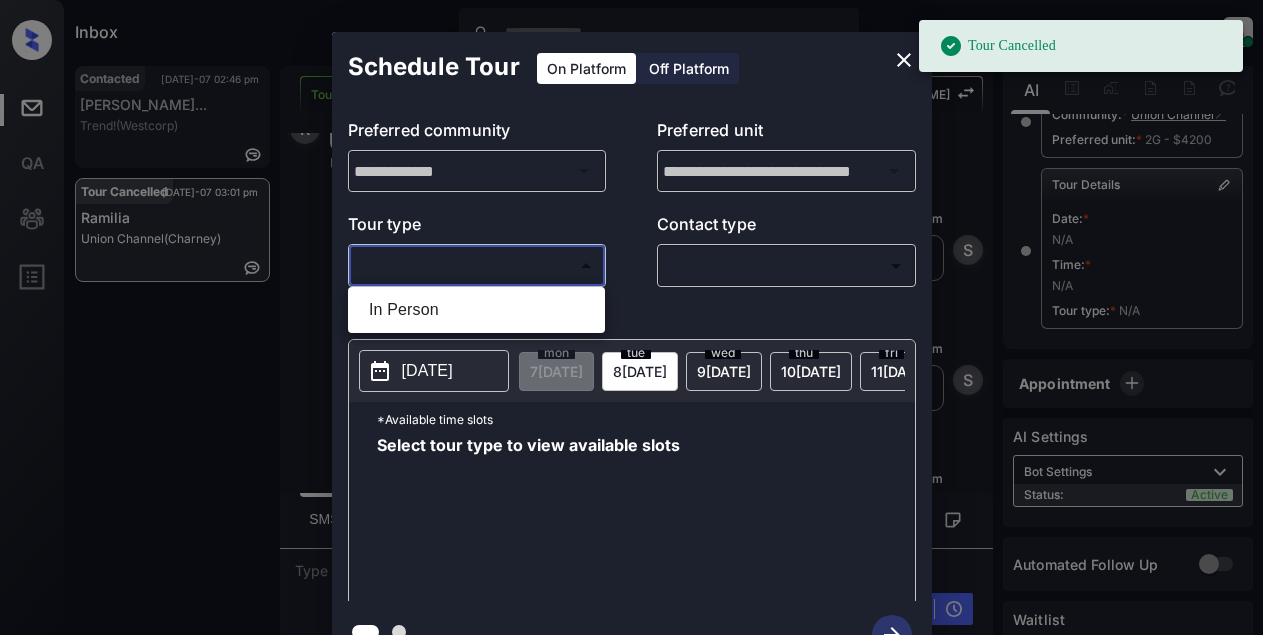click on "In Person" at bounding box center (476, 310) 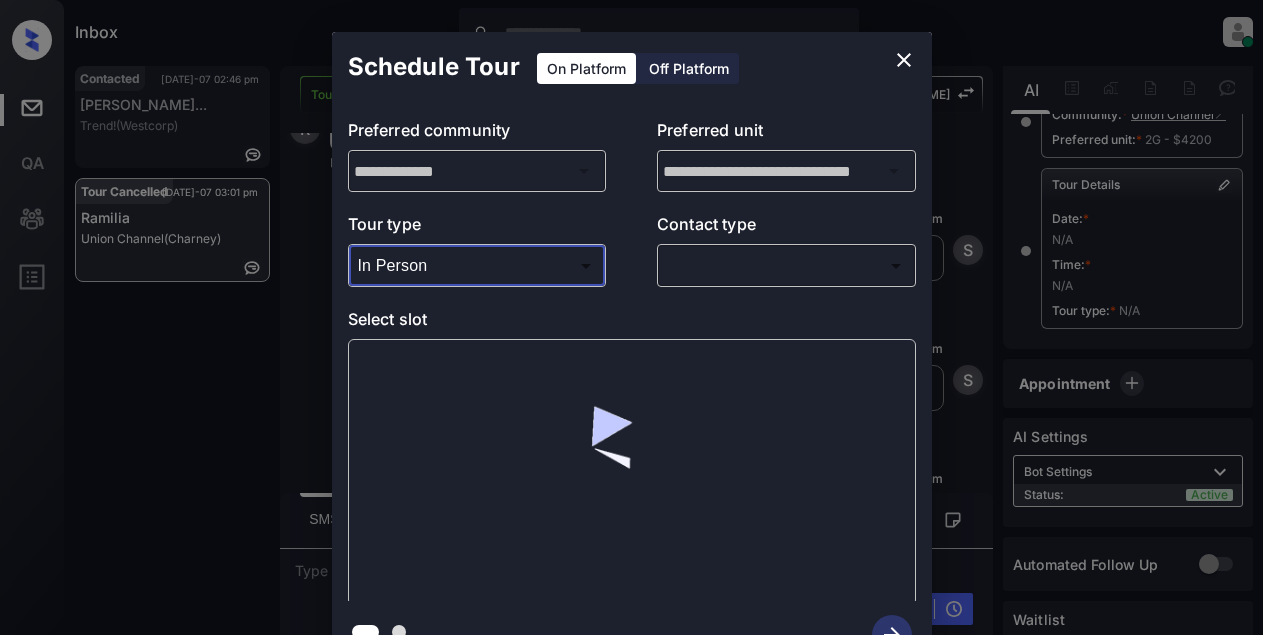 click on "Tour Cancelled Inbox Lyzzelle M. Ceralde Online Set yourself   offline Set yourself   on break Profile Switch to  light  mode Sign out Contacted Jul-07 02:46 pm   Victoria Somnu... Trend!  (Westcorp) Tour Cancelled Jul-07 03:01 pm   Ramilia Union Channel  (Charney) Tour Cancelled Lost Lead Sentiment: Angry Upon sliding the acknowledgement:  Lead will move to lost stage. * ​ SMS and call option will be set to opt out. AFM will be turned off for the lead. Kelsey New Message Kelsey Notes Note: https://conversation.getzuma.com/6827b9dc92bdf326c2559274 - Paste this link into your browser to view Kelsey’s conversation with the prospect May 16, 2025 03:19 pm  Sync'd w  yardi K New Message Zuma Lead transferred to leasing agent: kelsey May 16, 2025 03:19 pm  Sync'd w  yardi Z New Message Agent Lead created via emailParser in Inbound stage. May 16, 2025 03:19 pm A New Message Agent AFM Request sent to Kelsey. May 16, 2025 03:19 pm A New Message Agent Notes Note: May 16, 2025 03:19 pm A New Message Kelsey   yardi K" at bounding box center (631, 317) 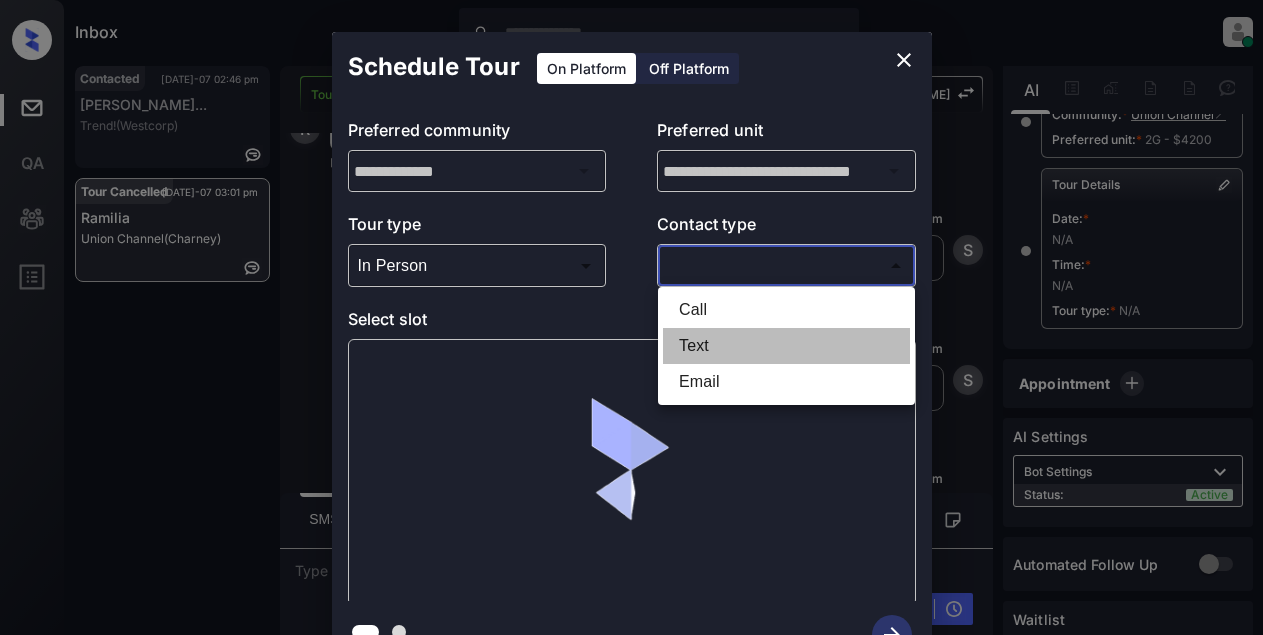 click on "Text" at bounding box center (786, 346) 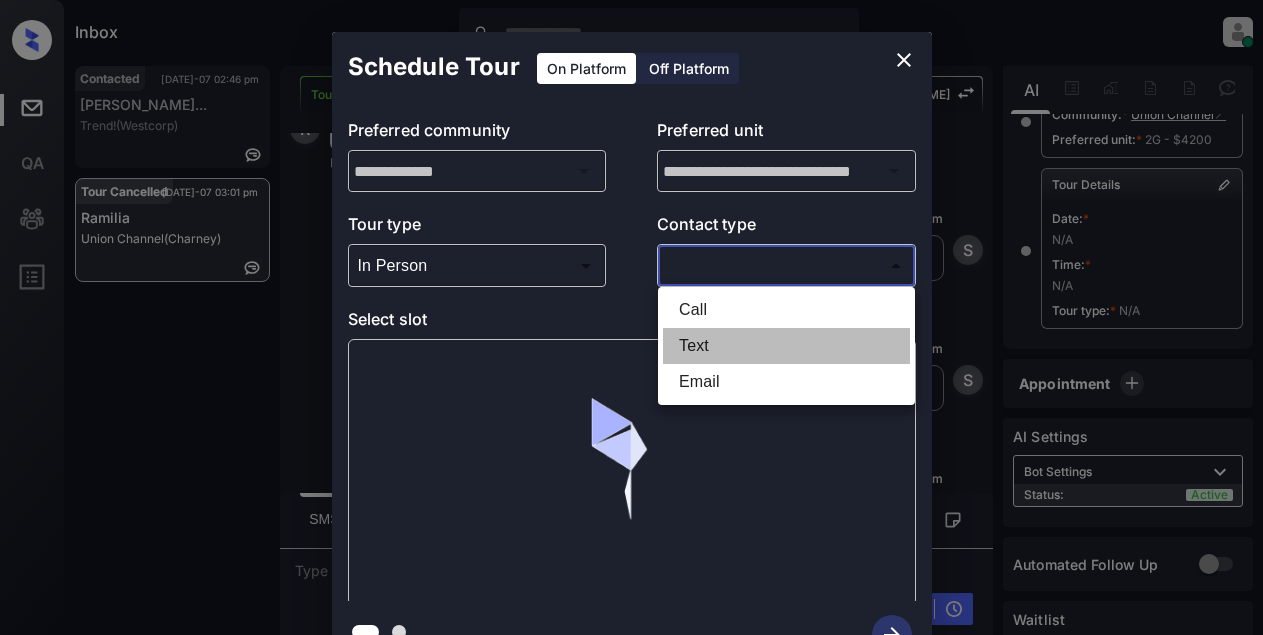 type on "****" 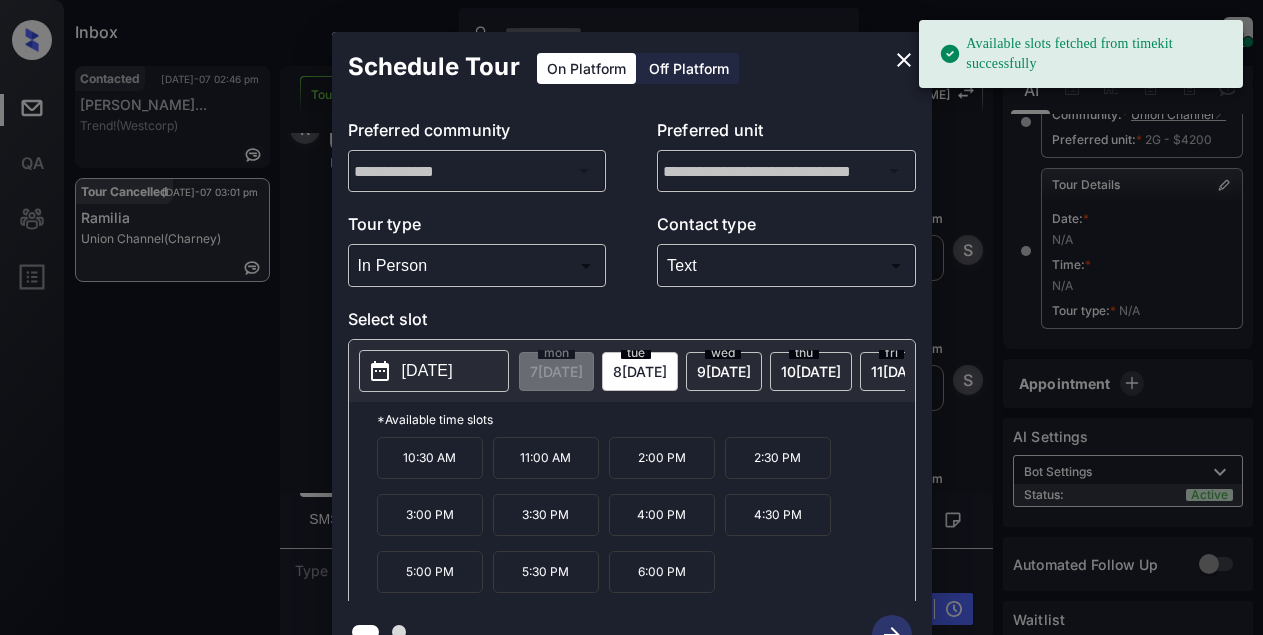 click on "[DATE]" at bounding box center [427, 371] 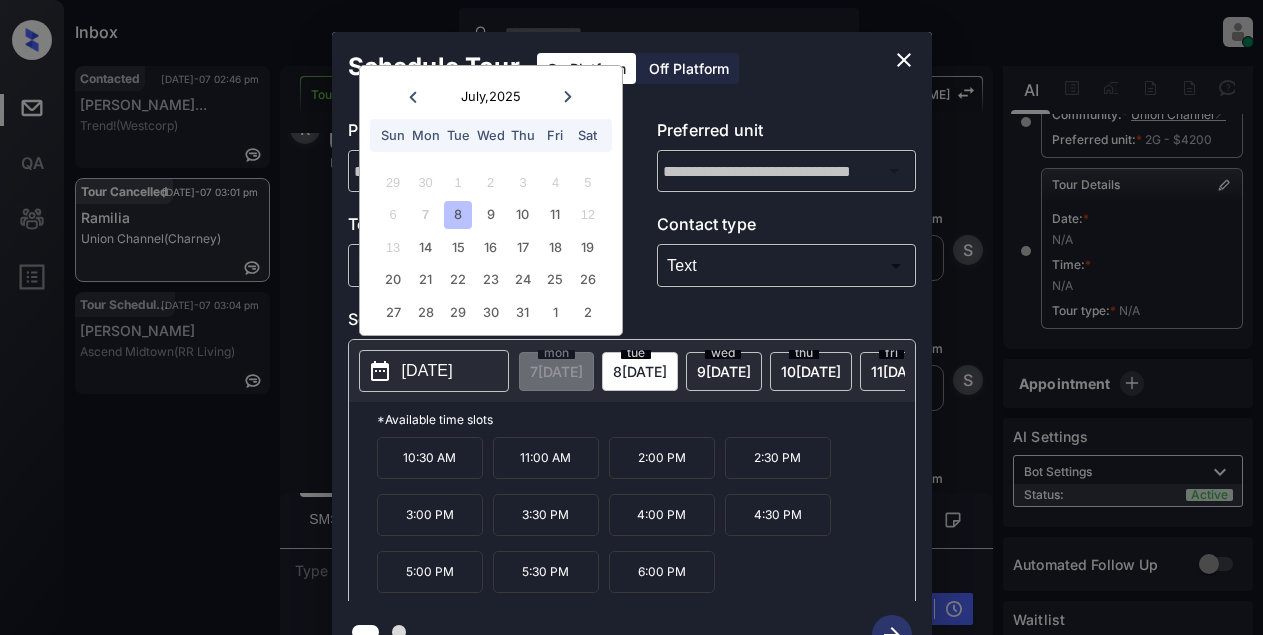 click 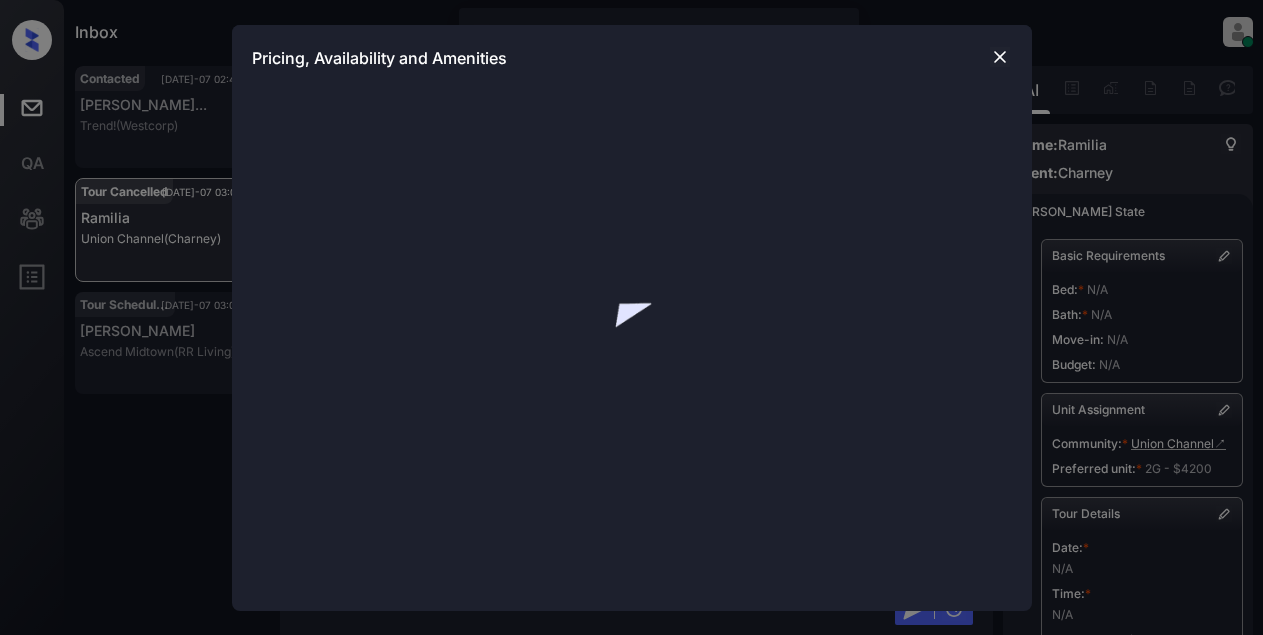 scroll, scrollTop: 0, scrollLeft: 0, axis: both 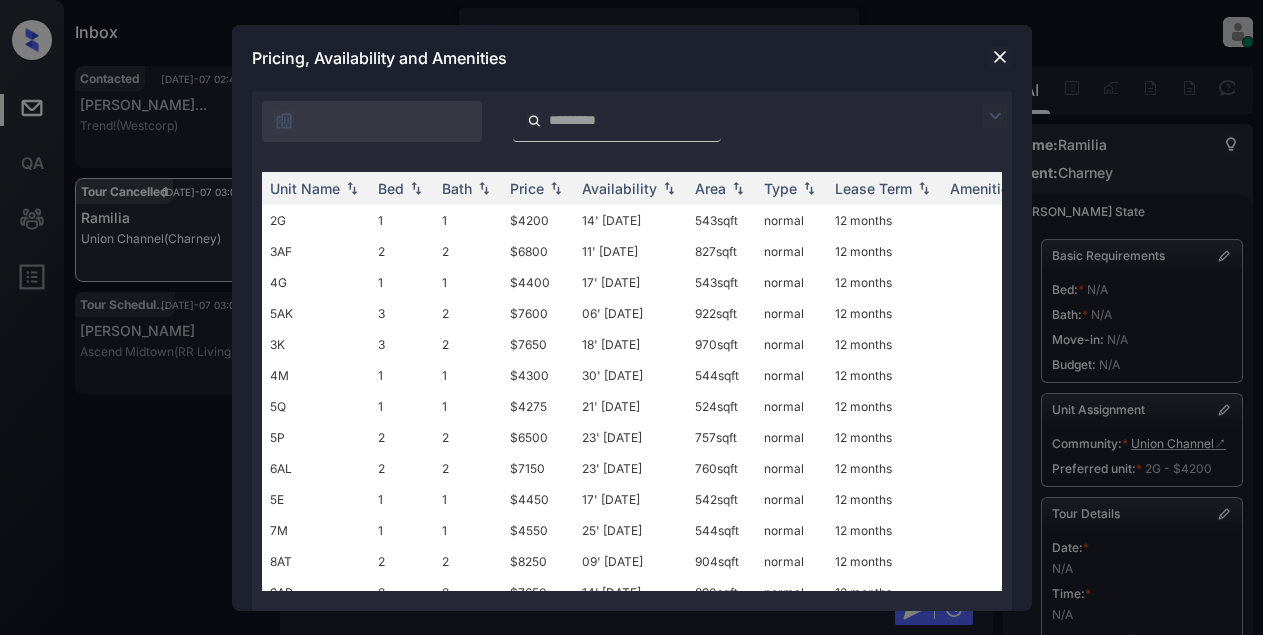click at bounding box center [1000, 57] 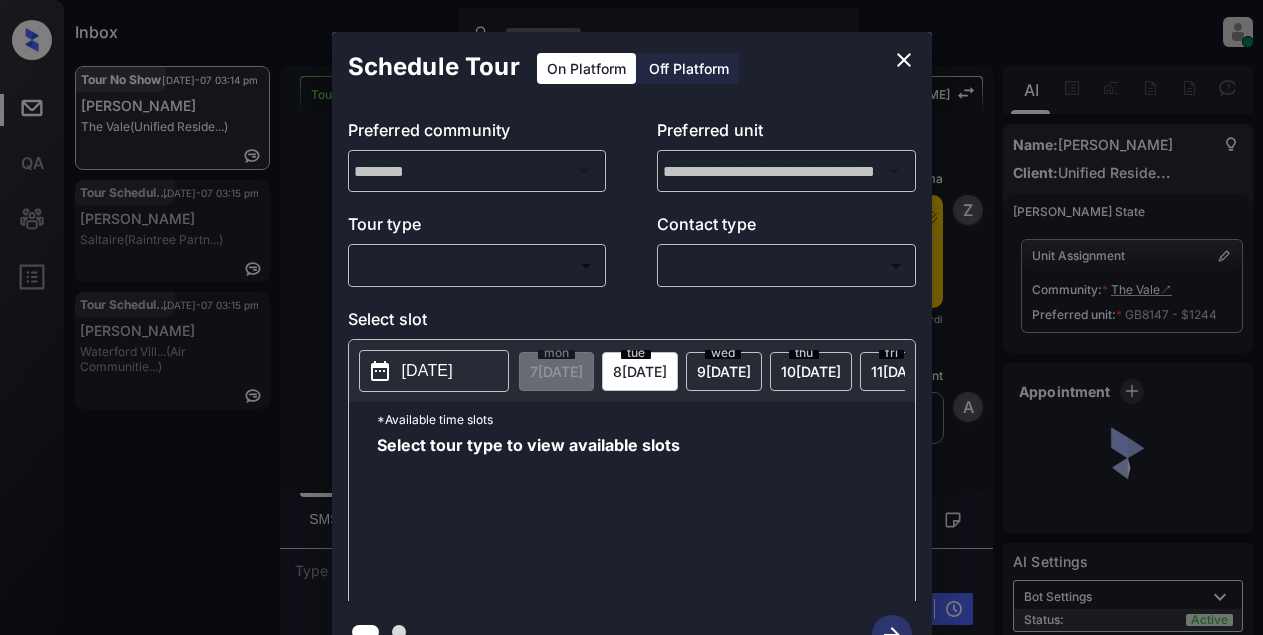scroll, scrollTop: 0, scrollLeft: 0, axis: both 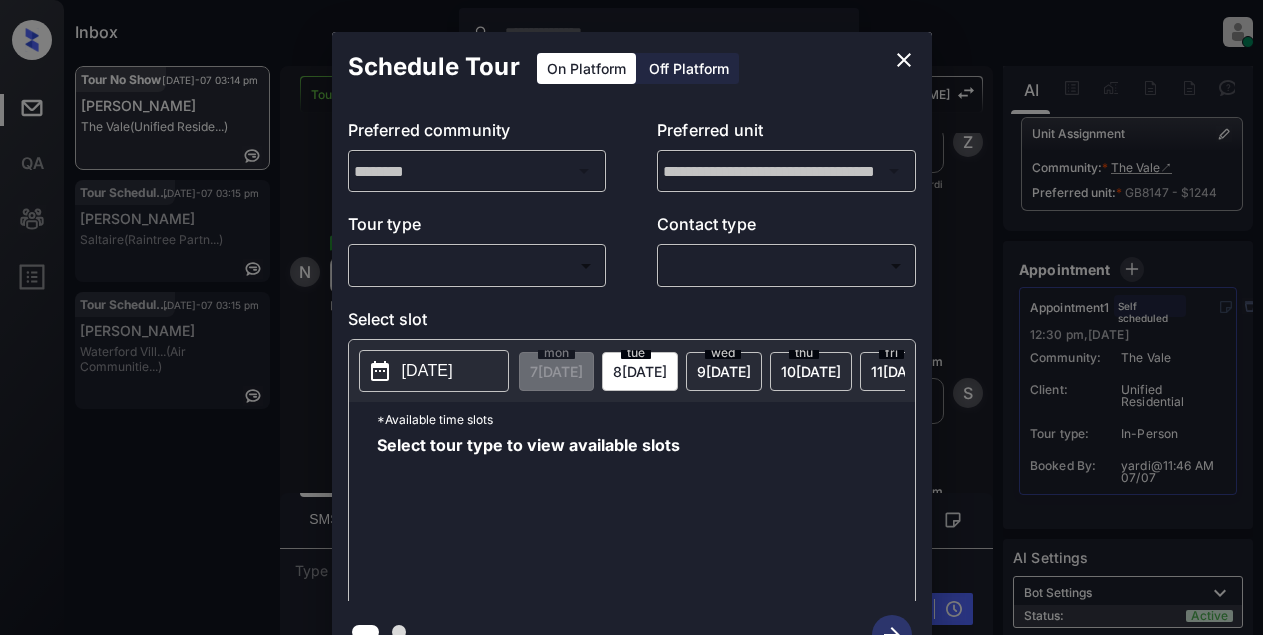 click on "Inbox Lyzzelle [PERSON_NAME] Online Set yourself   offline Set yourself   on break Profile Switch to  light  mode Sign out Tour No Show [DATE]-07 03:14 pm   [PERSON_NAME] The Vale  (Unified Reside...) Tour Scheduled [DATE]-07 03:15 pm   [PERSON_NAME]  (Raintree Partn...) Tour Scheduled [DATE]-07 03:15 pm   [PERSON_NAME] Waterford Vill...  (Air Communitie...) Tour No Show Lost Lead Sentiment: Angry Upon sliding the acknowledgement:  Lead will move to lost stage. * ​ SMS and call option will be set to opt out. AFM will be turned off for the lead. Kelsey New Message Zuma Notes Note: [PERSON_NAME] will not initially engage with this lead because they have a self-scheduled tour. [DATE] 11:46 am  Sync'd w  yardi Z New Message Agent Lead assigned to house account because it was self-scheduled for tour. [DATE] 11:46 am A New Message Zuma Lead transferred to leasing agent: The Vale [DATE] 11:46 am  Sync'd w  yardi Z New Message Agent Lead assigned to house account because it was self-scheduled for tour. A K I" at bounding box center [631, 317] 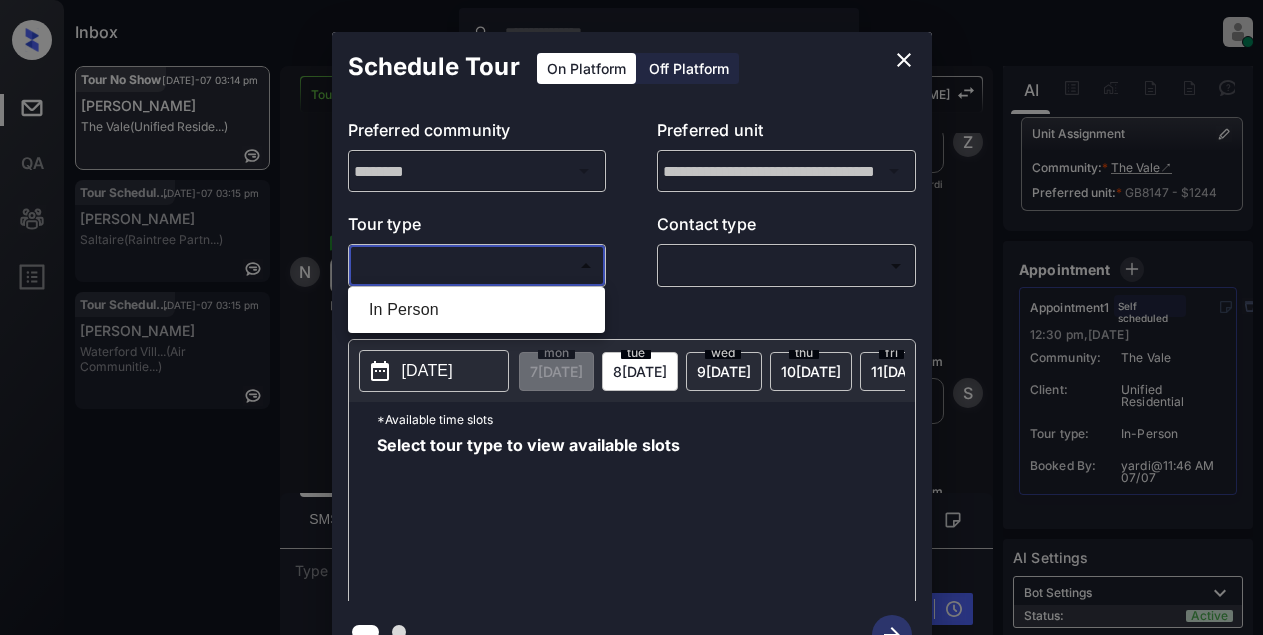 click on "In Person" at bounding box center [476, 310] 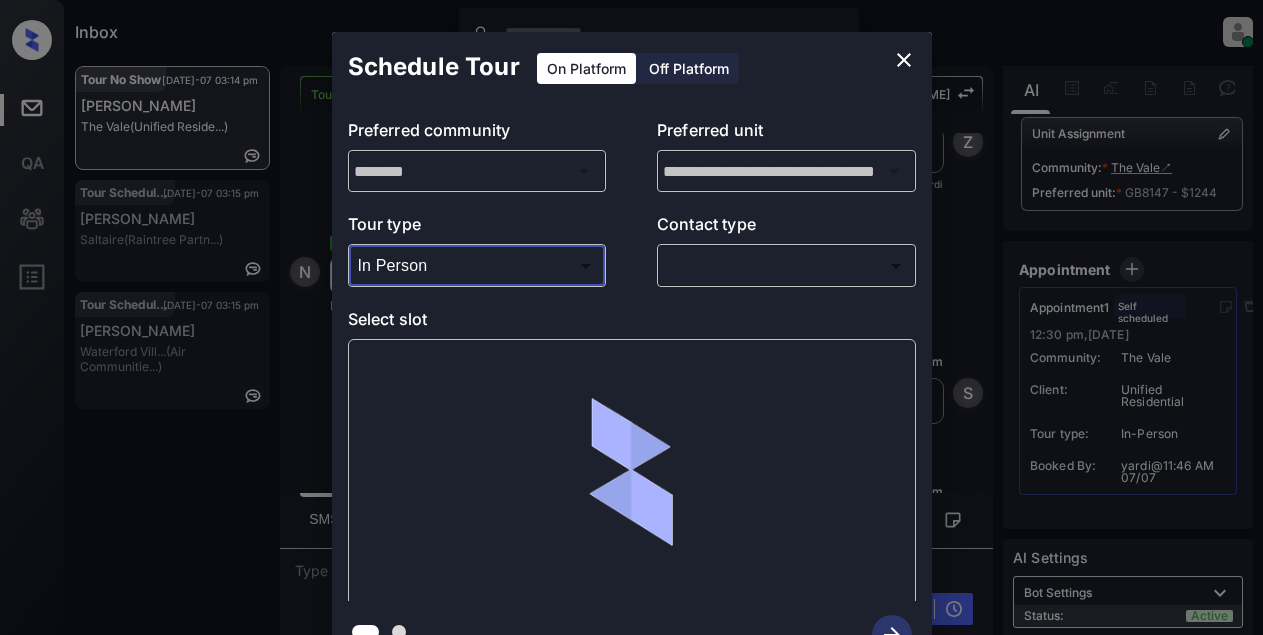 click on "Inbox Lyzzelle [PERSON_NAME] Online Set yourself   offline Set yourself   on break Profile Switch to  light  mode Sign out Tour No Show [DATE]-07 03:14 pm   [PERSON_NAME] The Vale  (Unified Reside...) Tour Scheduled [DATE]-07 03:15 pm   [PERSON_NAME]  (Raintree Partn...) Tour Scheduled [DATE]-07 03:15 pm   [PERSON_NAME] Waterford Vill...  (Air Communitie...) Tour No Show Lost Lead Sentiment: Angry Upon sliding the acknowledgement:  Lead will move to lost stage. * ​ SMS and call option will be set to opt out. AFM will be turned off for the lead. Kelsey New Message Zuma Notes Note: [PERSON_NAME] will not initially engage with this lead because they have a self-scheduled tour. [DATE] 11:46 am  Sync'd w  yardi Z New Message Agent Lead assigned to house account because it was self-scheduled for tour. [DATE] 11:46 am A New Message Zuma Lead transferred to leasing agent: The Vale [DATE] 11:46 am  Sync'd w  yardi Z New Message Agent Lead assigned to house account because it was self-scheduled for tour. A K I" at bounding box center (631, 317) 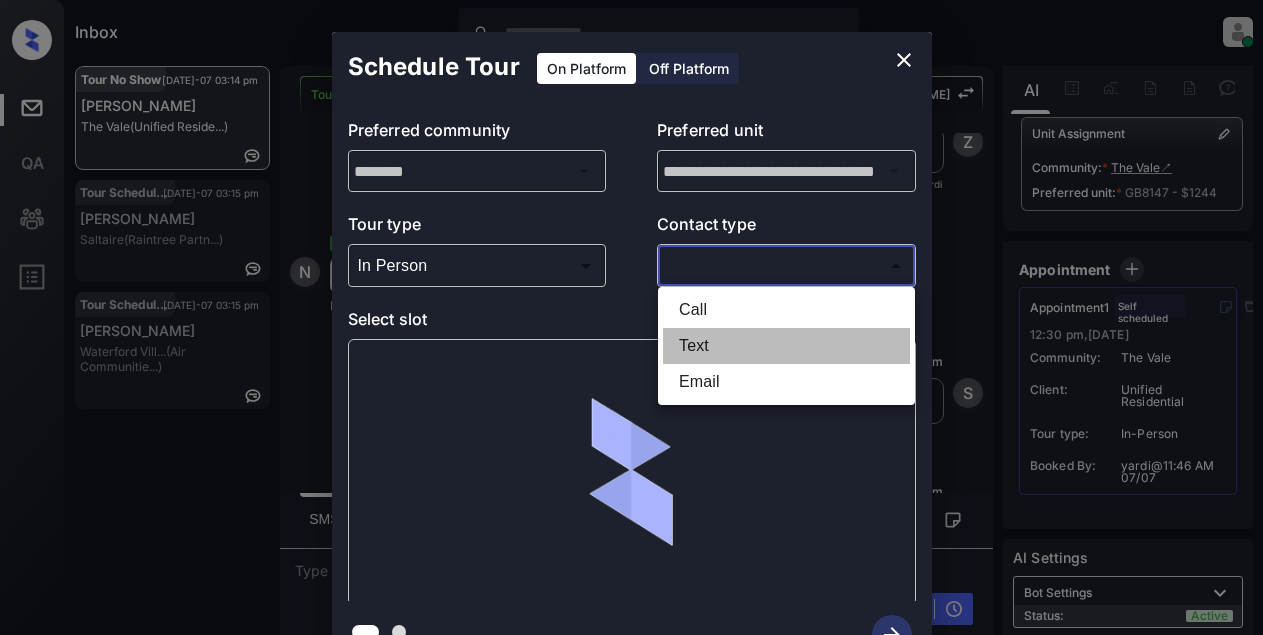 click on "Text" at bounding box center (786, 346) 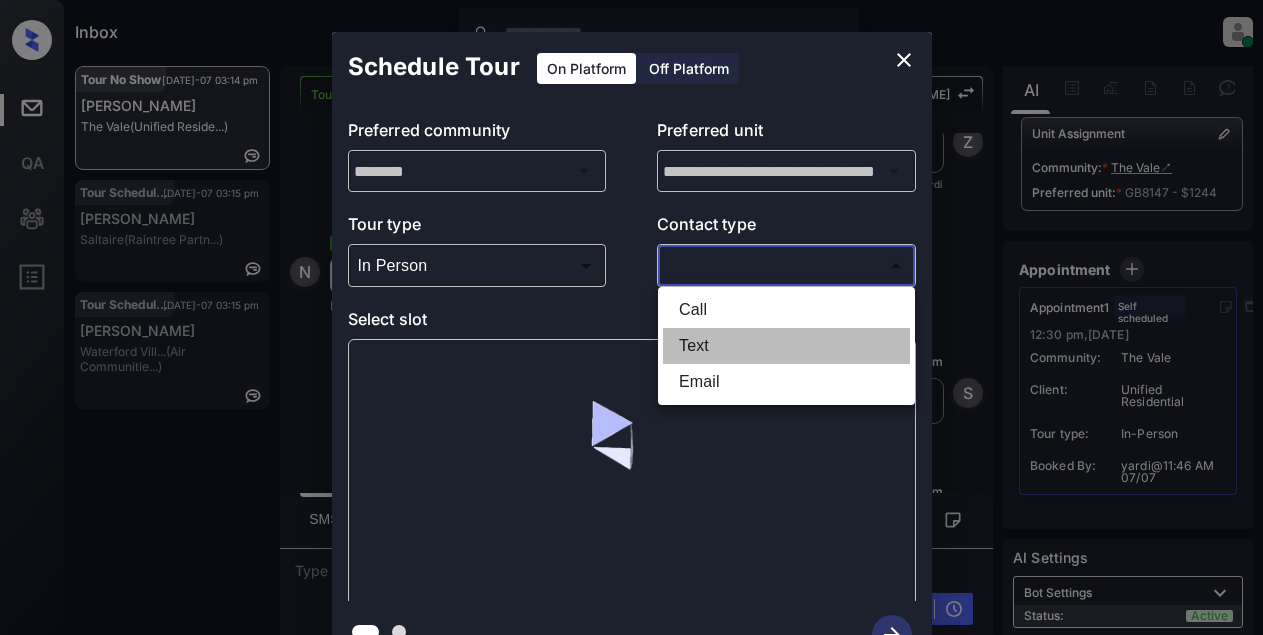 type on "****" 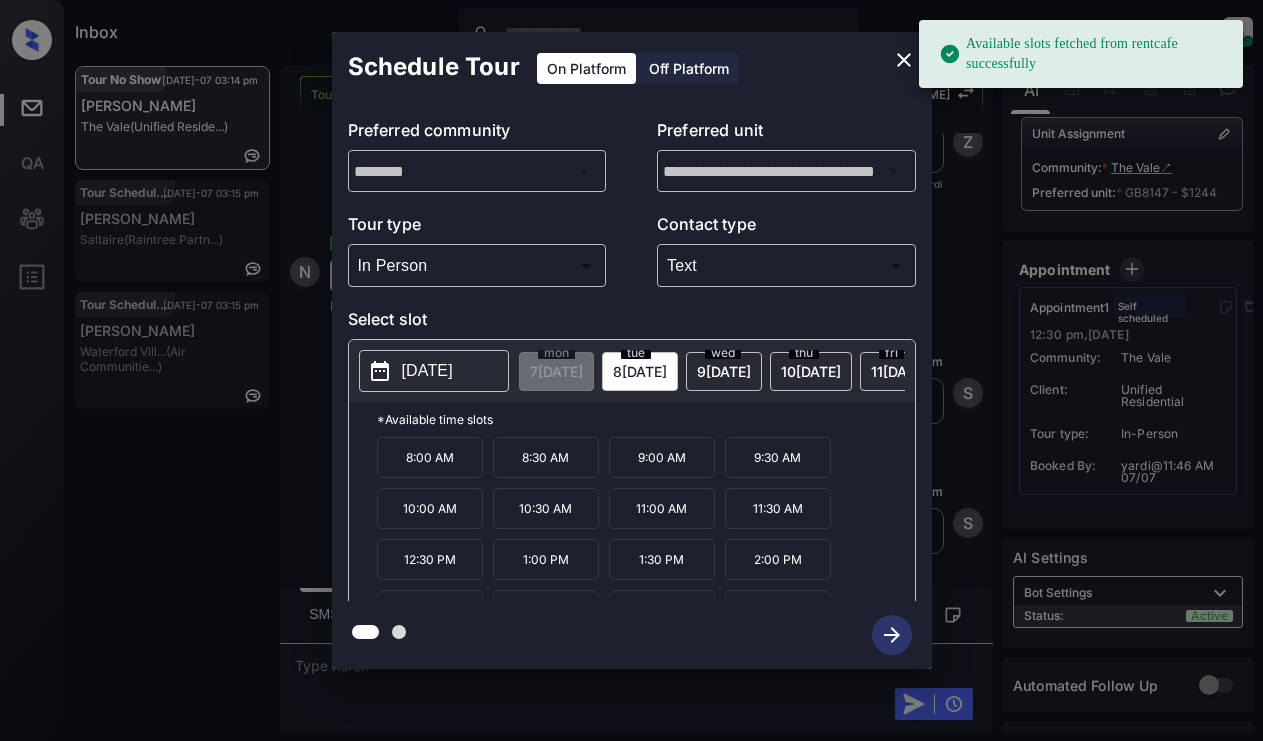 click on "[DATE]" at bounding box center (427, 371) 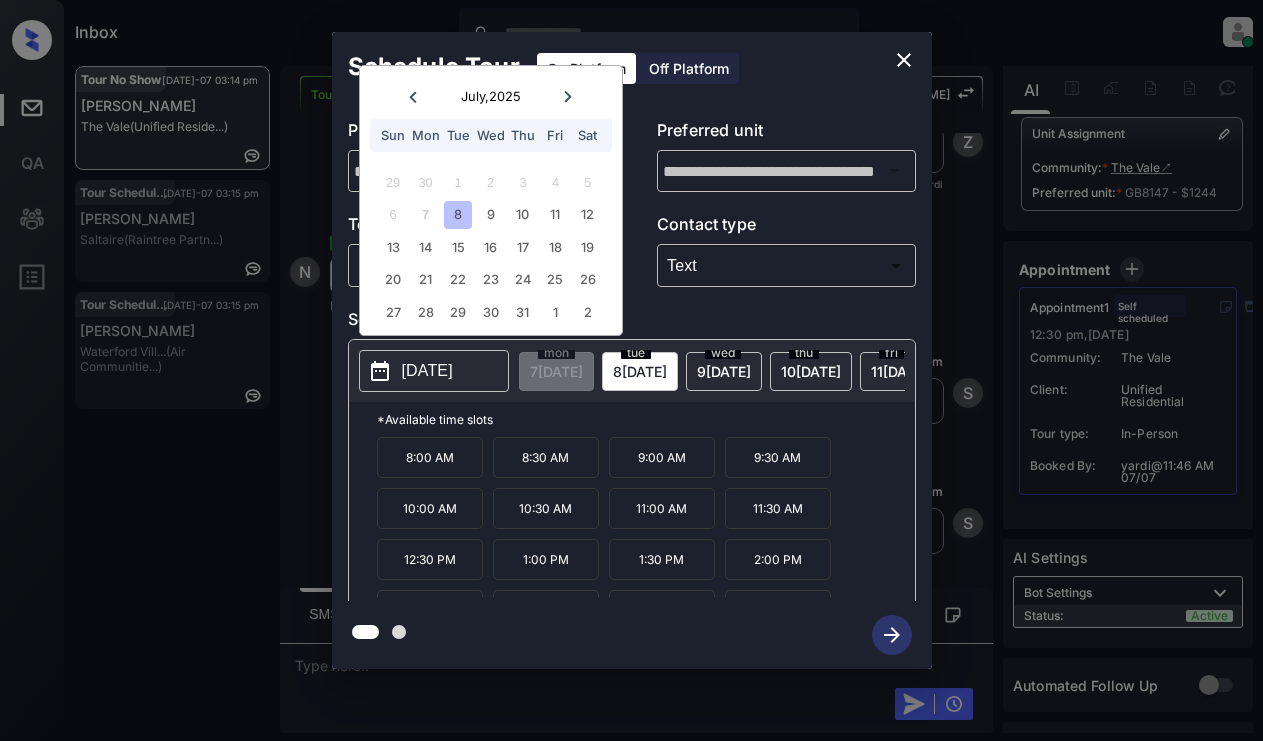 click on "8" at bounding box center [457, 214] 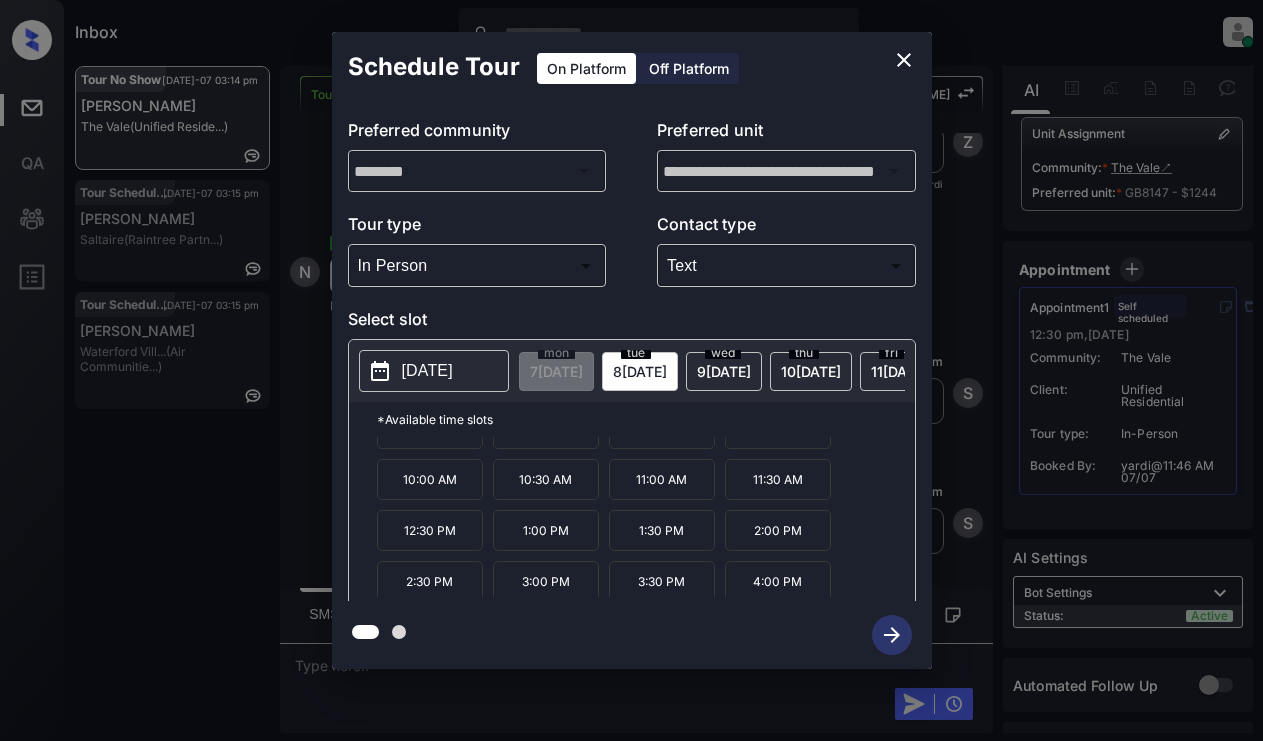 scroll, scrollTop: 34, scrollLeft: 0, axis: vertical 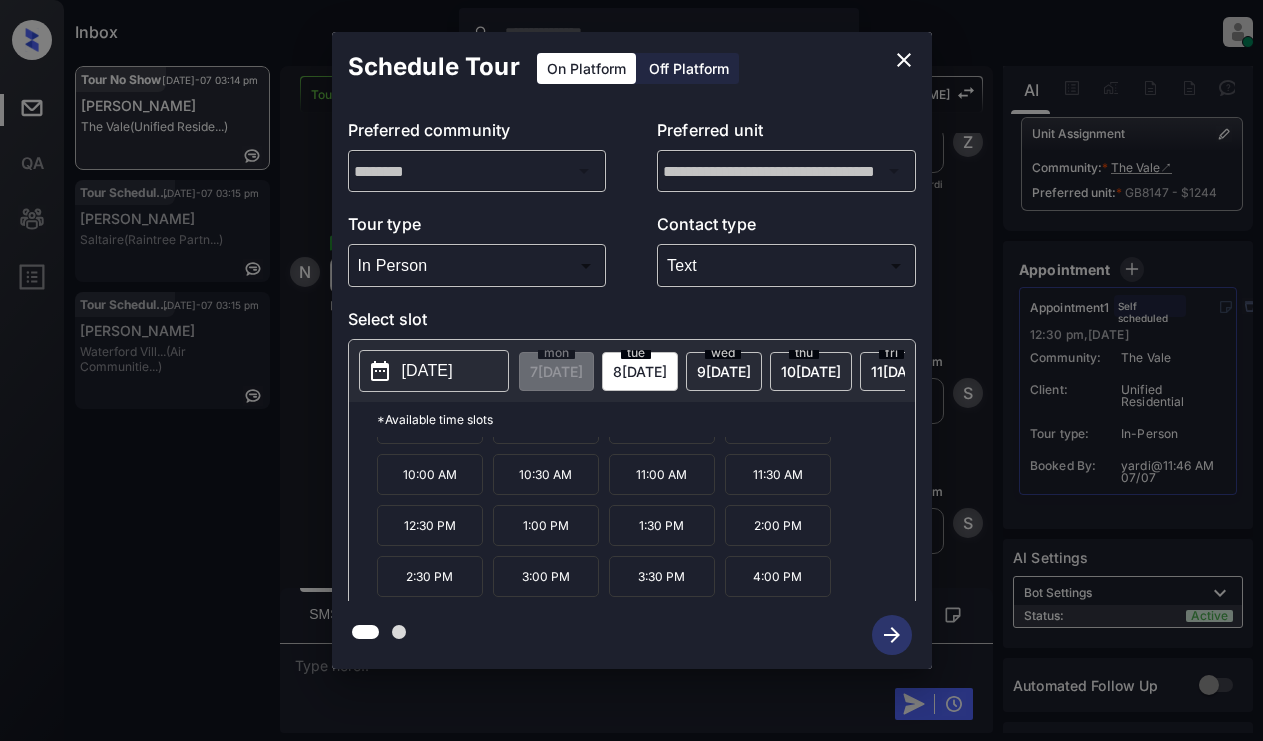 click on "4:00 PM" at bounding box center [778, 576] 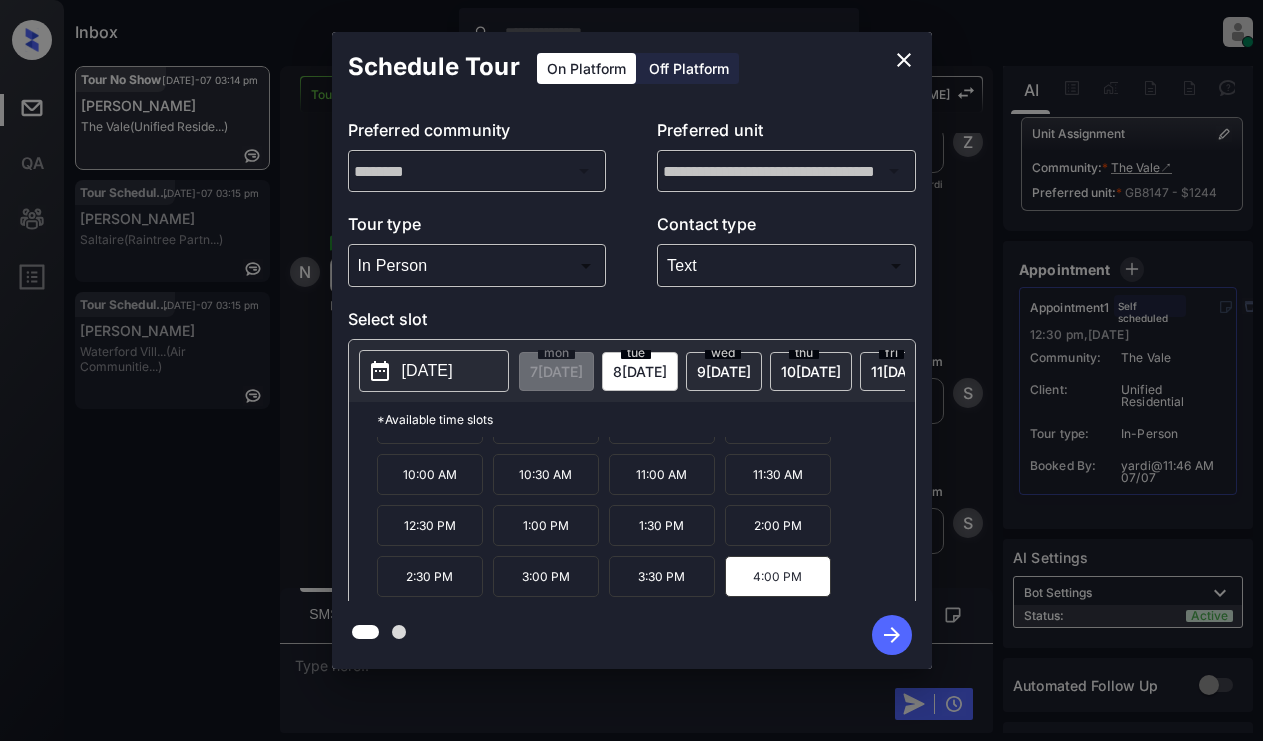 click 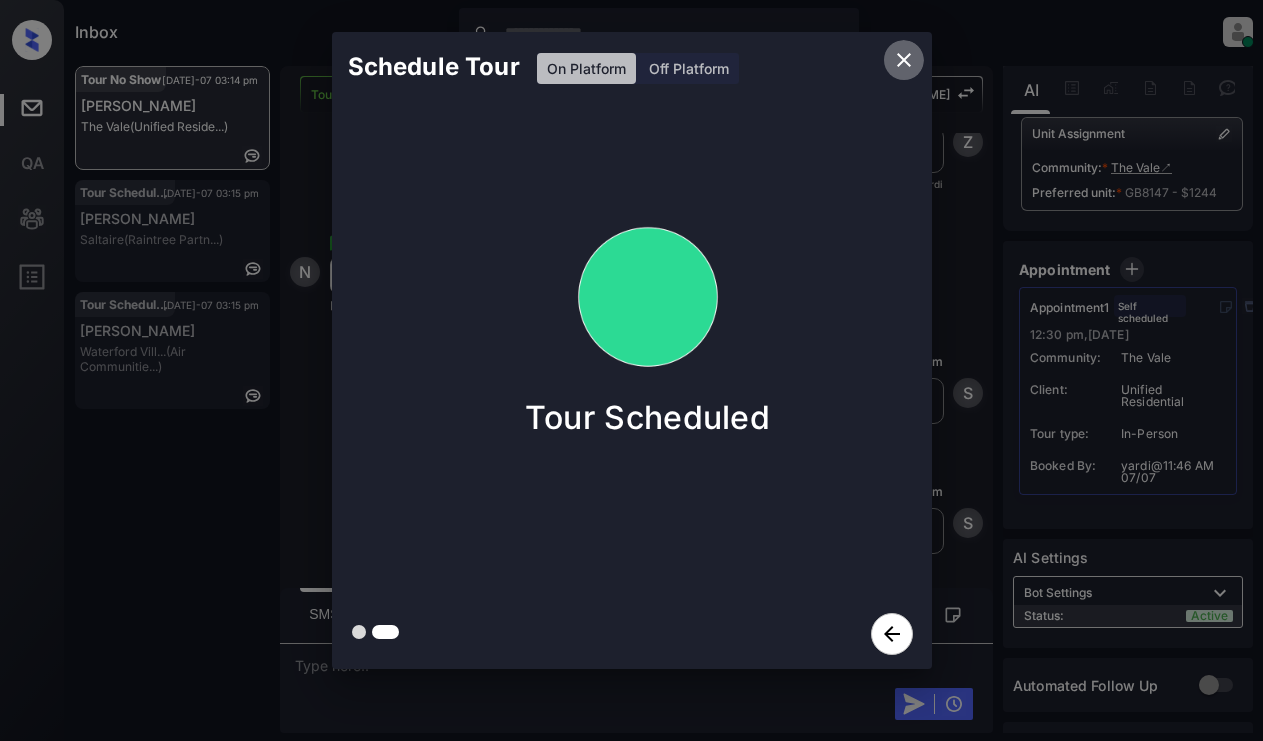click 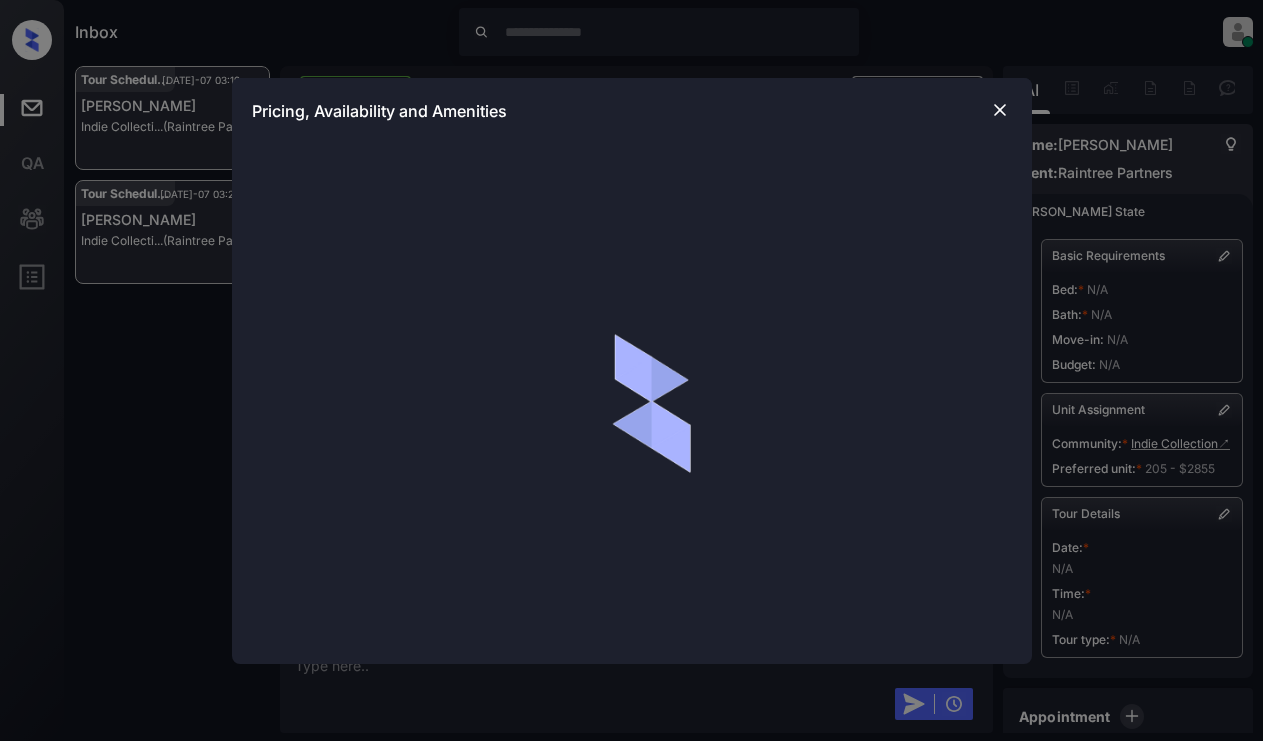scroll, scrollTop: 0, scrollLeft: 0, axis: both 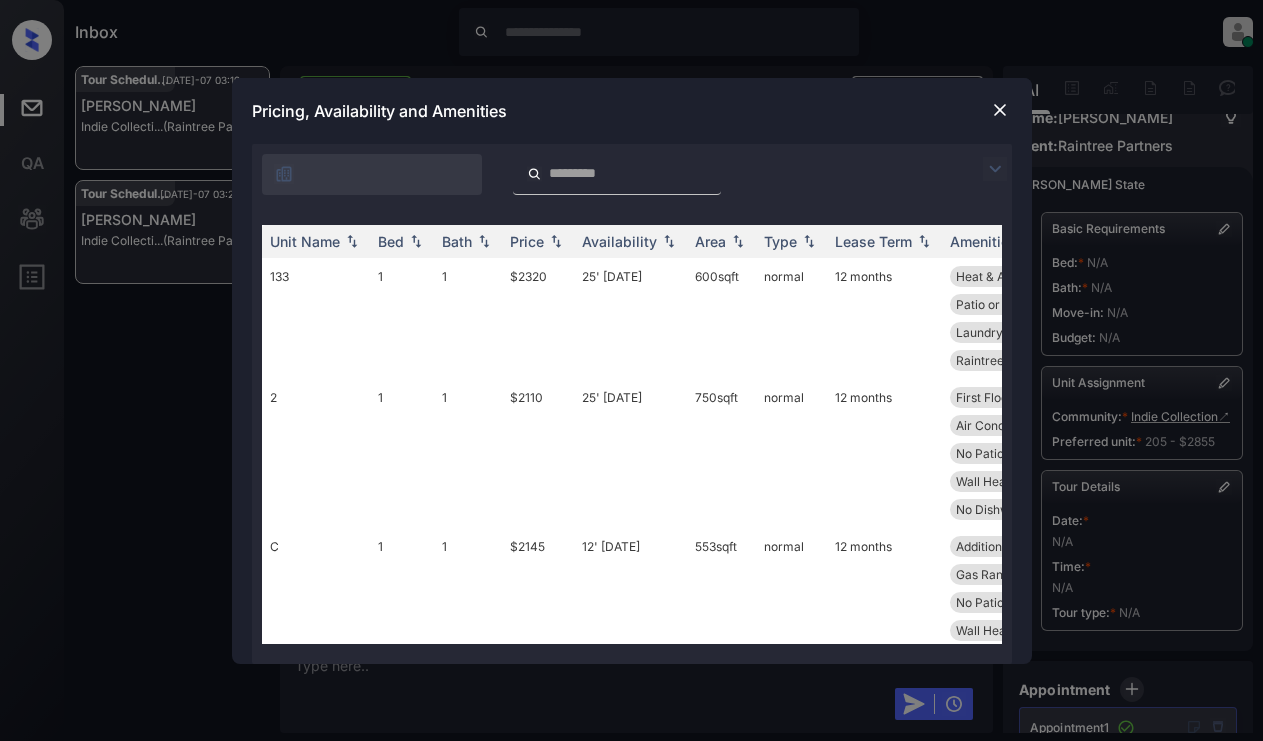 click at bounding box center (995, 169) 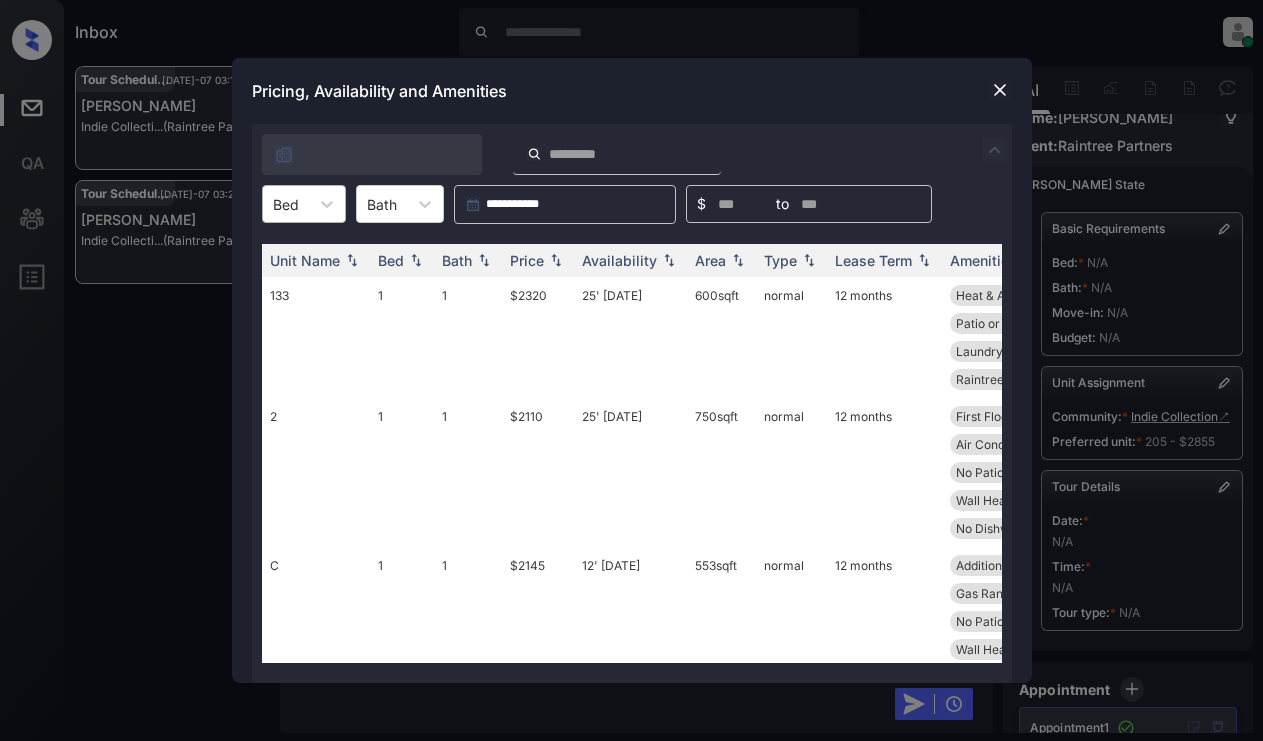 click on "Bed" at bounding box center [286, 204] 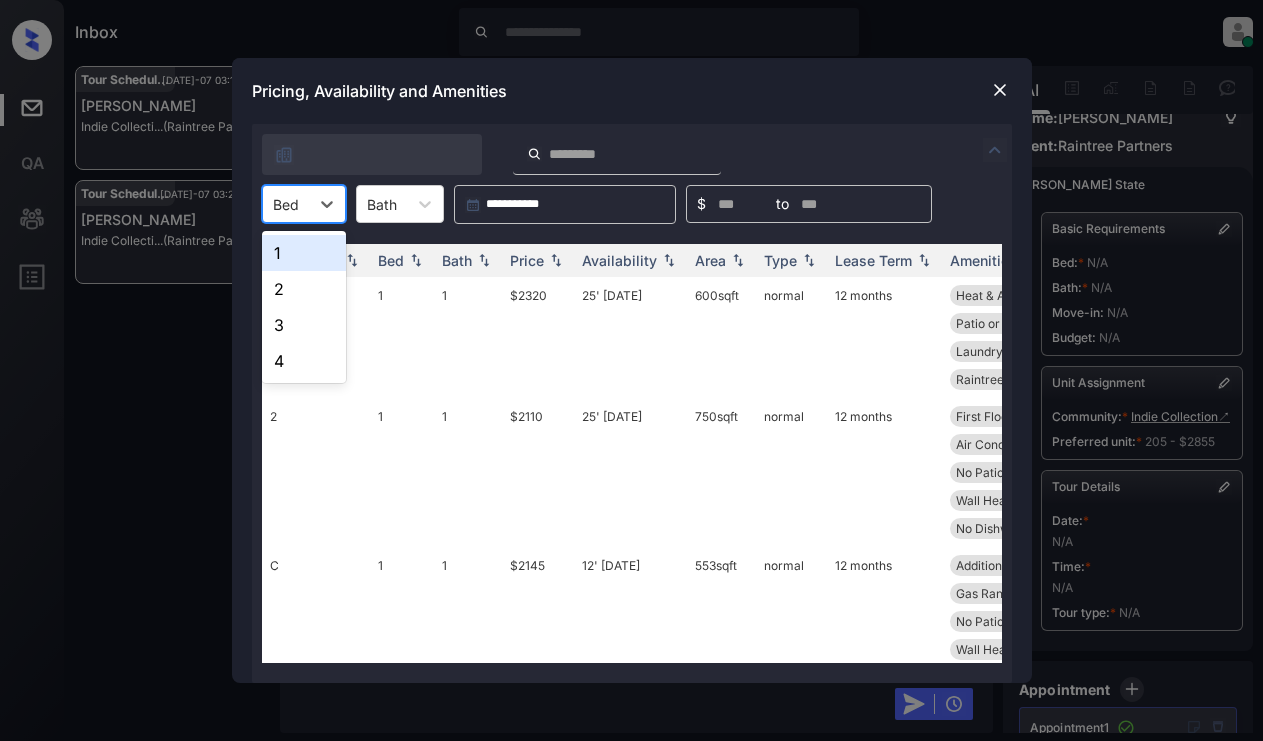 click on "1" at bounding box center (304, 253) 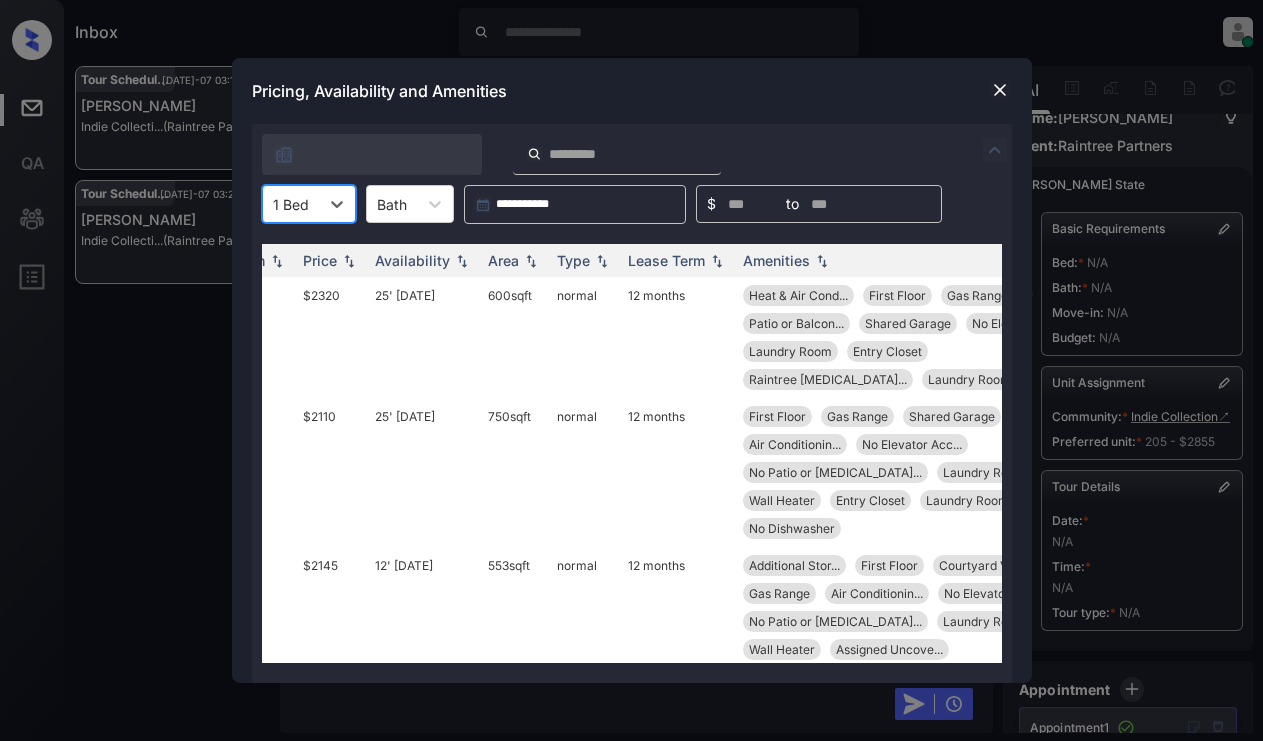 scroll, scrollTop: 0, scrollLeft: 0, axis: both 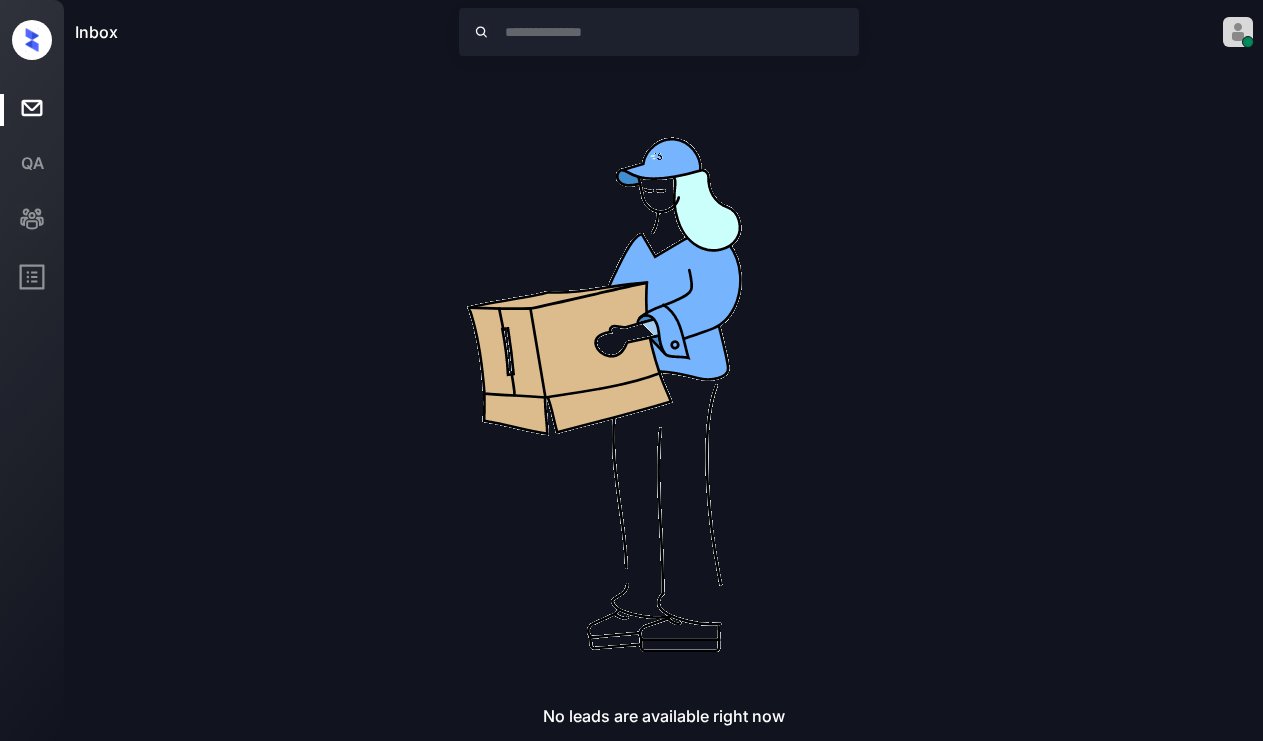 drag, startPoint x: 715, startPoint y: 654, endPoint x: 765, endPoint y: 653, distance: 50.01 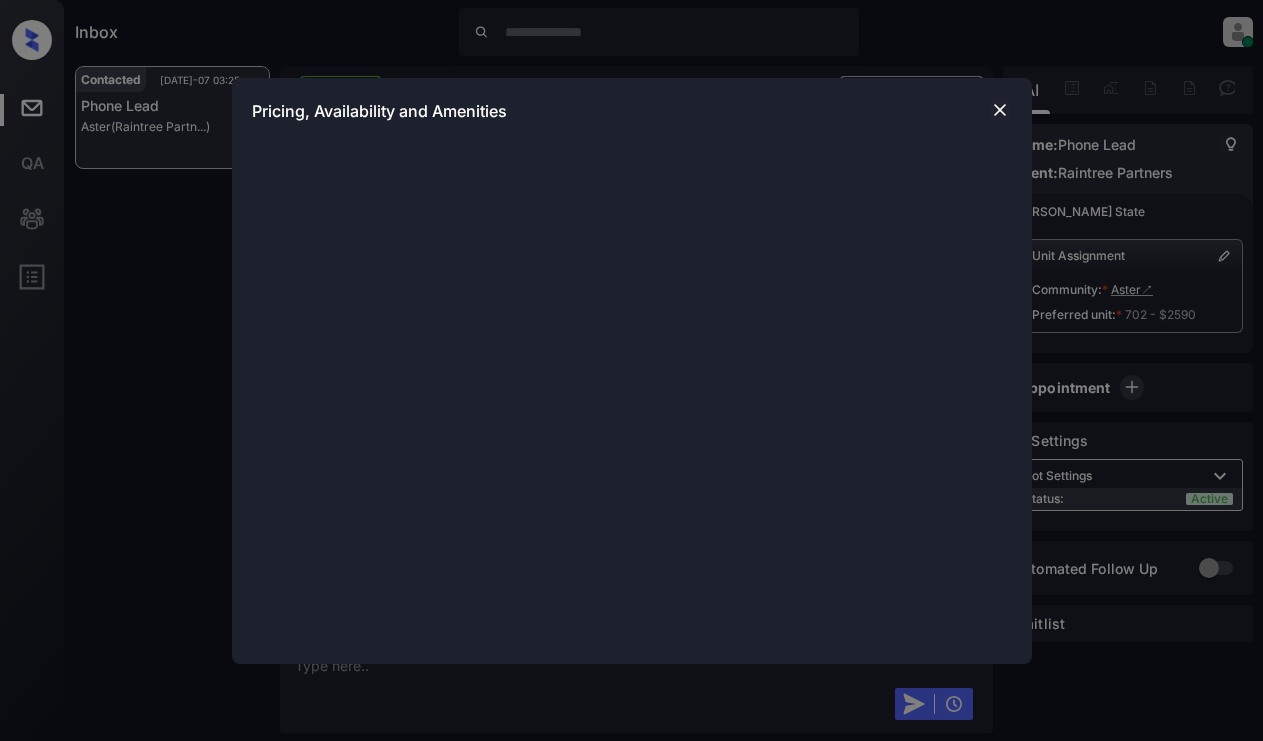 scroll, scrollTop: 25, scrollLeft: 0, axis: vertical 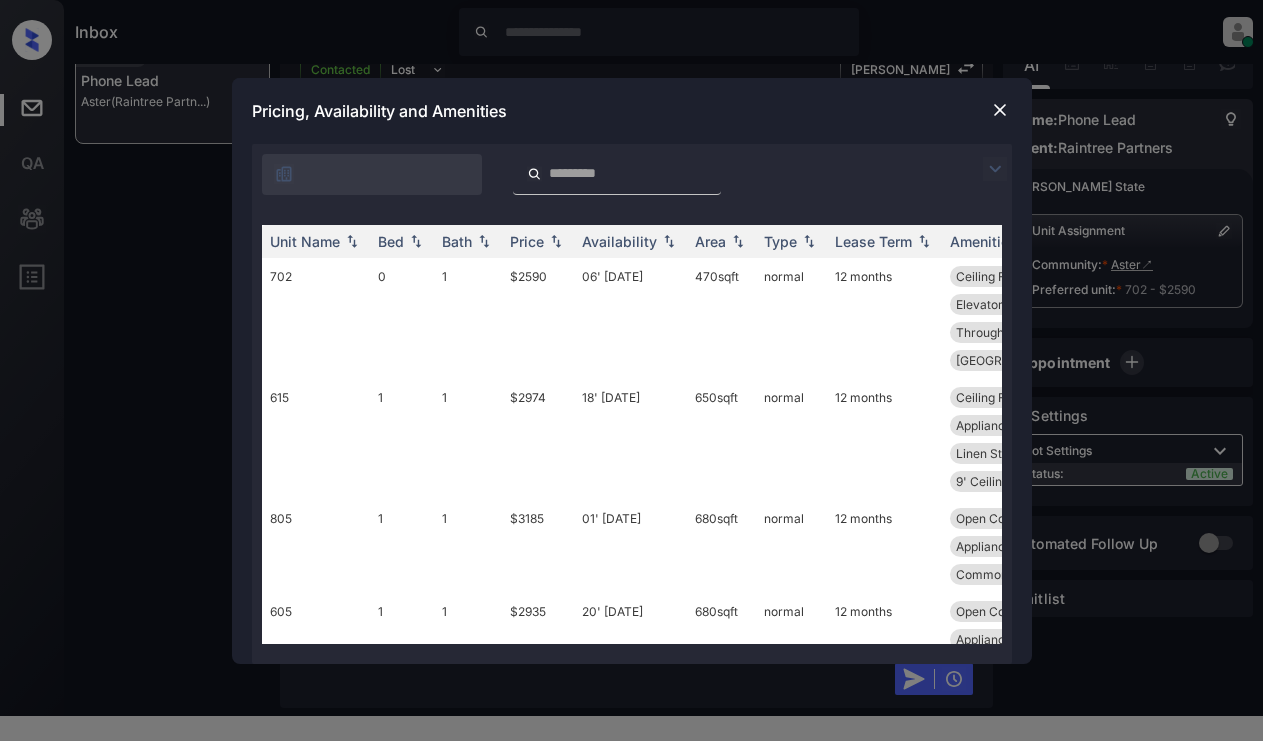 click at bounding box center (995, 169) 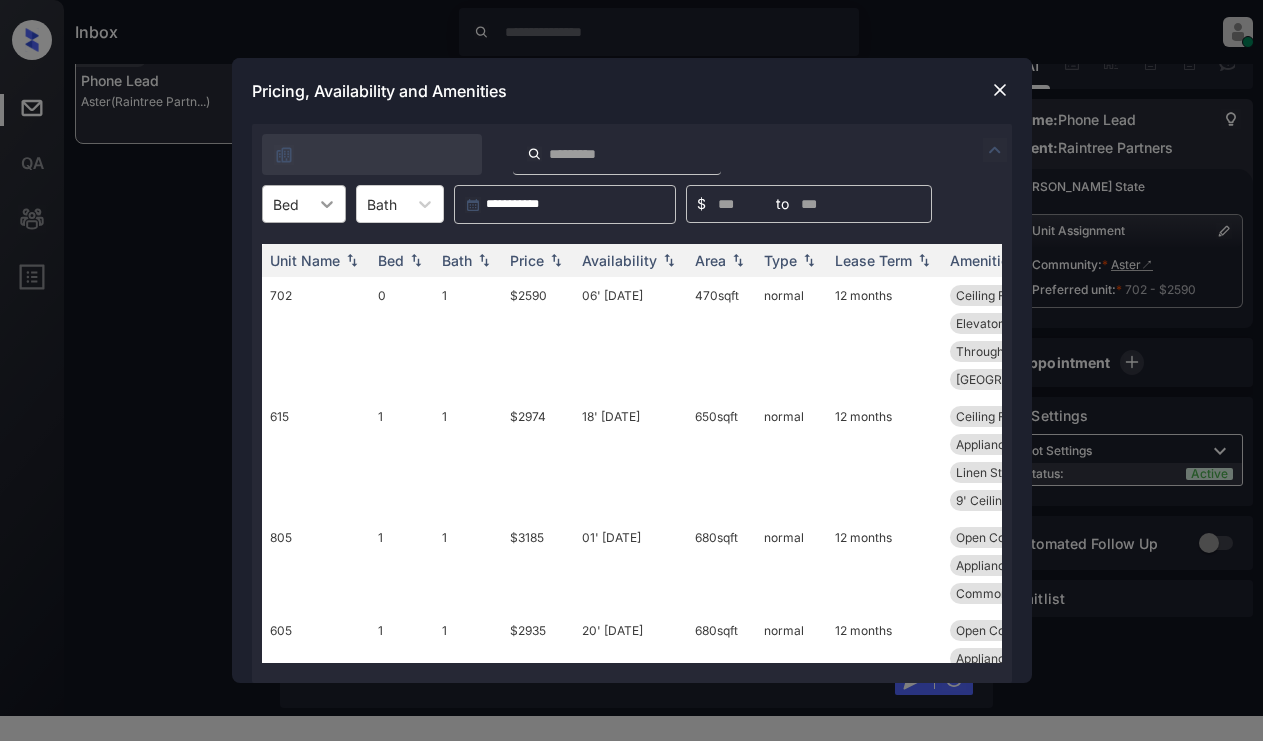 click 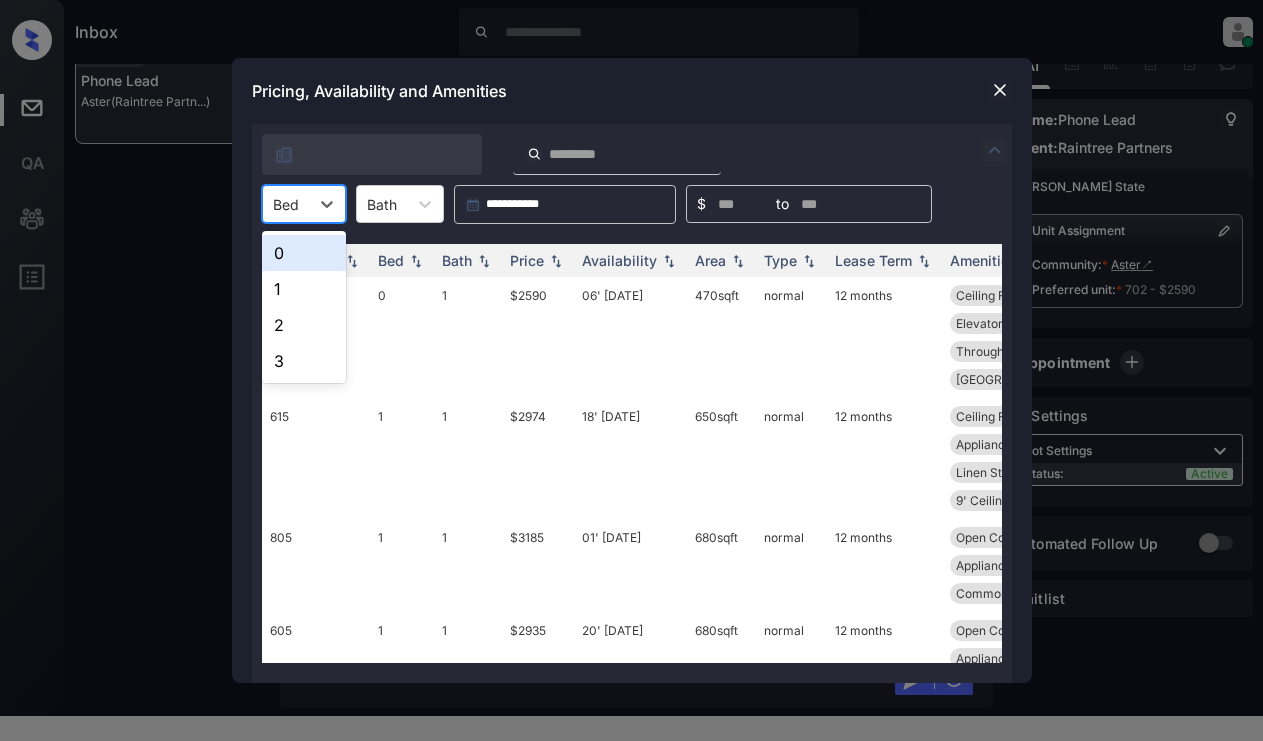 drag, startPoint x: 289, startPoint y: 257, endPoint x: 304, endPoint y: 261, distance: 15.524175 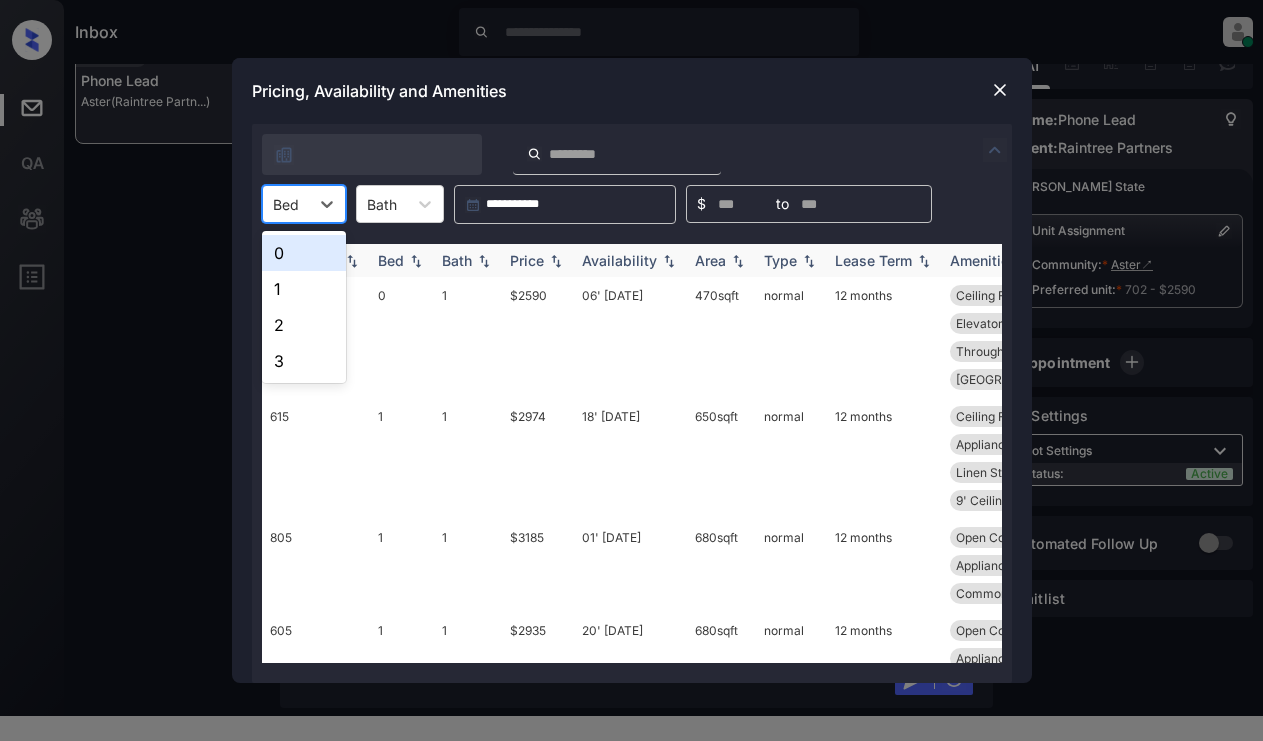 click on "0" at bounding box center (304, 253) 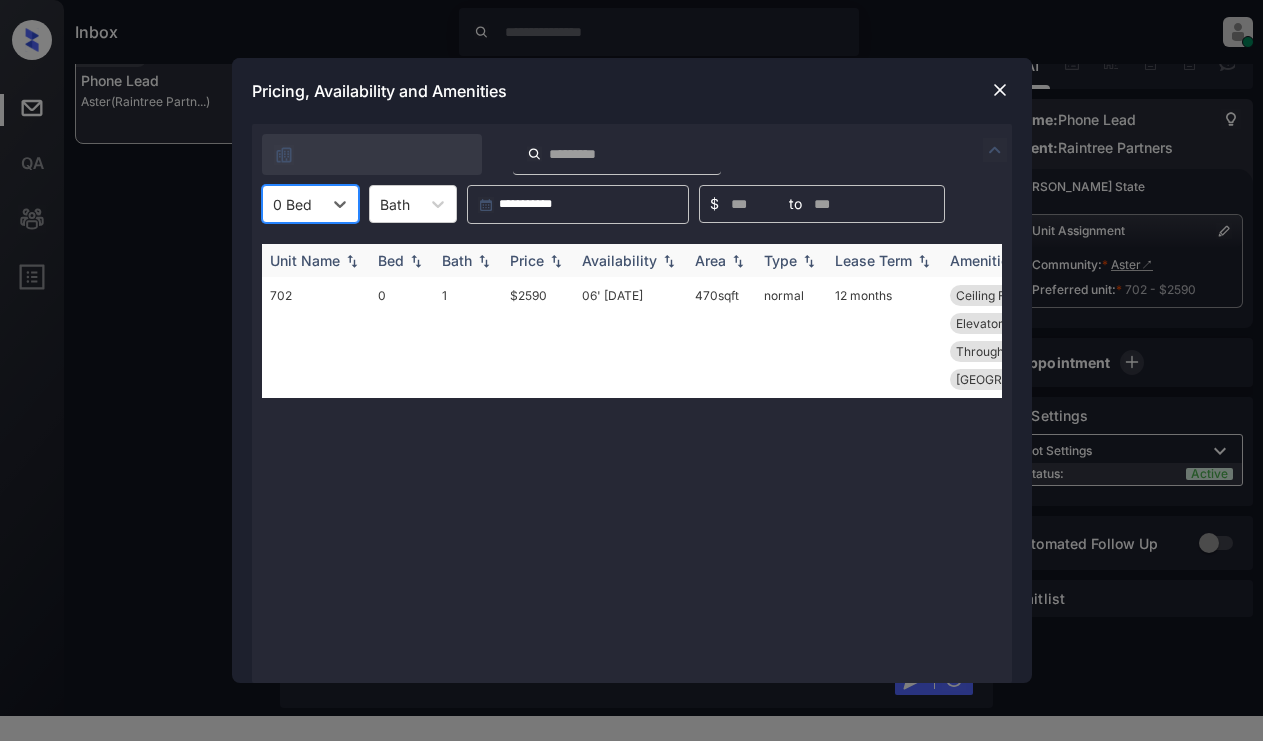 click on "Price" at bounding box center (538, 260) 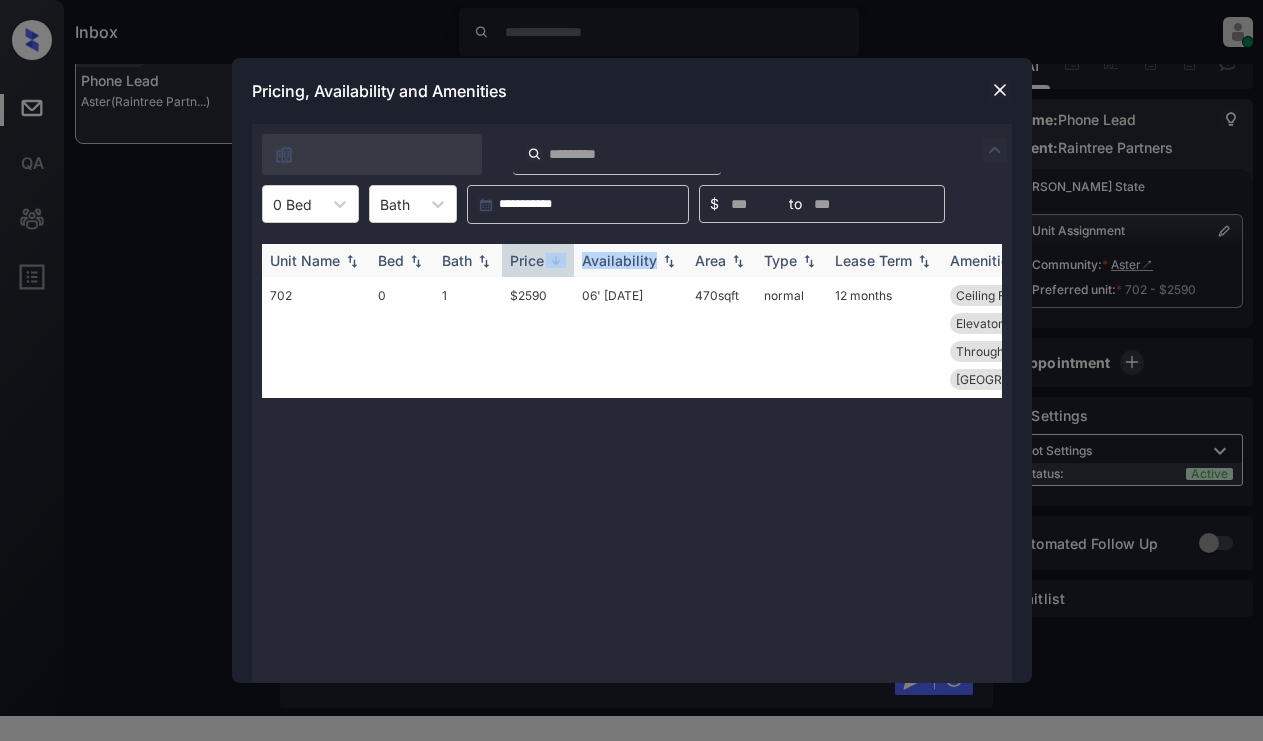 click on "Price" at bounding box center [538, 260] 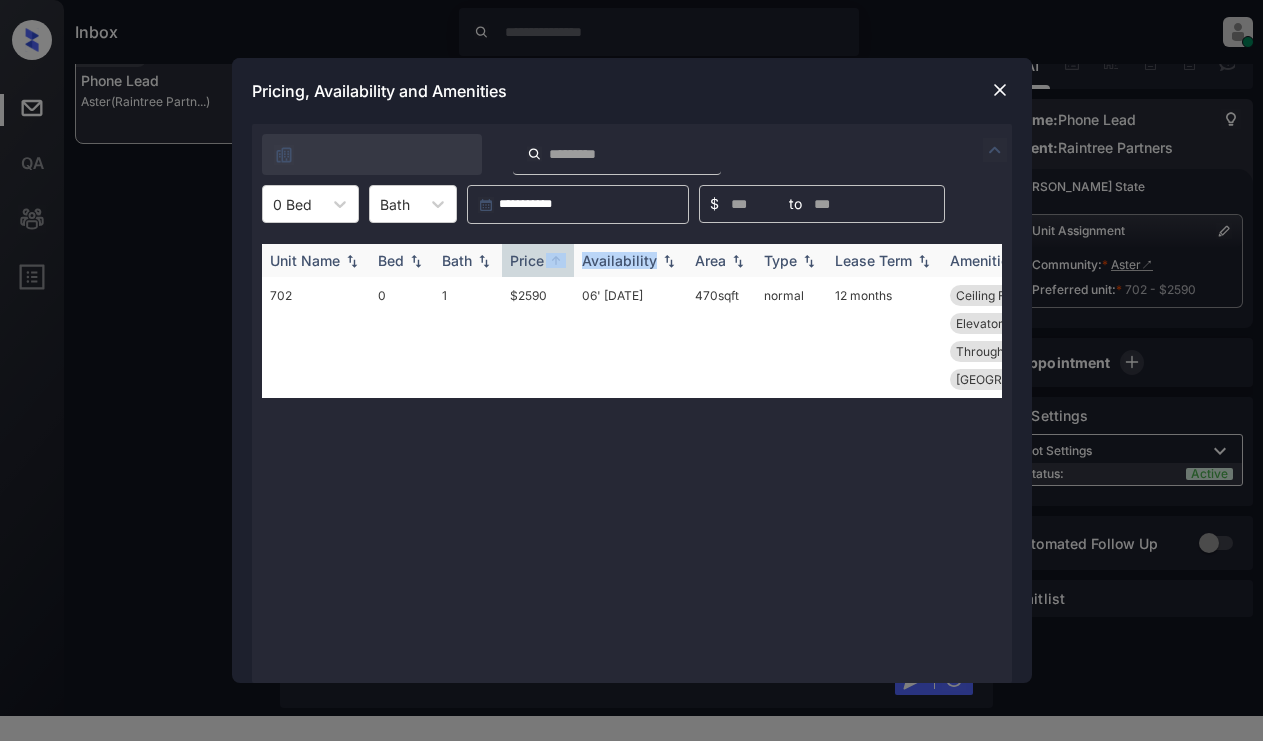 click at bounding box center [556, 260] 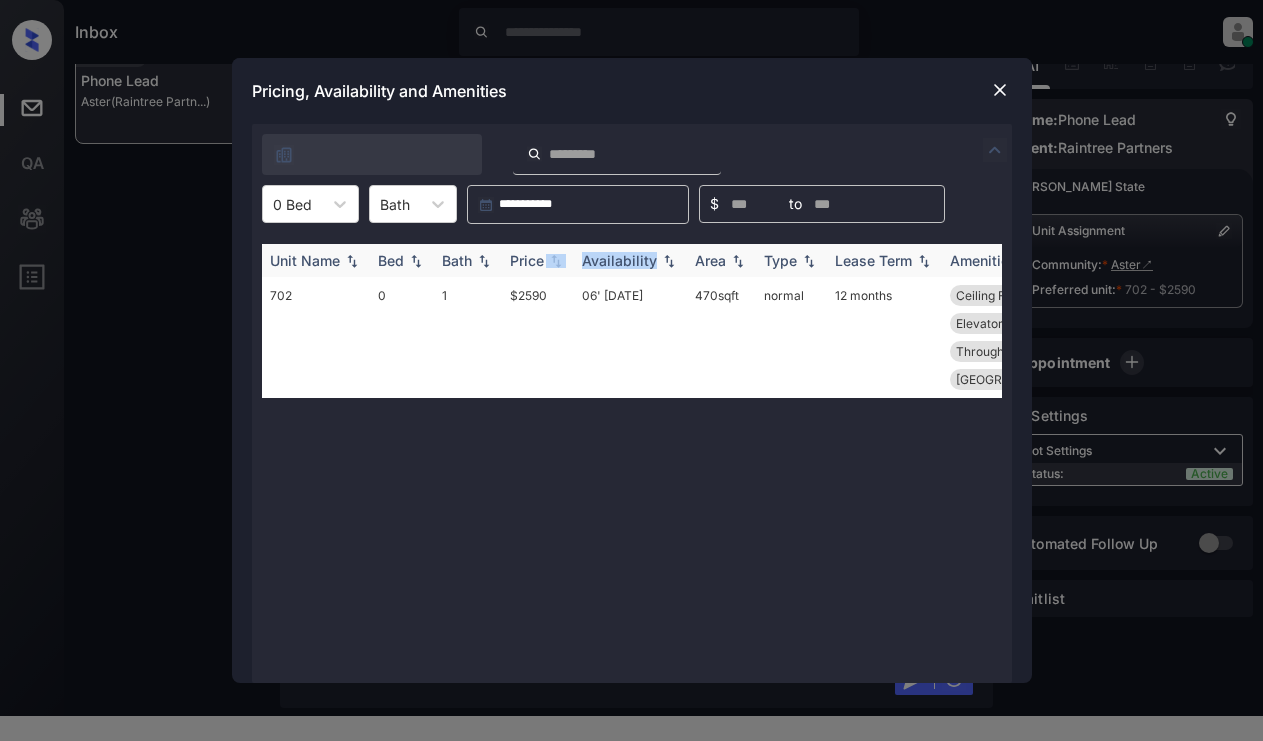 click at bounding box center (556, 261) 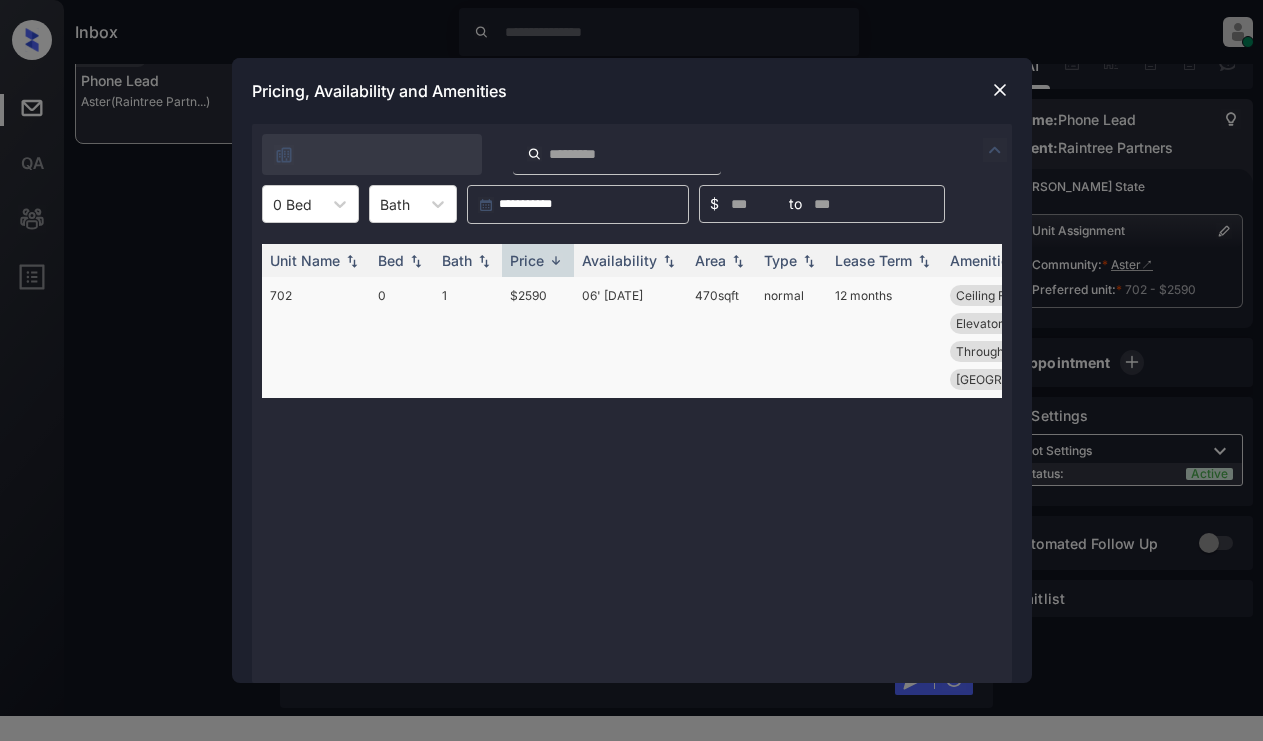 drag, startPoint x: 580, startPoint y: 337, endPoint x: 572, endPoint y: 344, distance: 10.630146 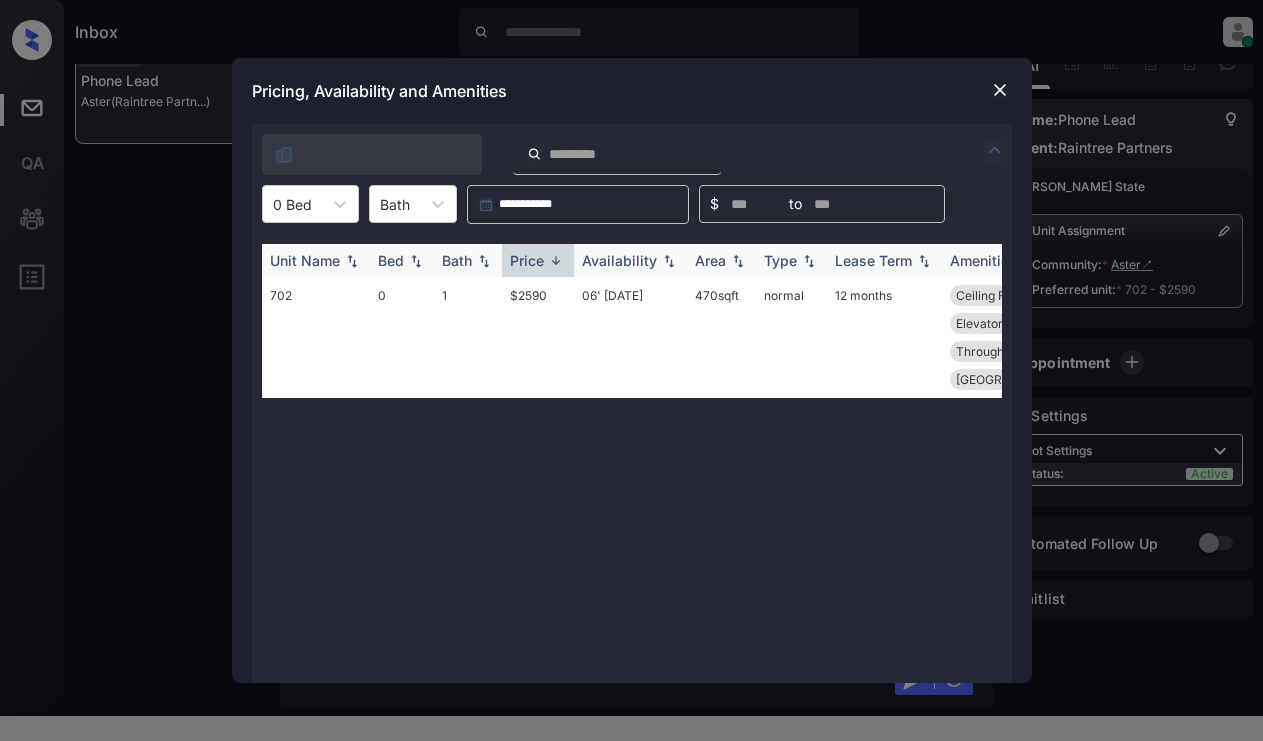 click at bounding box center (556, 260) 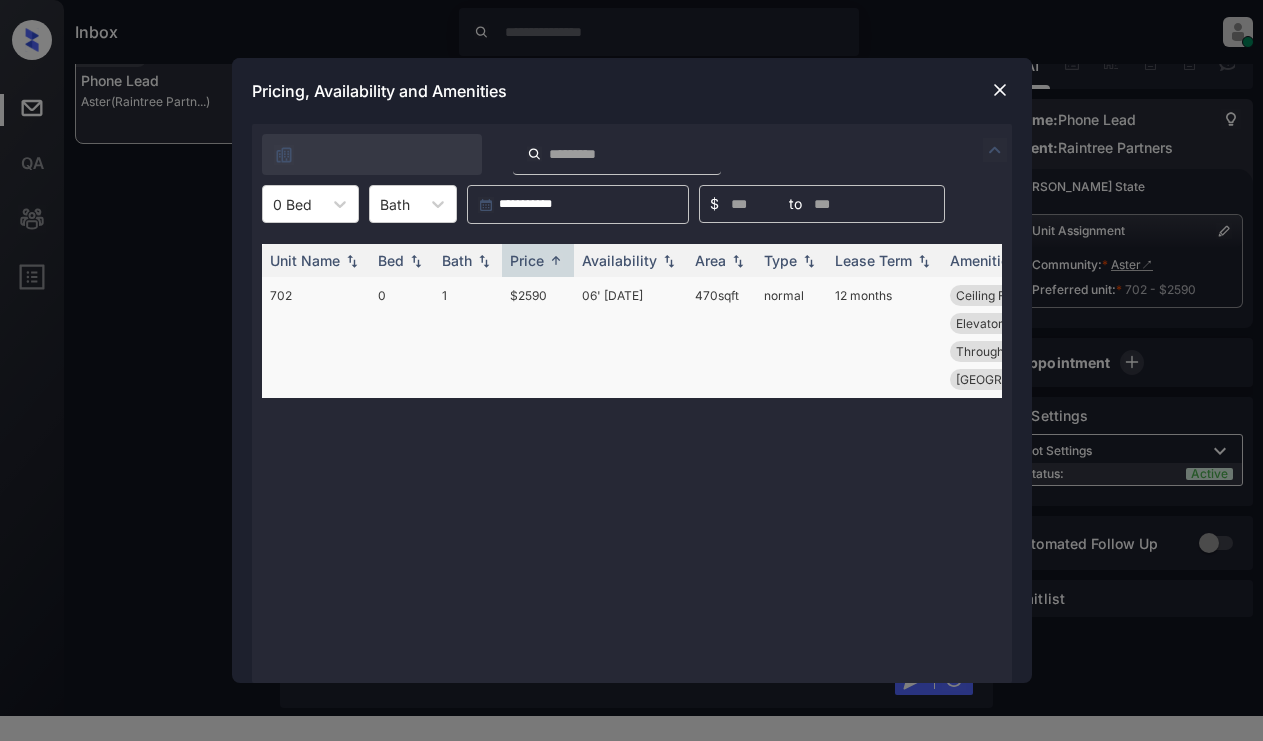 click on "$2590" at bounding box center [538, 337] 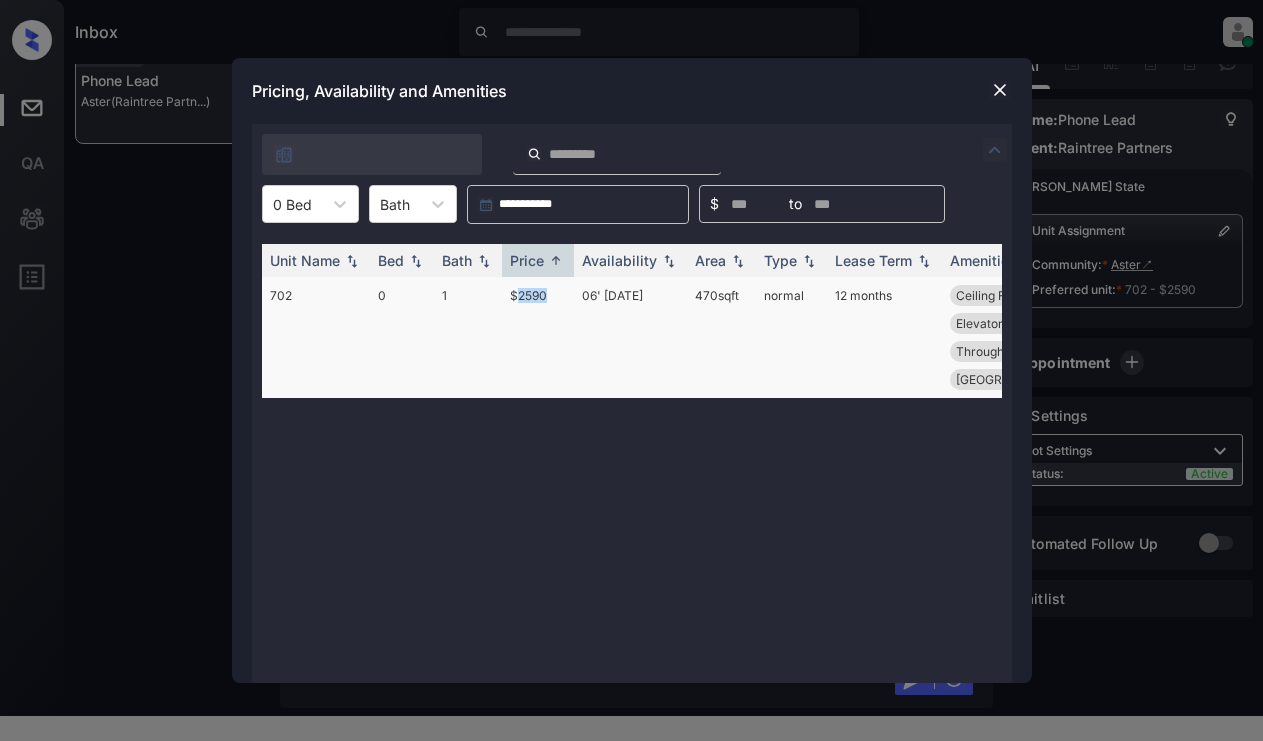 click on "$2590" at bounding box center [538, 337] 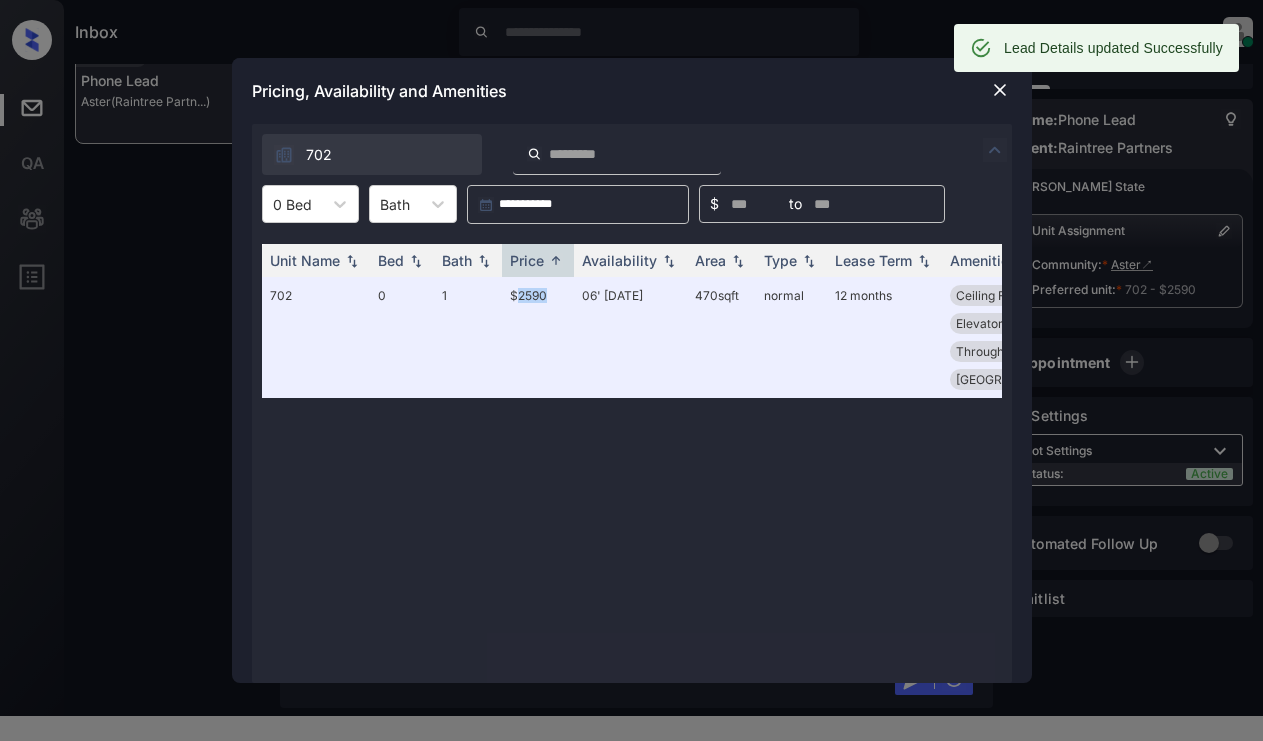 click at bounding box center (1000, 90) 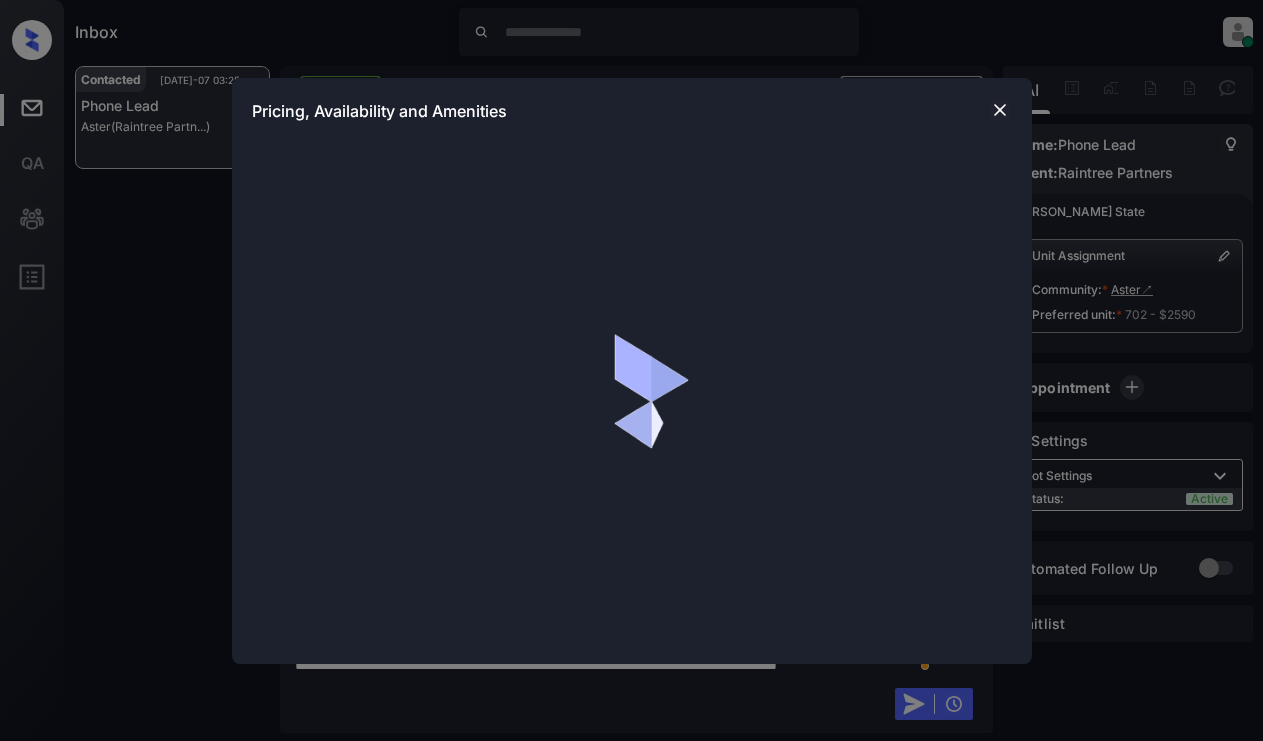 scroll, scrollTop: 25, scrollLeft: 0, axis: vertical 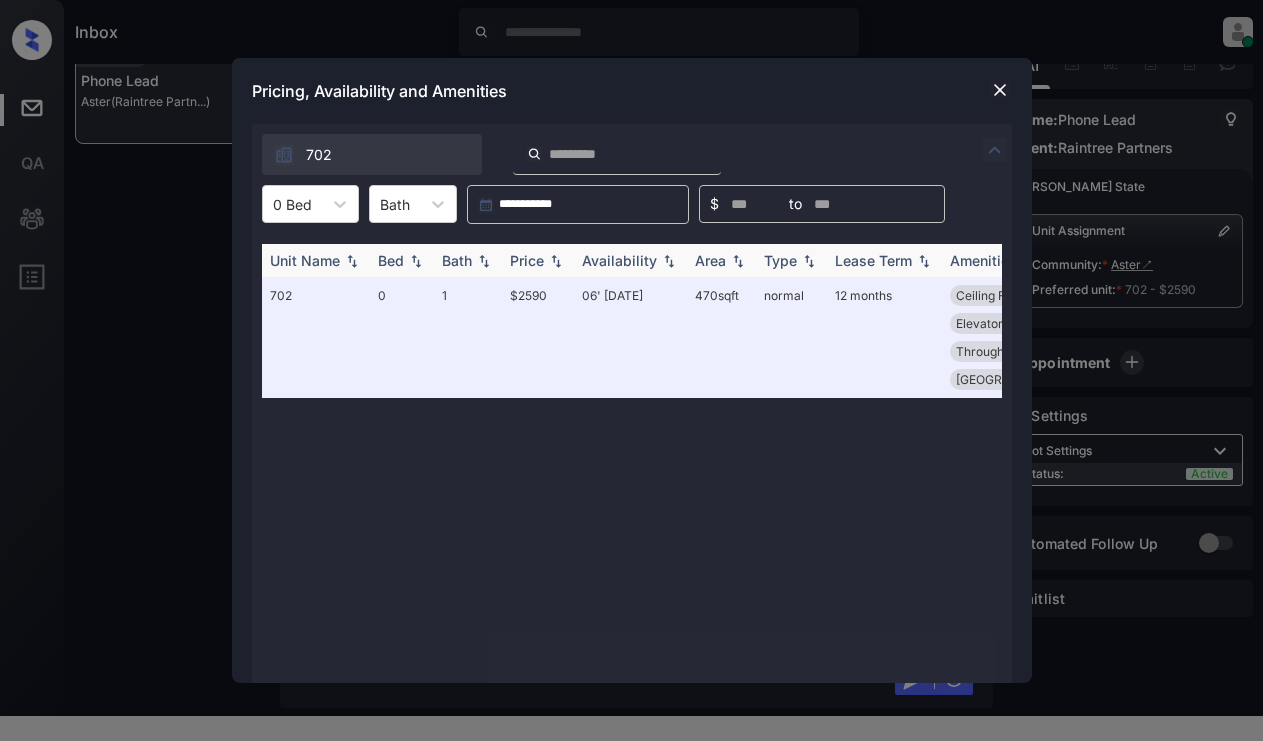 click on "Price" at bounding box center [527, 260] 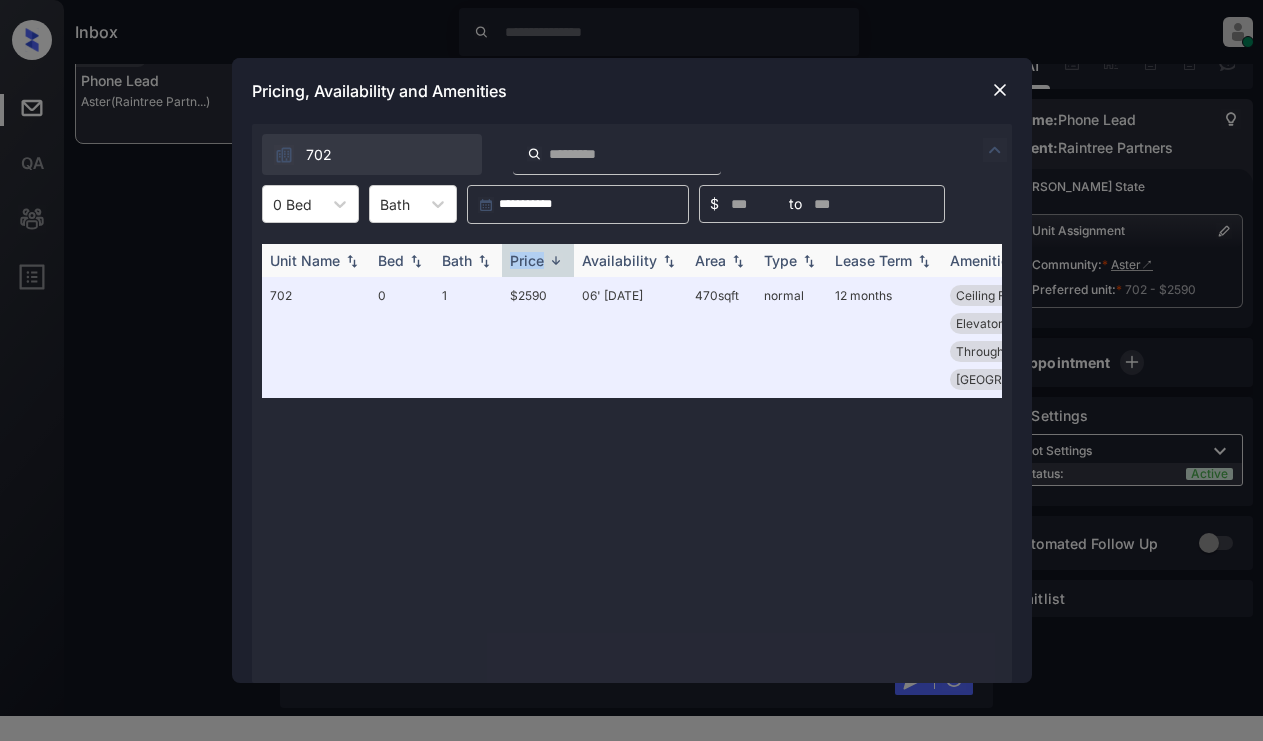click on "Price" at bounding box center [527, 260] 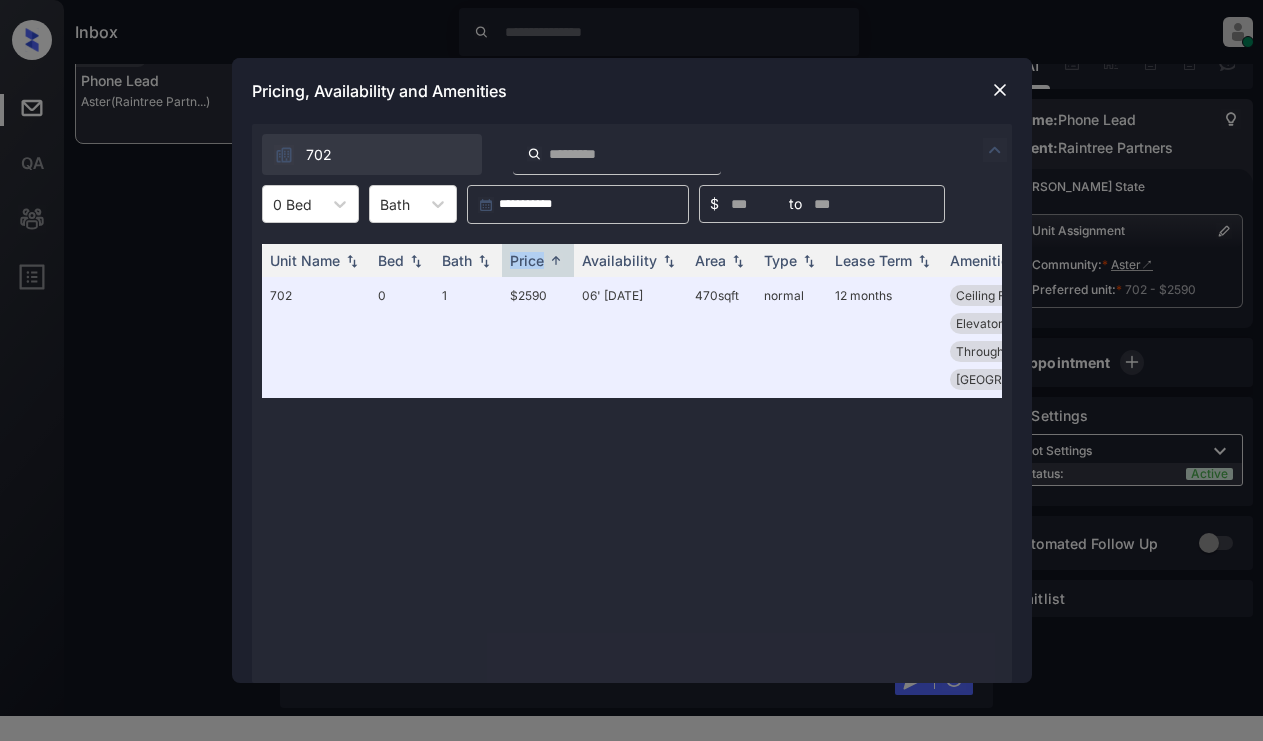 click at bounding box center [1000, 90] 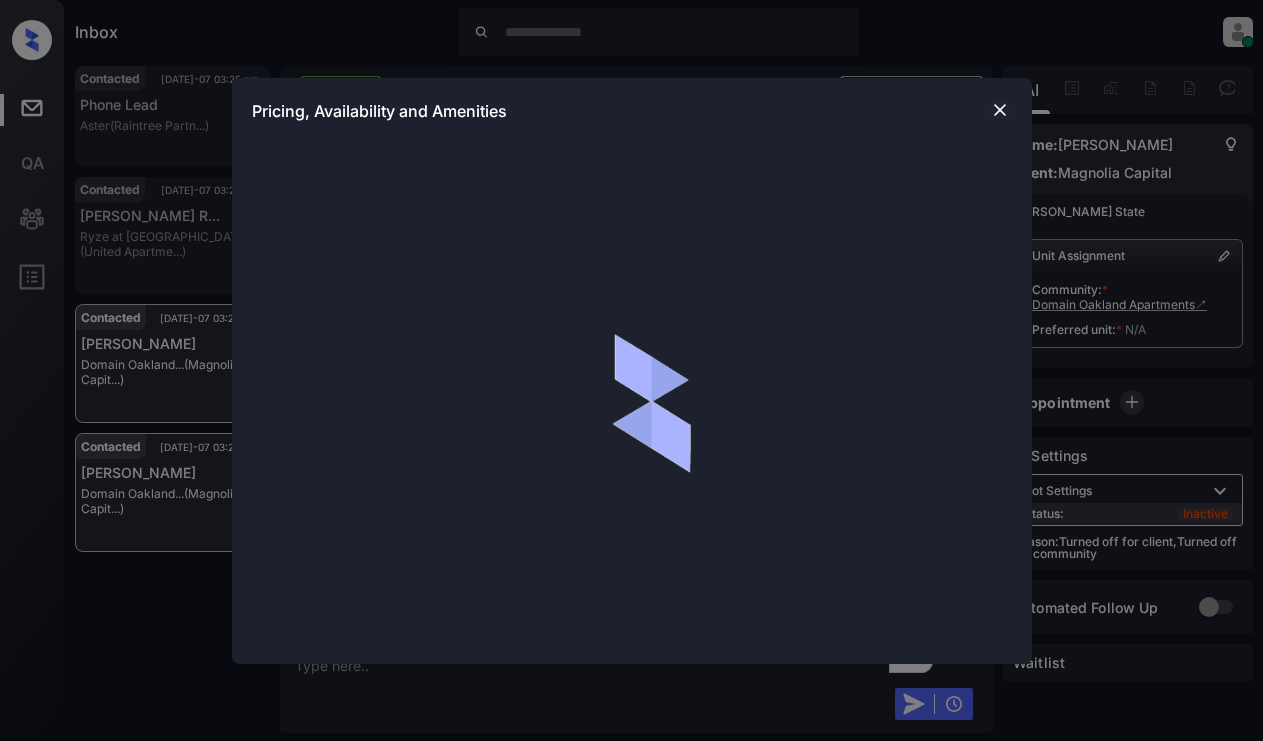 scroll, scrollTop: 25, scrollLeft: 0, axis: vertical 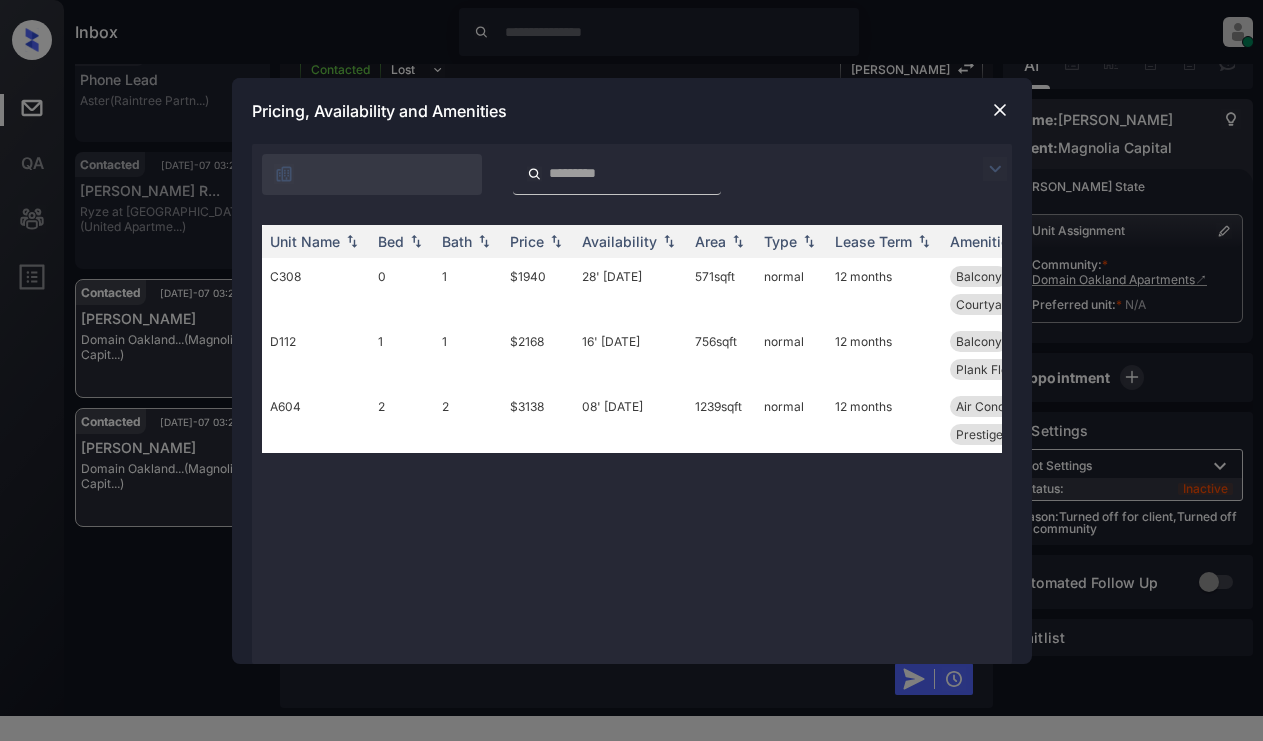 click at bounding box center [995, 169] 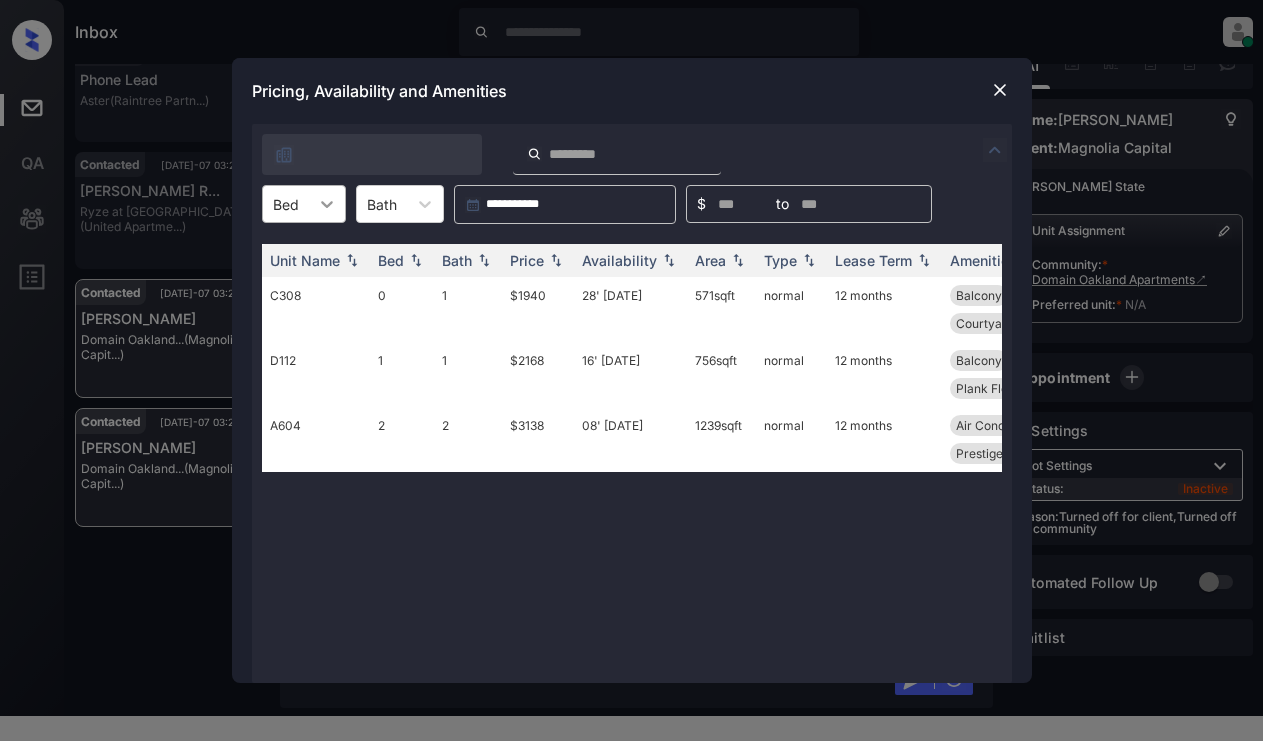 click 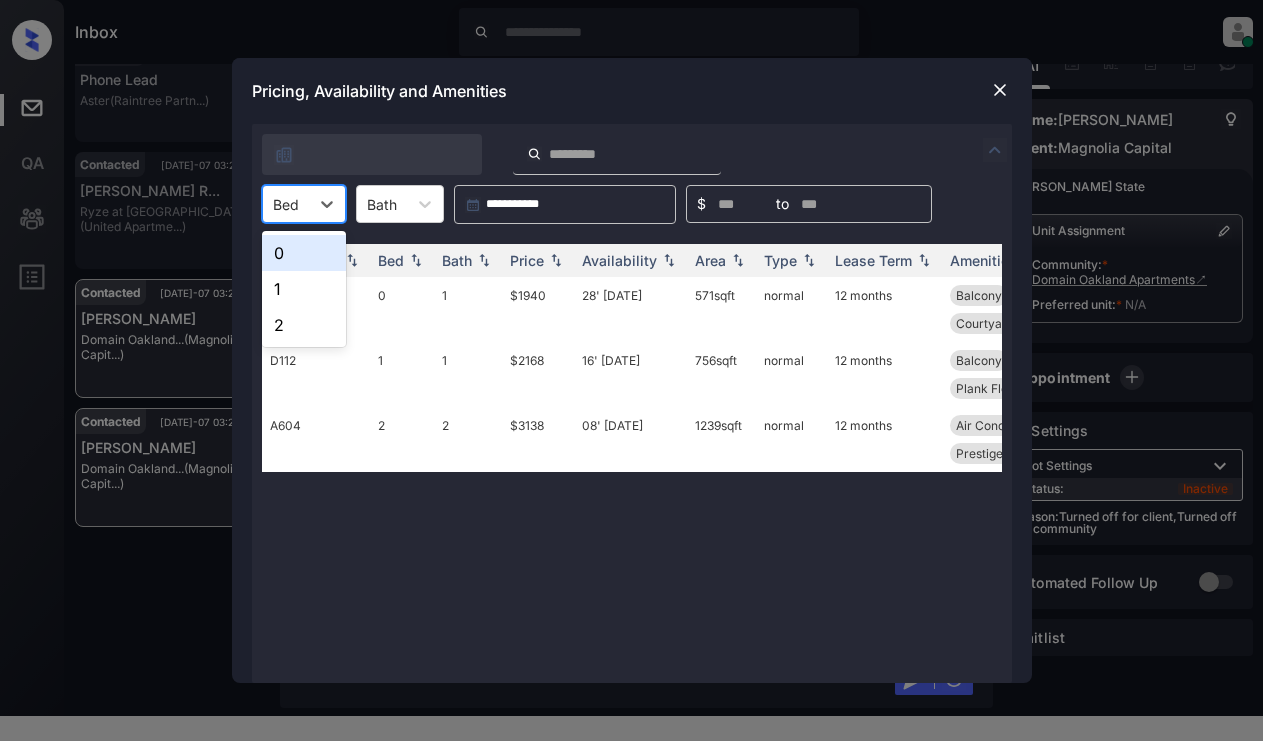 click on "0" at bounding box center (304, 253) 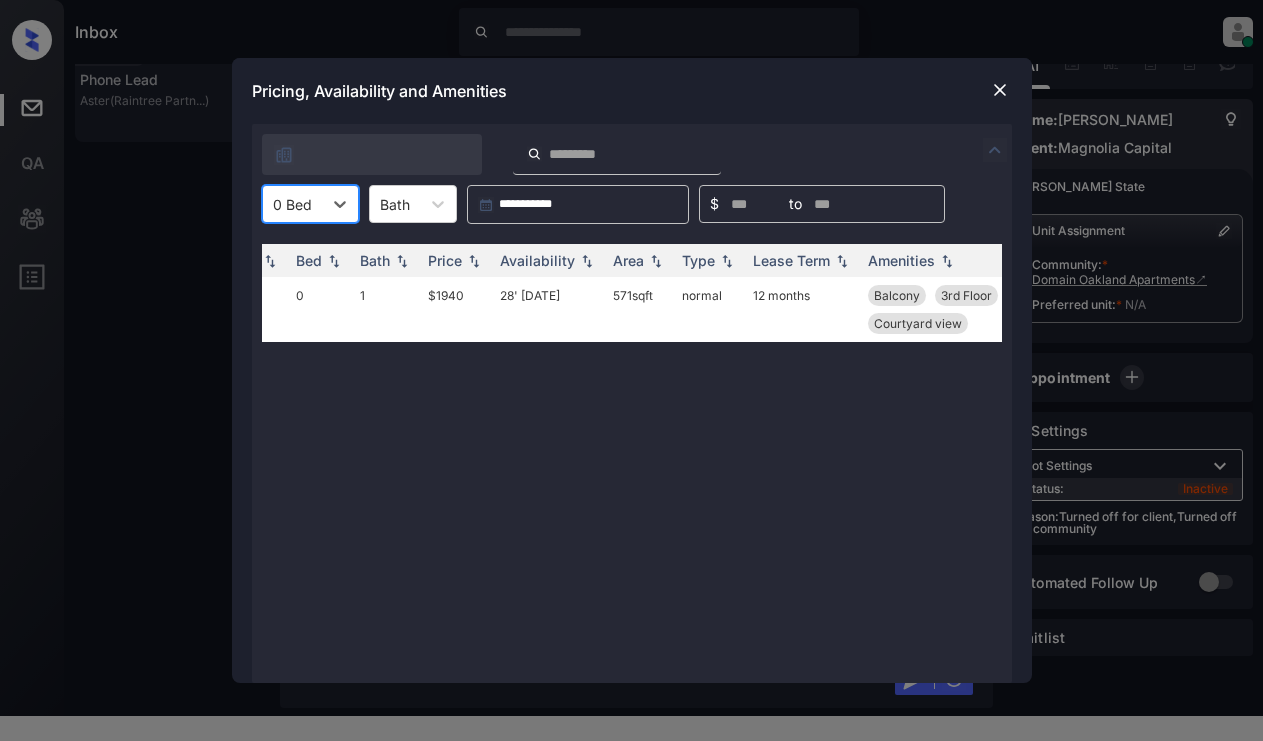 scroll, scrollTop: 0, scrollLeft: 0, axis: both 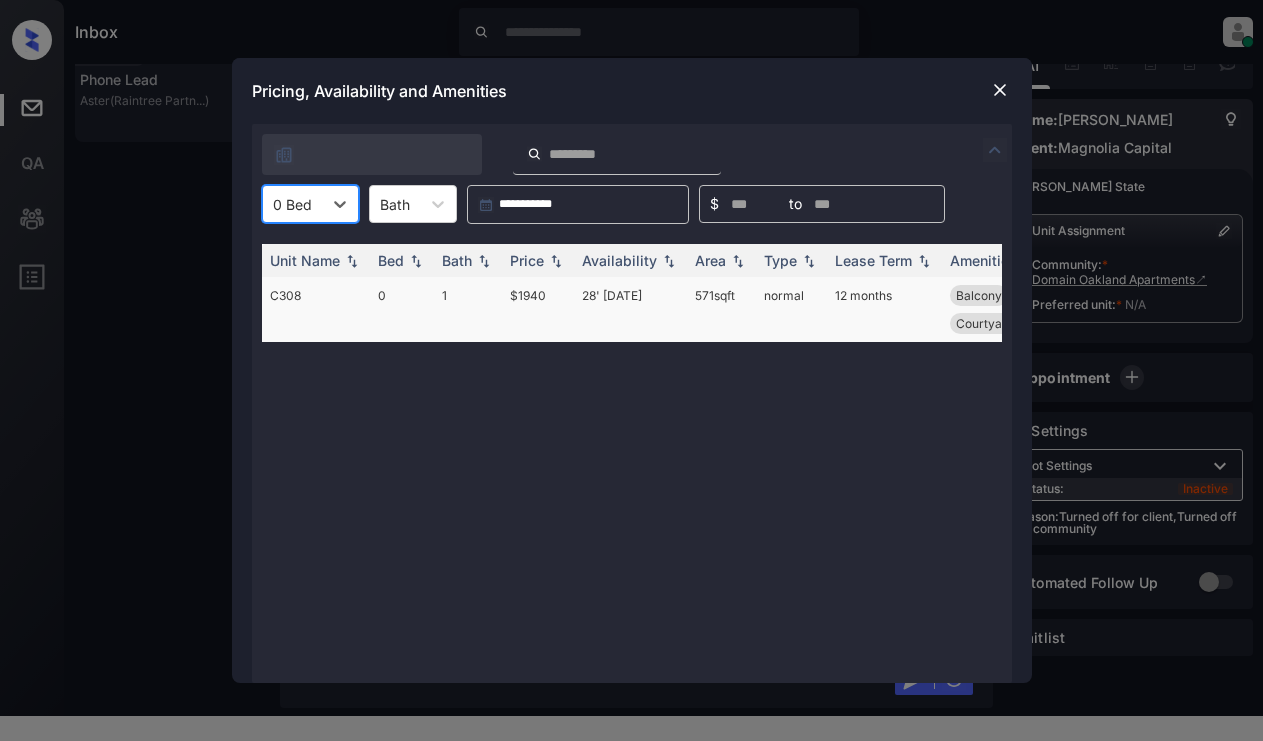 click on "$1940" at bounding box center (538, 309) 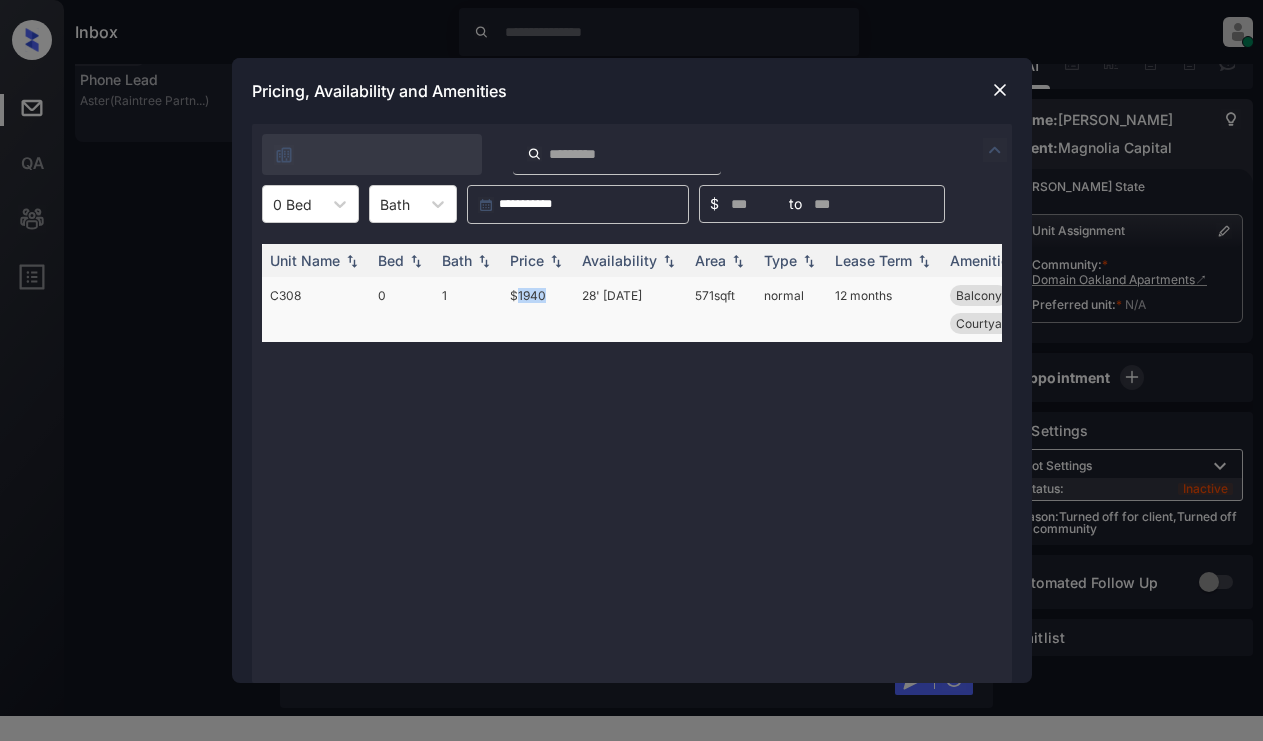 click on "$1940" at bounding box center [538, 309] 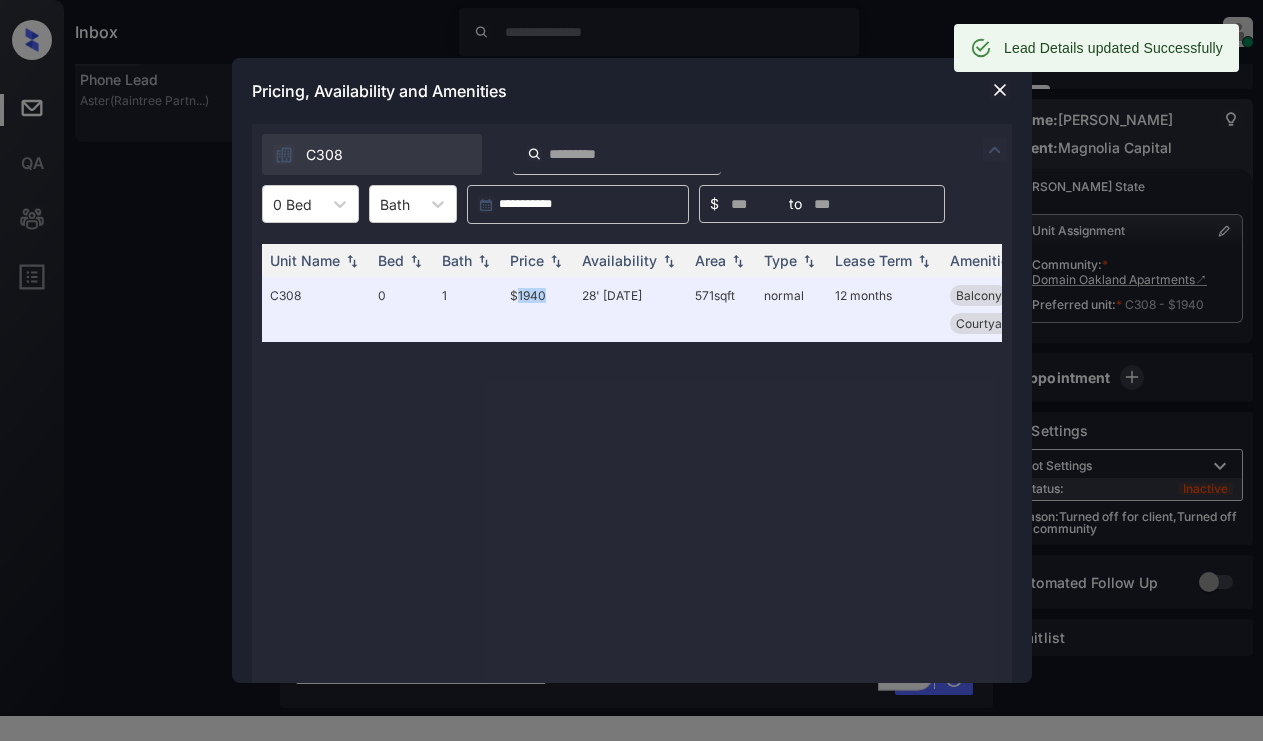 click at bounding box center (1000, 90) 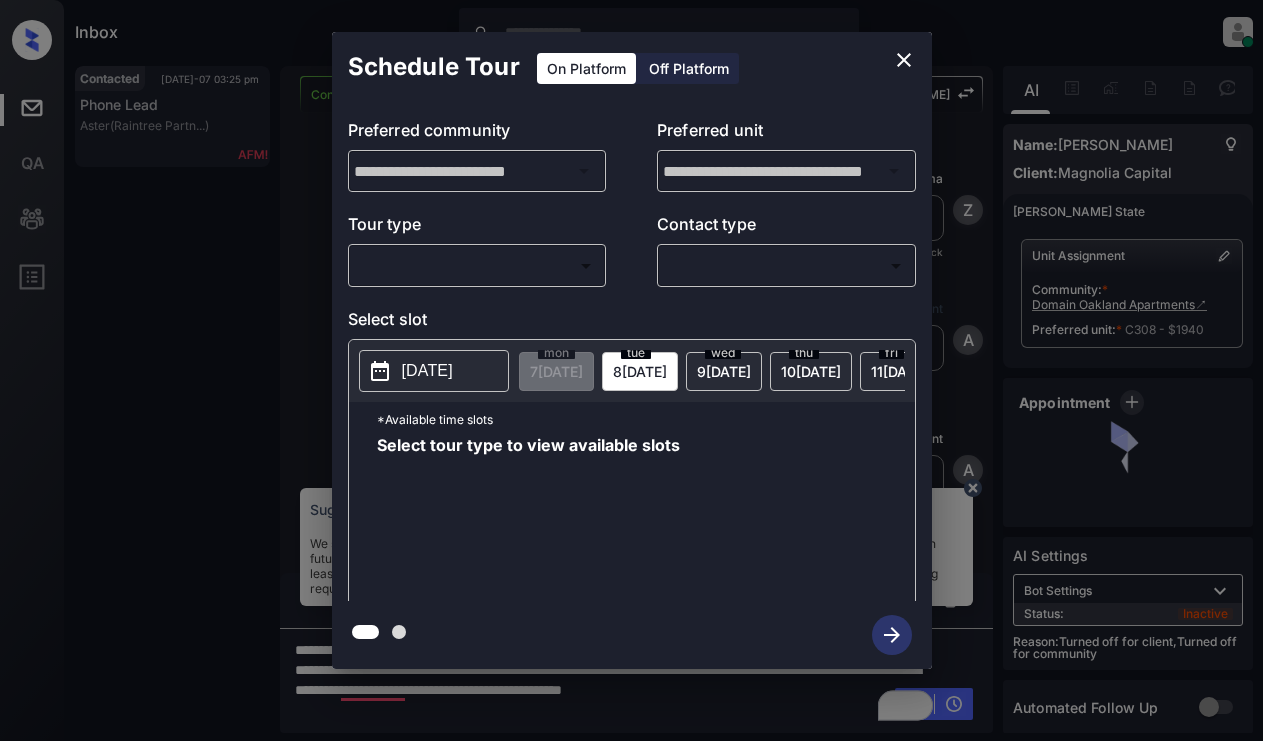 scroll, scrollTop: 0, scrollLeft: 0, axis: both 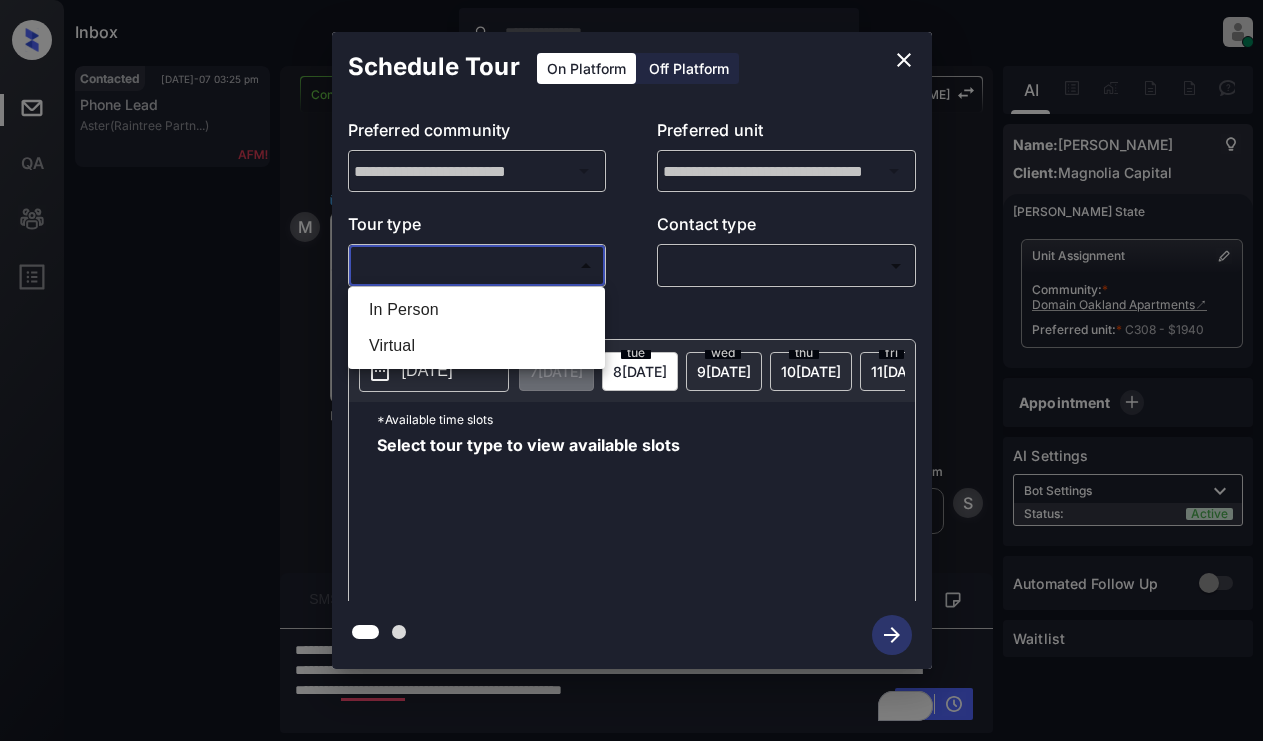 click on "Inbox Lyzzelle [PERSON_NAME] Online Set yourself   offline Set yourself   on break Profile Switch to  light  mode Sign out Contacted [DATE]-07 03:25 pm   Phone Lead Aster  (Raintree Partn...) Contacted Lost Lead Sentiment: Angry Upon sliding the acknowledgement:  Lead will move to lost stage. * ​ SMS and call option will be set to opt out. AFM will be turned off for the lead. [PERSON_NAME] New Message [PERSON_NAME] Lead transferred to leasing agent: [PERSON_NAME] [DATE] 03:12 pm  Sync'd w  knock Z New Message Agent Lead created via webhook in Inbound stage. [DATE] 03:12 pm A New Message Agent AFM Request sent to [PERSON_NAME]. [DATE] 03:12 pm A New Message Agent Notes Note: Structured Note:
Move In Date: [DATE]
[DATE] 03:12 pm A New Message [PERSON_NAME] Lead Details Updated
Move In Date:  [DATE]
[DATE] 03:13 pm K New Message [PERSON_NAME] From:   [EMAIL_ADDRESS][DOMAIN_NAME] To:   [EMAIL_ADDRESS][DOMAIN_NAME] Hi [PERSON_NAME],       Best,   Kelsey   Domain Oakland Apartments . Read More [DATE] 03:13 pm   knock K" at bounding box center (631, 370) 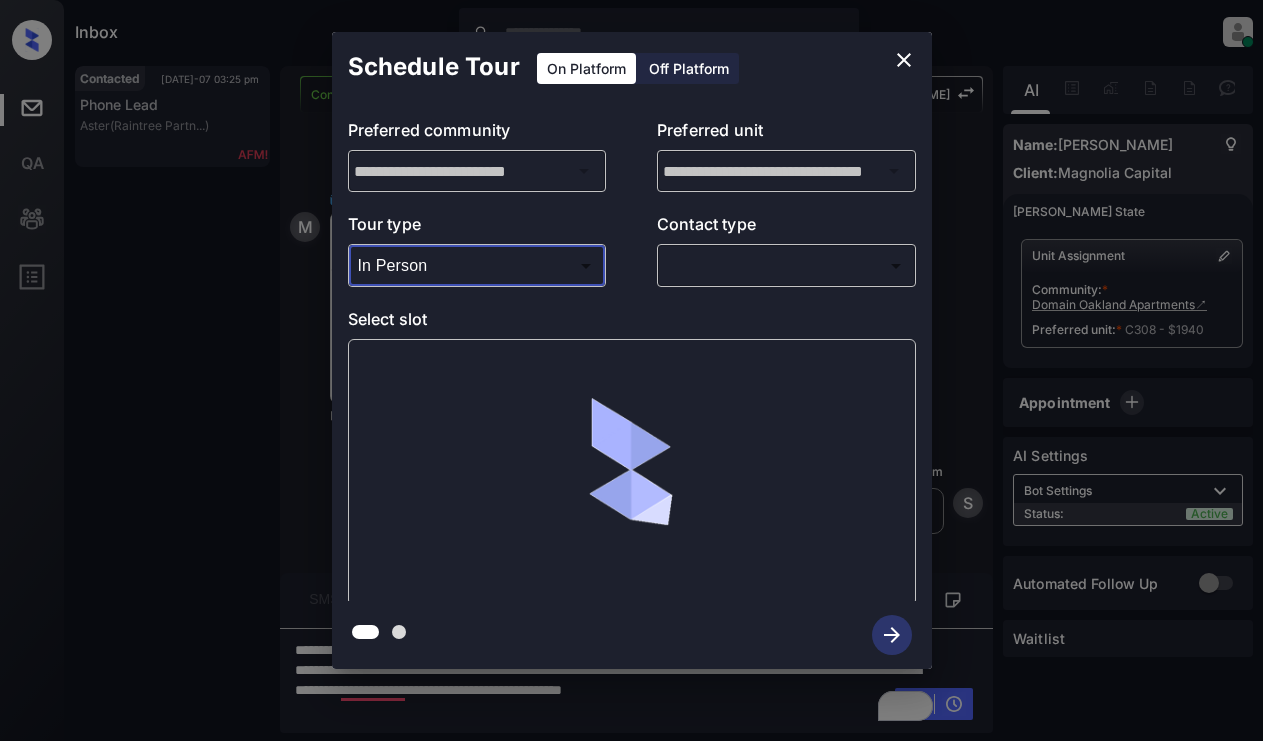 click on "Inbox Lyzzelle [PERSON_NAME] Online Set yourself   offline Set yourself   on break Profile Switch to  light  mode Sign out Contacted [DATE]-07 03:25 pm   Phone Lead Aster  (Raintree Partn...) Contacted Lost Lead Sentiment: Angry Upon sliding the acknowledgement:  Lead will move to lost stage. * ​ SMS and call option will be set to opt out. AFM will be turned off for the lead. [PERSON_NAME] New Message [PERSON_NAME] Lead transferred to leasing agent: [PERSON_NAME] [DATE] 03:12 pm  Sync'd w  knock Z New Message Agent Lead created via webhook in Inbound stage. [DATE] 03:12 pm A New Message Agent AFM Request sent to [PERSON_NAME]. [DATE] 03:12 pm A New Message Agent Notes Note: Structured Note:
Move In Date: [DATE]
[DATE] 03:12 pm A New Message [PERSON_NAME] Lead Details Updated
Move In Date:  [DATE]
[DATE] 03:13 pm K New Message [PERSON_NAME] From:   [EMAIL_ADDRESS][DOMAIN_NAME] To:   [EMAIL_ADDRESS][DOMAIN_NAME] Hi [PERSON_NAME],       Best,   Kelsey   Domain Oakland Apartments . Read More [DATE] 03:13 pm   knock K" at bounding box center [631, 370] 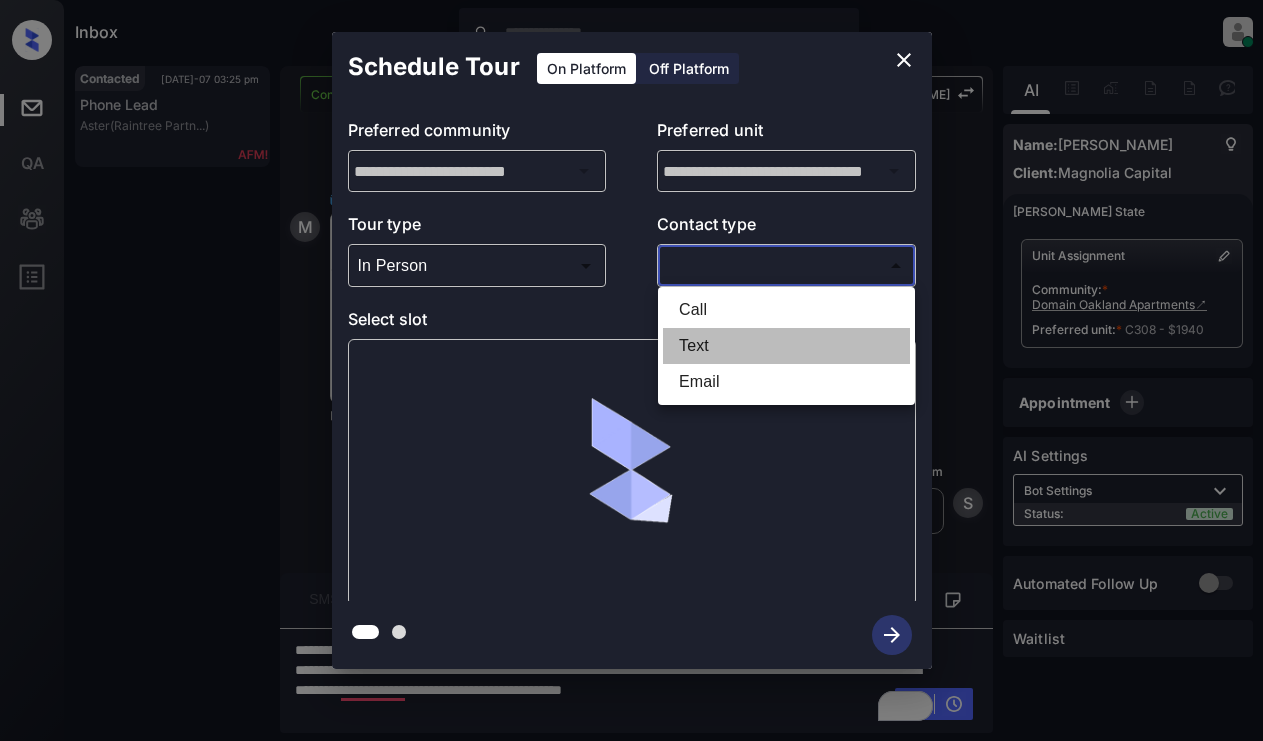 click on "Text" at bounding box center [786, 346] 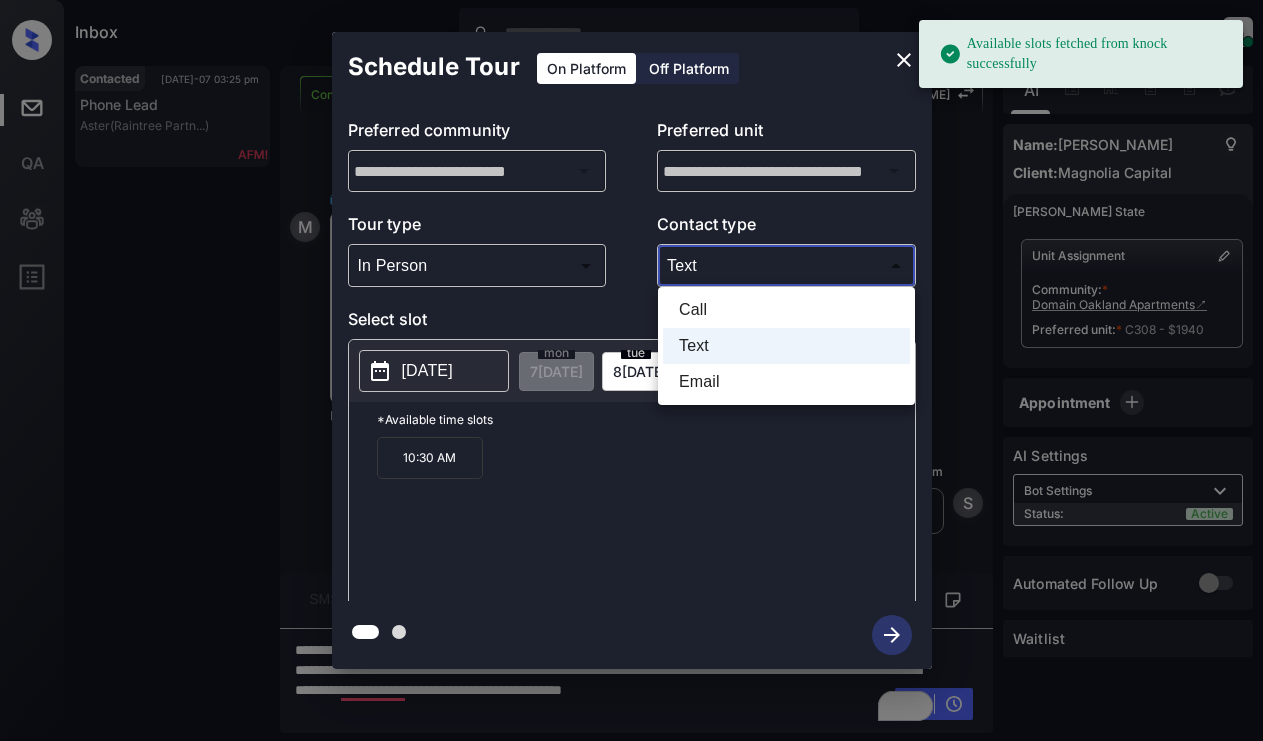 click on "Available slots fetched from knock successfully Inbox Lyzzelle [PERSON_NAME] Online Set yourself   offline Set yourself   on break Profile Switch to  light  mode Sign out Contacted [DATE]-07 03:25 pm   Phone Lead Aster  (Raintree Partn...) Contacted Lost Lead Sentiment: Angry Upon sliding the acknowledgement:  Lead will move to lost stage. * ​ SMS and call option will be set to opt out. AFM will be turned off for the lead. [PERSON_NAME] New Message [PERSON_NAME] Lead transferred to leasing agent: [PERSON_NAME] [DATE] 03:12 pm  Sync'd w  knock Z New Message Agent Lead created via webhook in Inbound stage. [DATE] 03:12 pm A New Message Agent AFM Request sent to [PERSON_NAME]. [DATE] 03:12 pm A New Message Agent Notes Note: Structured Note:
Move In Date: [DATE]
[DATE] 03:12 pm A New Message [PERSON_NAME] Lead Details Updated
Move In Date:  [DATE]
[DATE] 03:13 pm K New Message [PERSON_NAME] From:   [EMAIL_ADDRESS][DOMAIN_NAME] To:   [EMAIL_ADDRESS][DOMAIN_NAME] Hi [PERSON_NAME],       Best,   [PERSON_NAME]   . Read More   knock K" at bounding box center [631, 370] 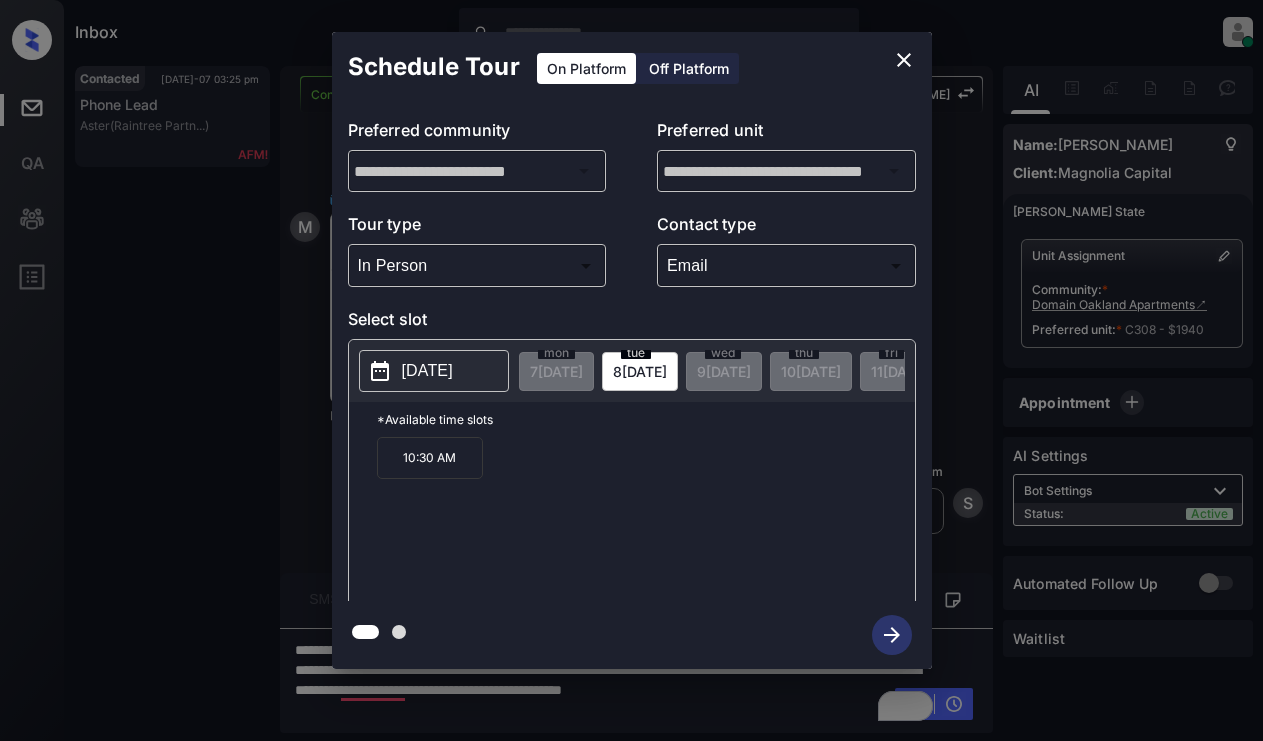 click on "[DATE]" at bounding box center (427, 371) 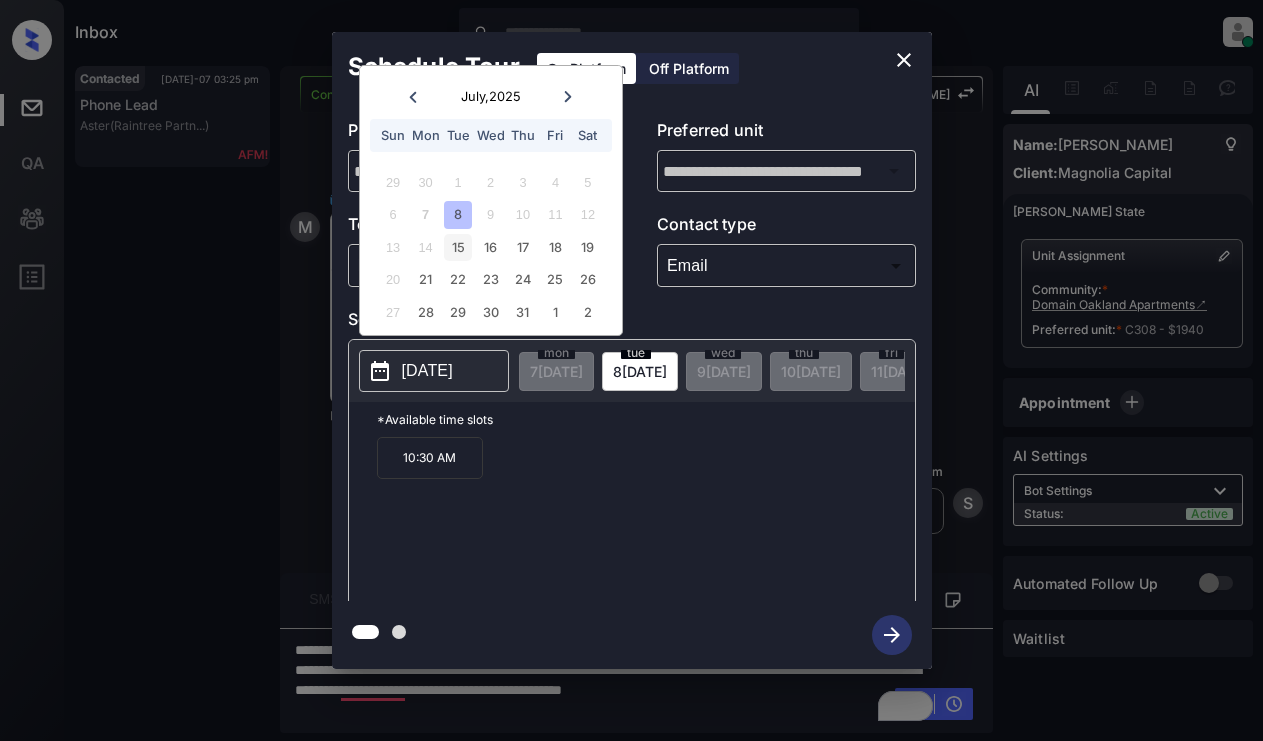 click on "15" at bounding box center (457, 247) 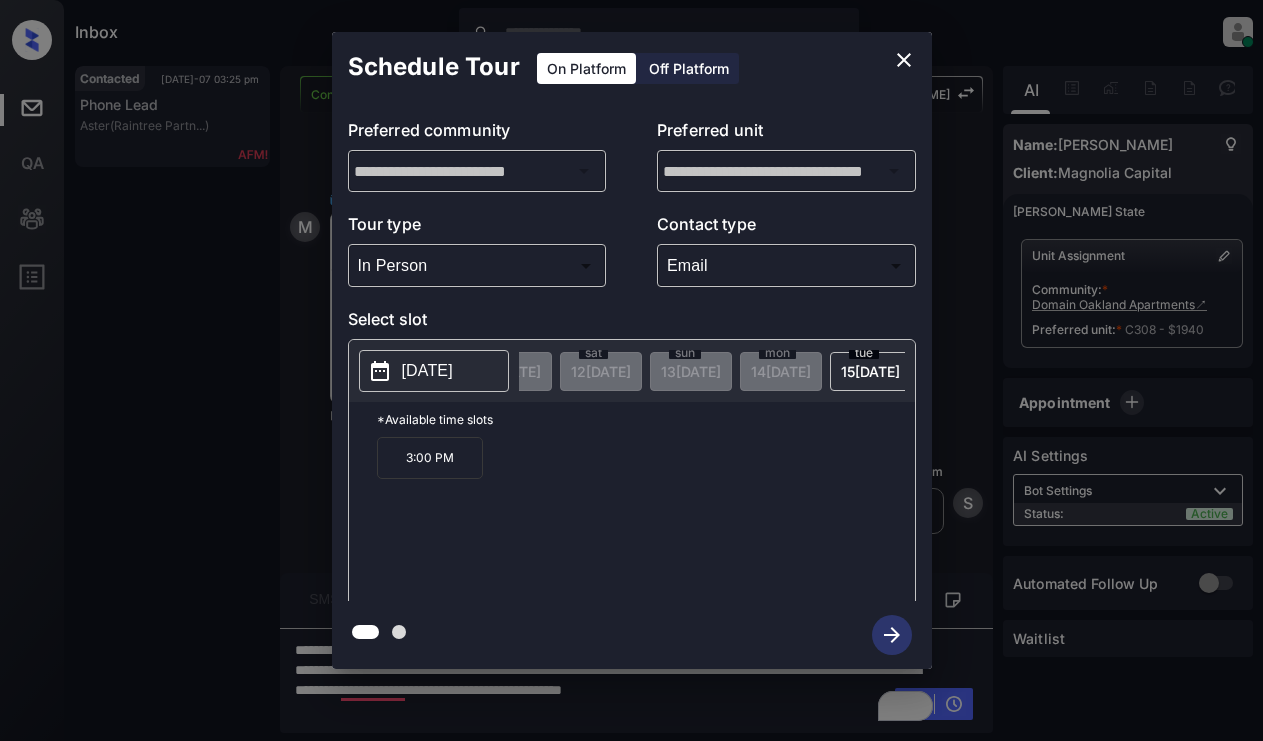 scroll, scrollTop: 0, scrollLeft: 400, axis: horizontal 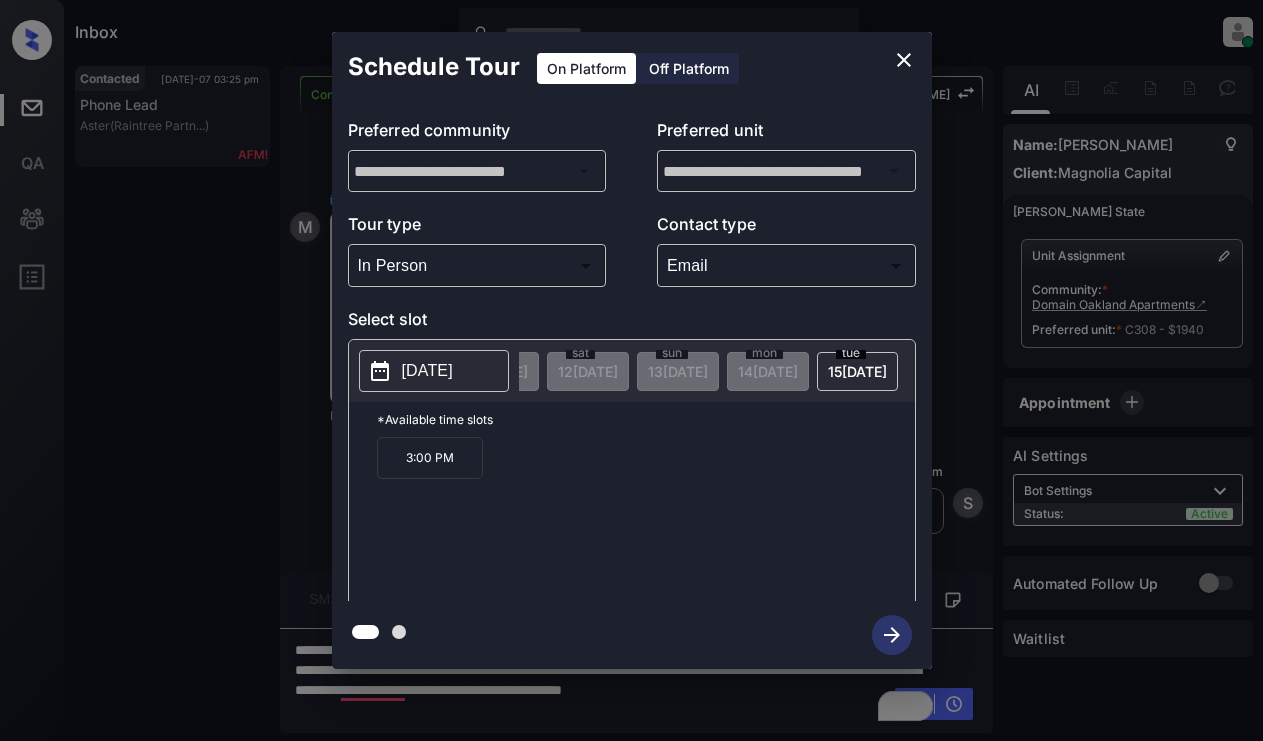 click on "[DATE]" at bounding box center (857, 371) 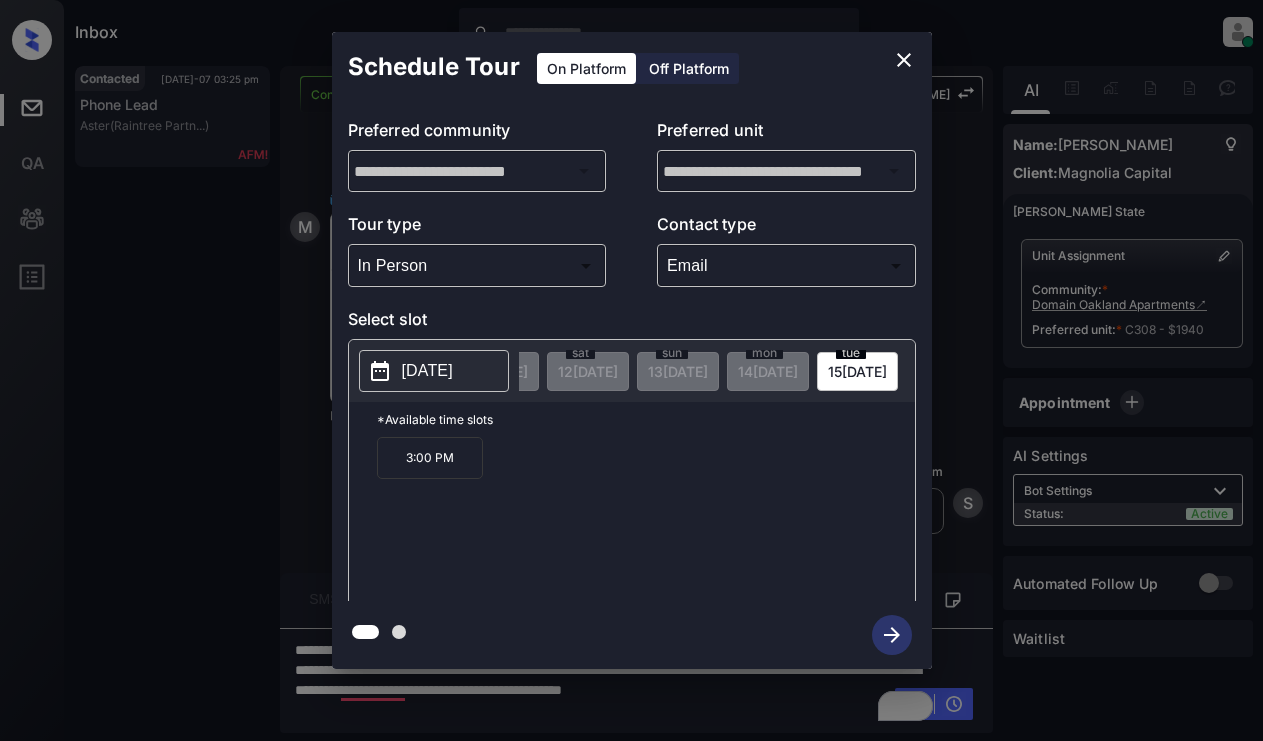 click 